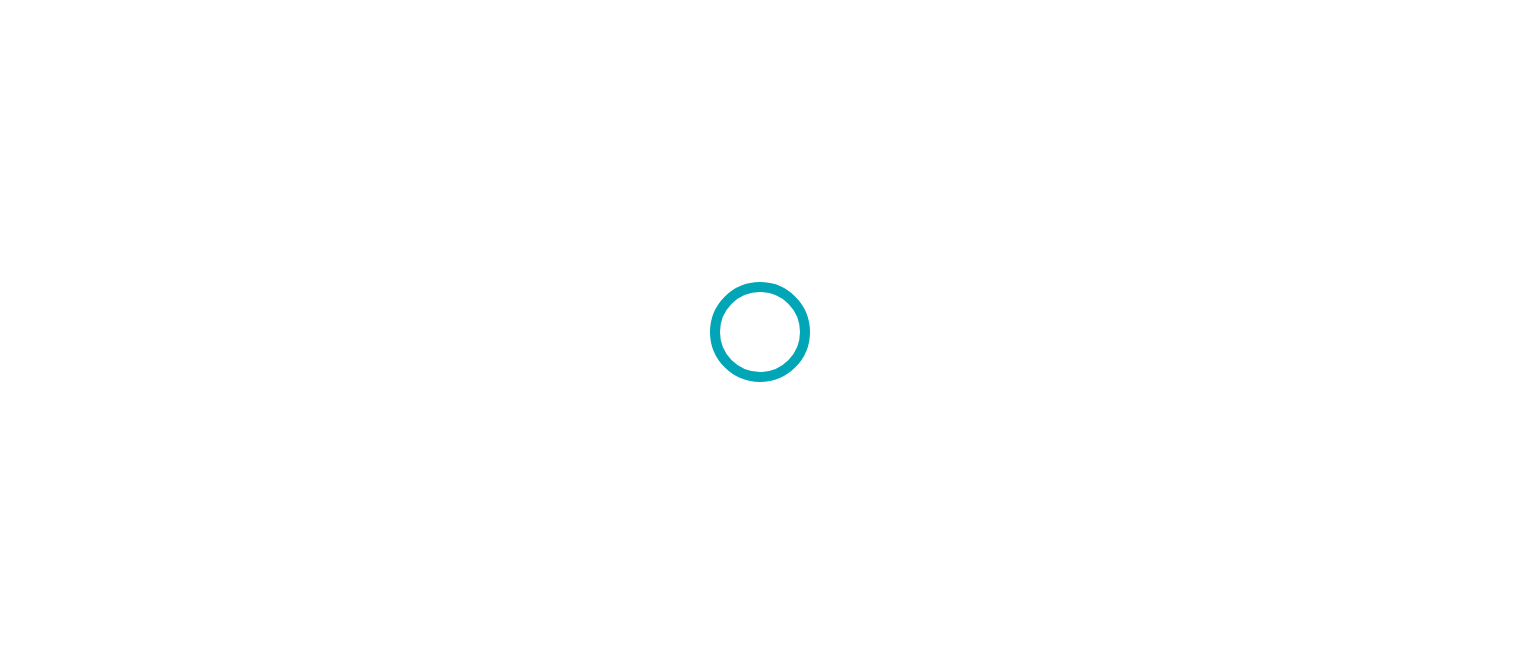 scroll, scrollTop: 0, scrollLeft: 0, axis: both 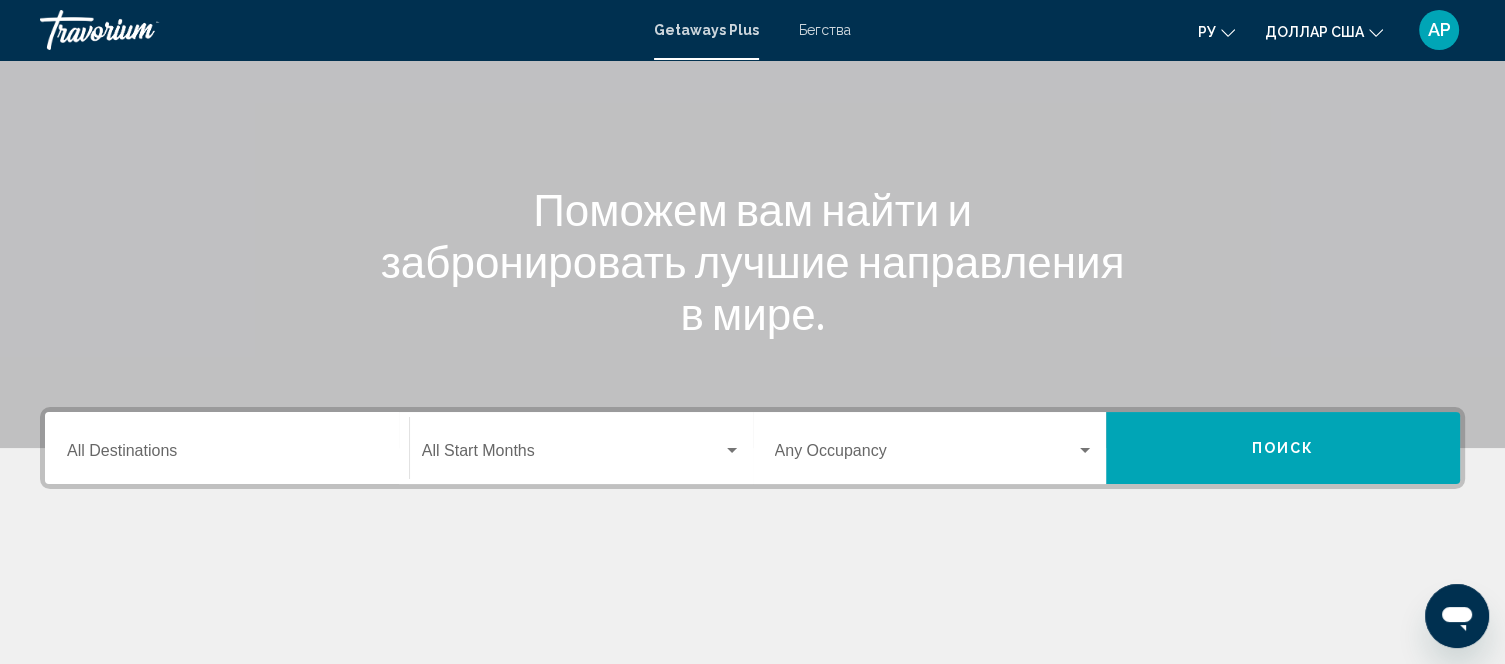 click on "Destination All Destinations" at bounding box center (227, 455) 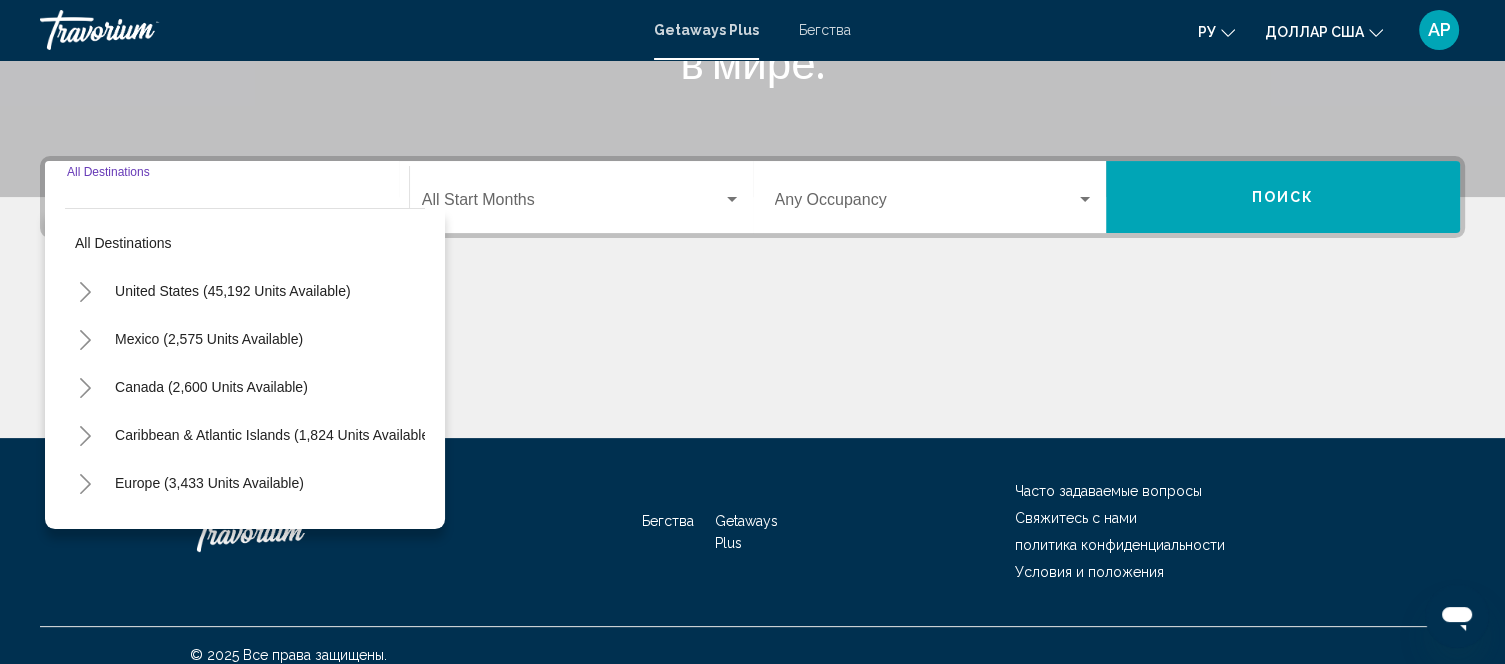 scroll, scrollTop: 421, scrollLeft: 0, axis: vertical 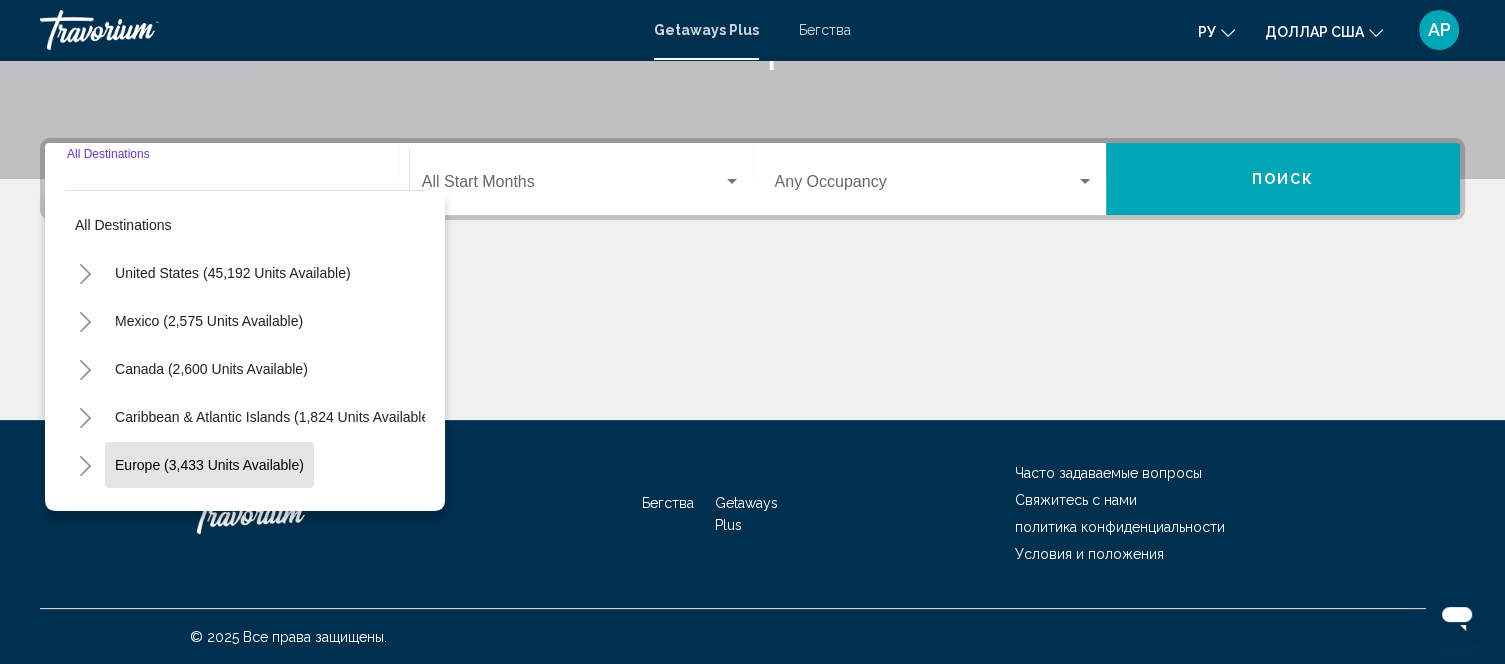 click on "Europe (3,433 units available)" at bounding box center (208, 513) 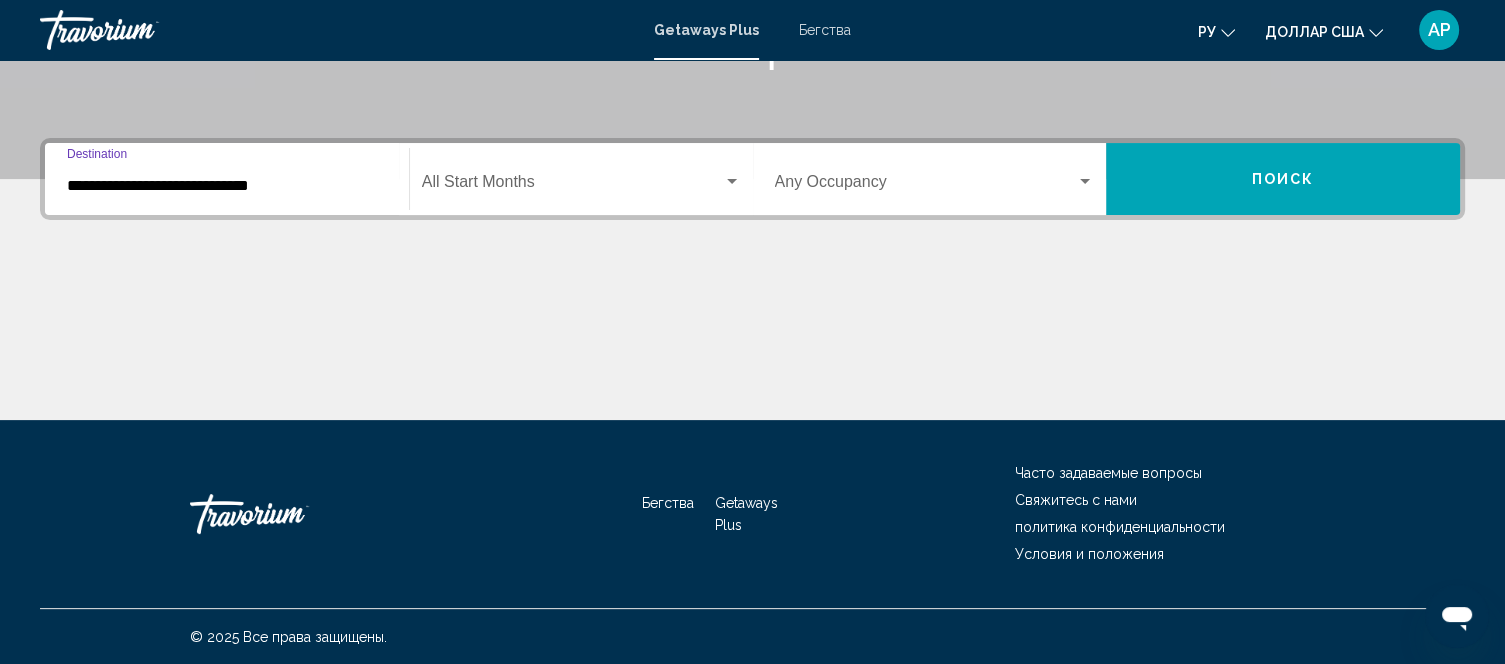 click at bounding box center (572, 186) 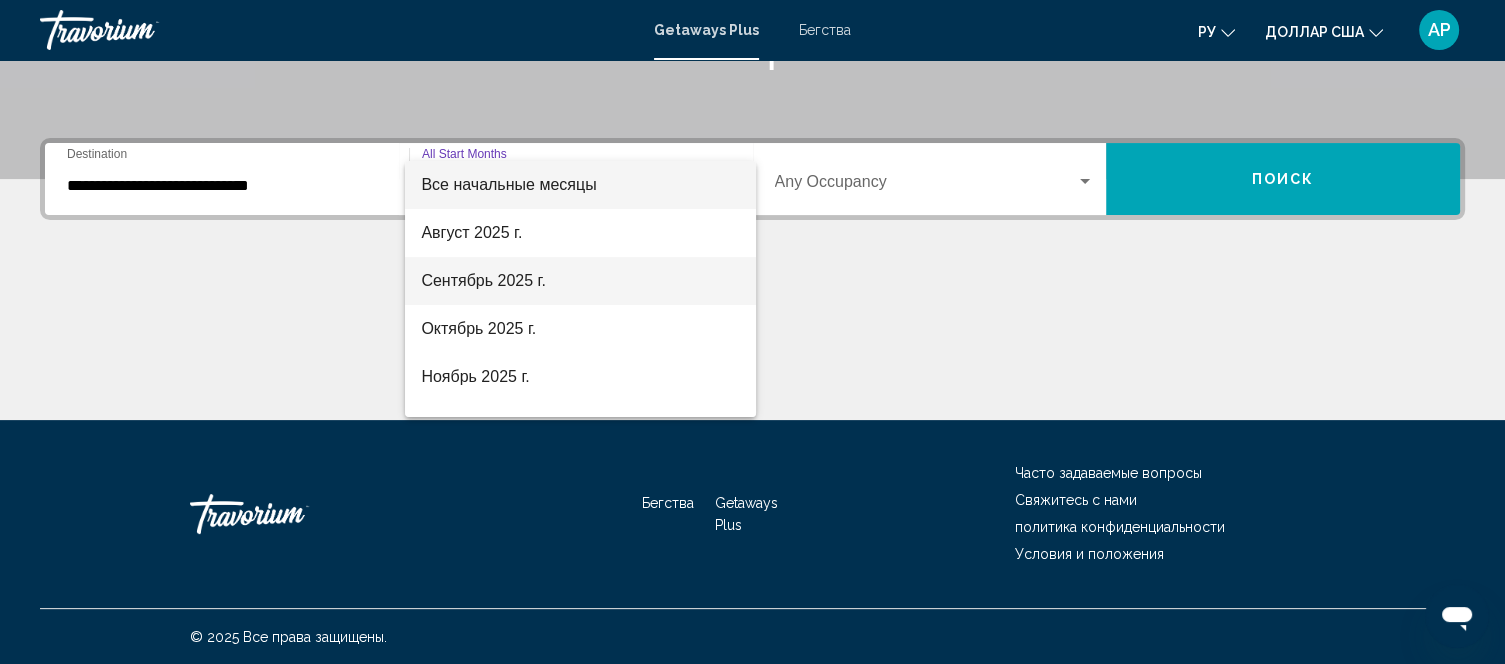 click on "Сентябрь 2025 г." at bounding box center (580, 281) 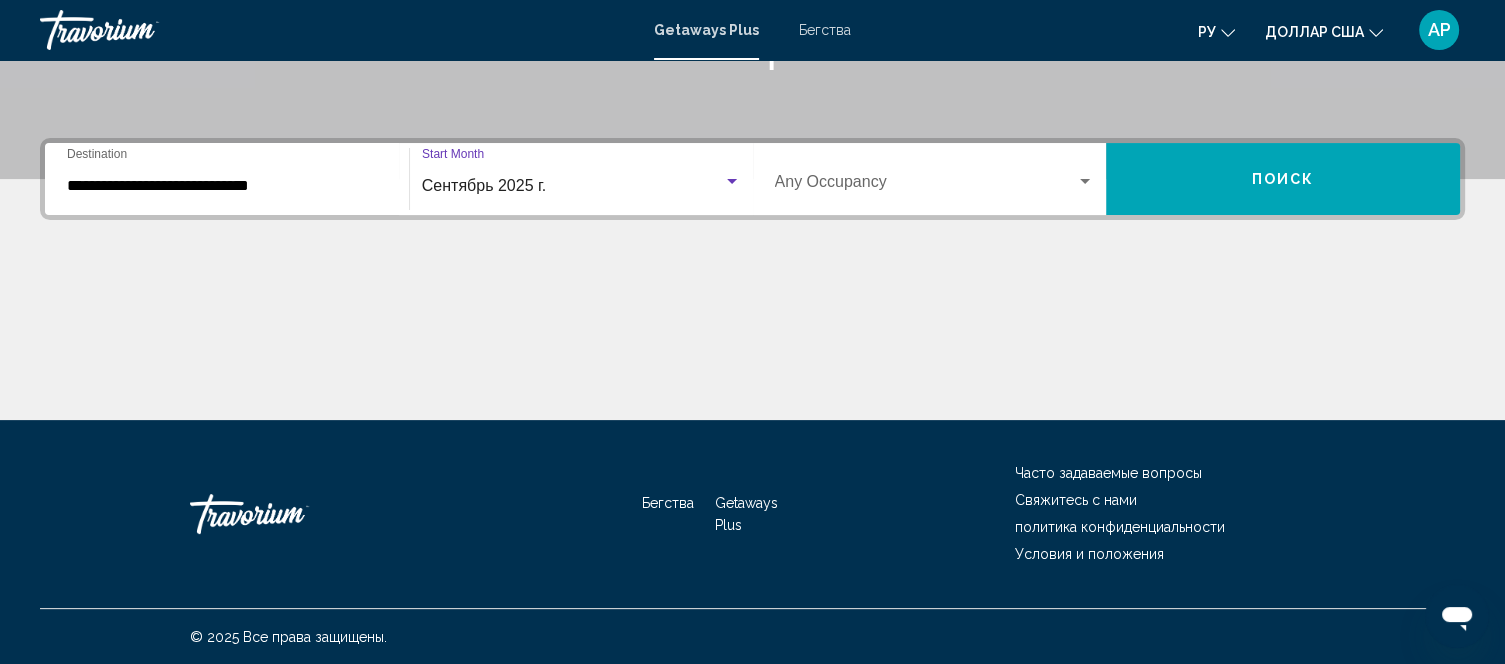 click at bounding box center (1085, 181) 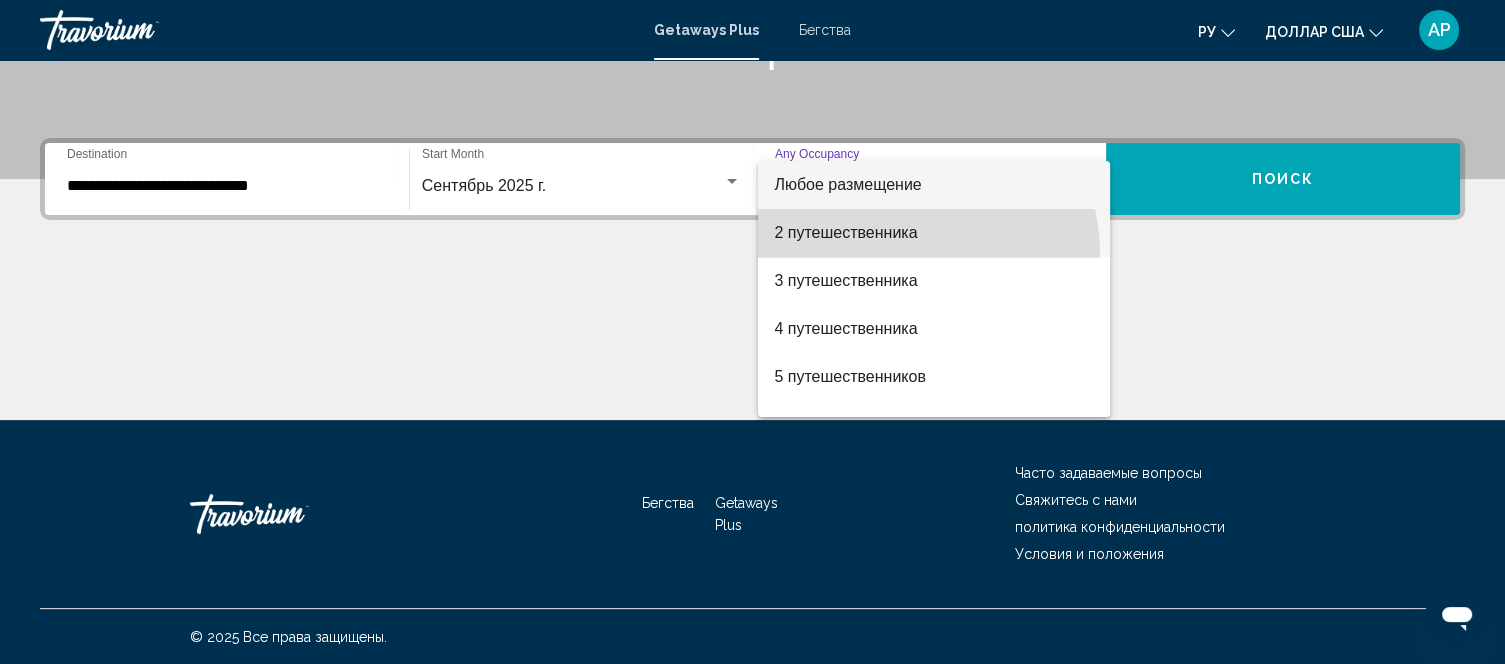 click on "2 путешественника" at bounding box center [934, 233] 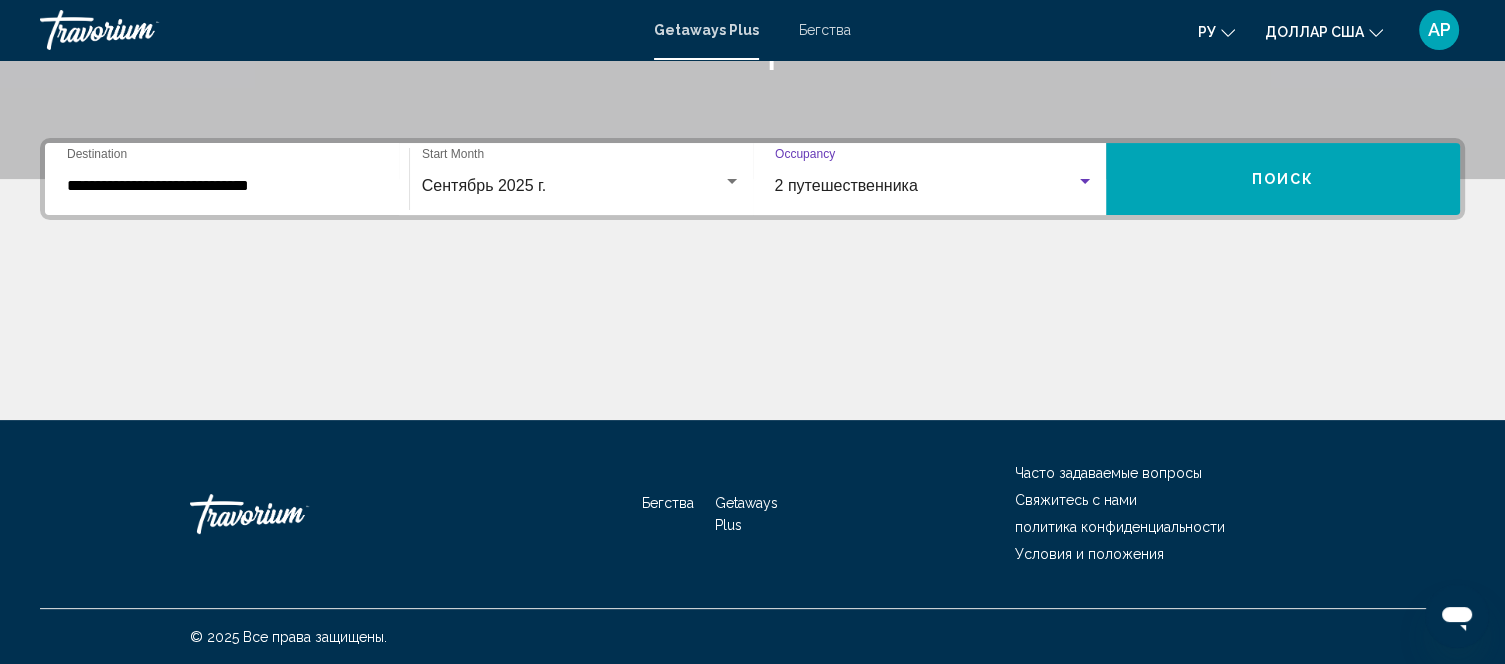 click on "2 путешественника" at bounding box center (926, 186) 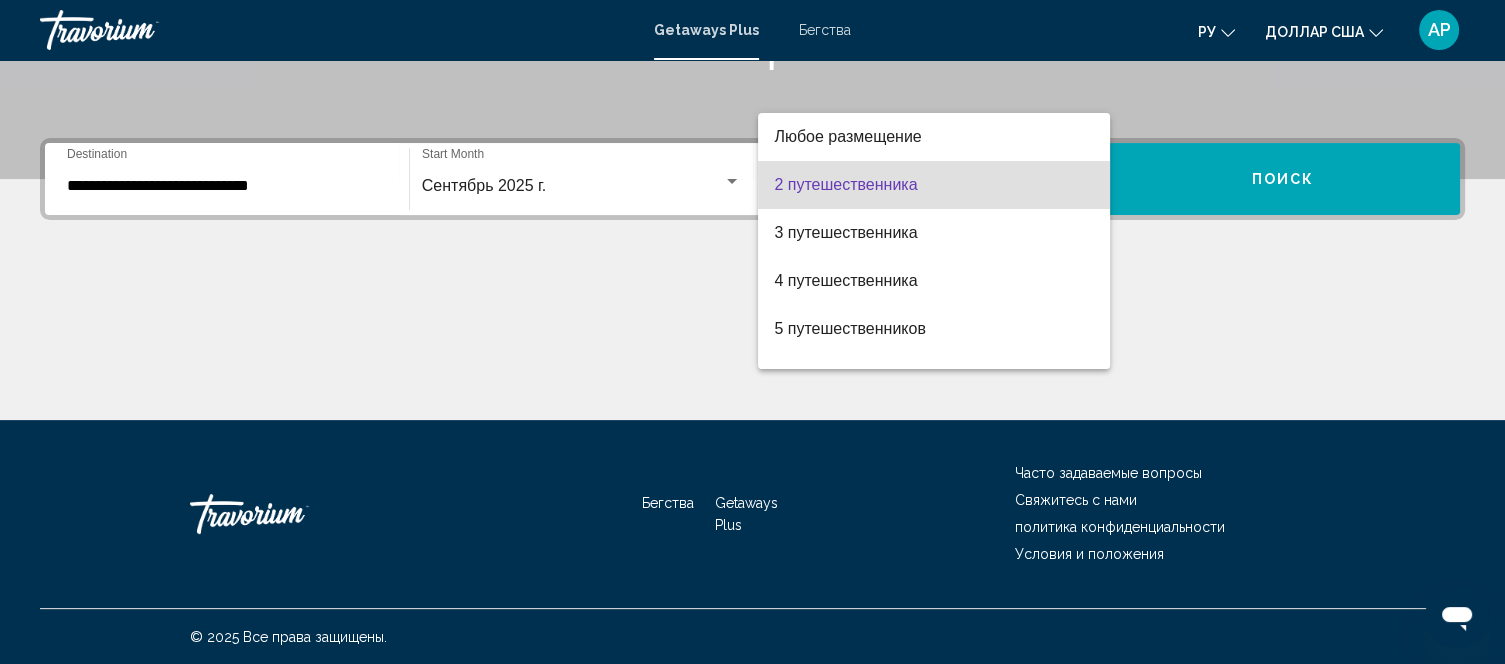 click on "2 путешественника" at bounding box center [934, 185] 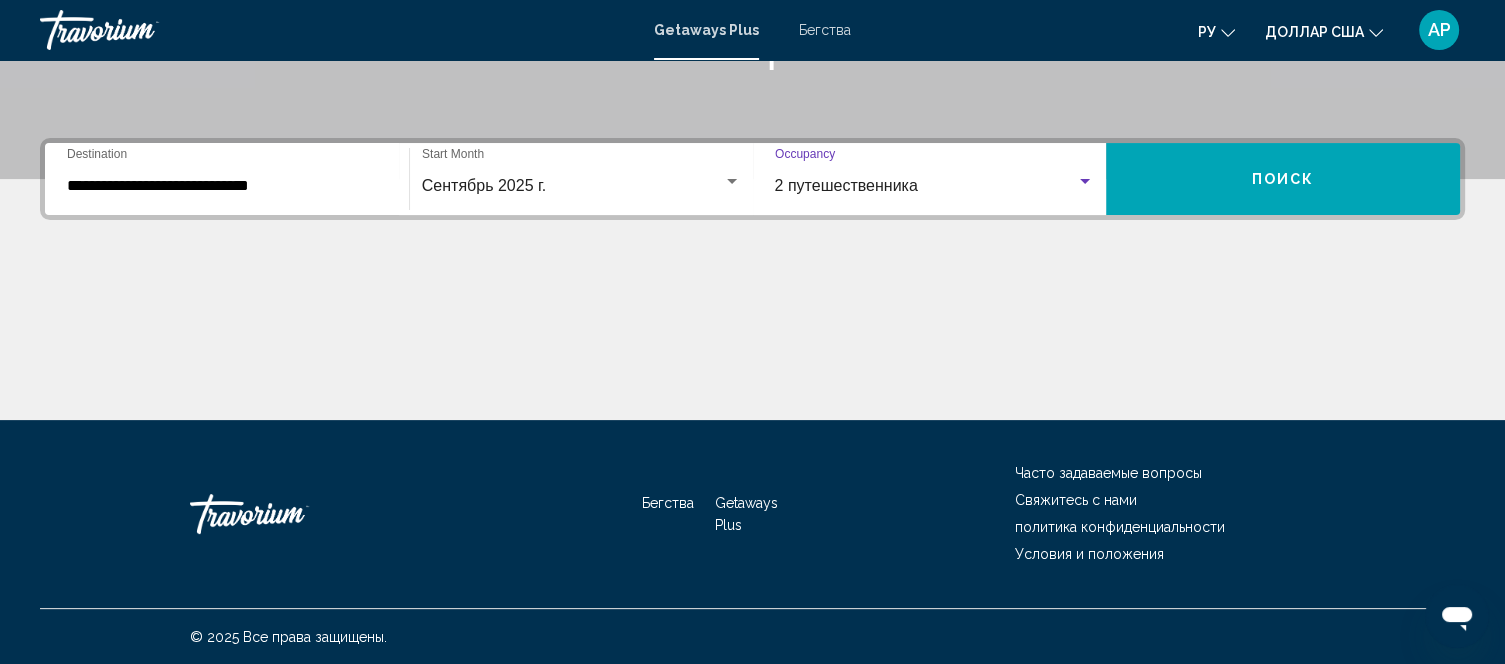 click on "2 путешественника" at bounding box center [926, 186] 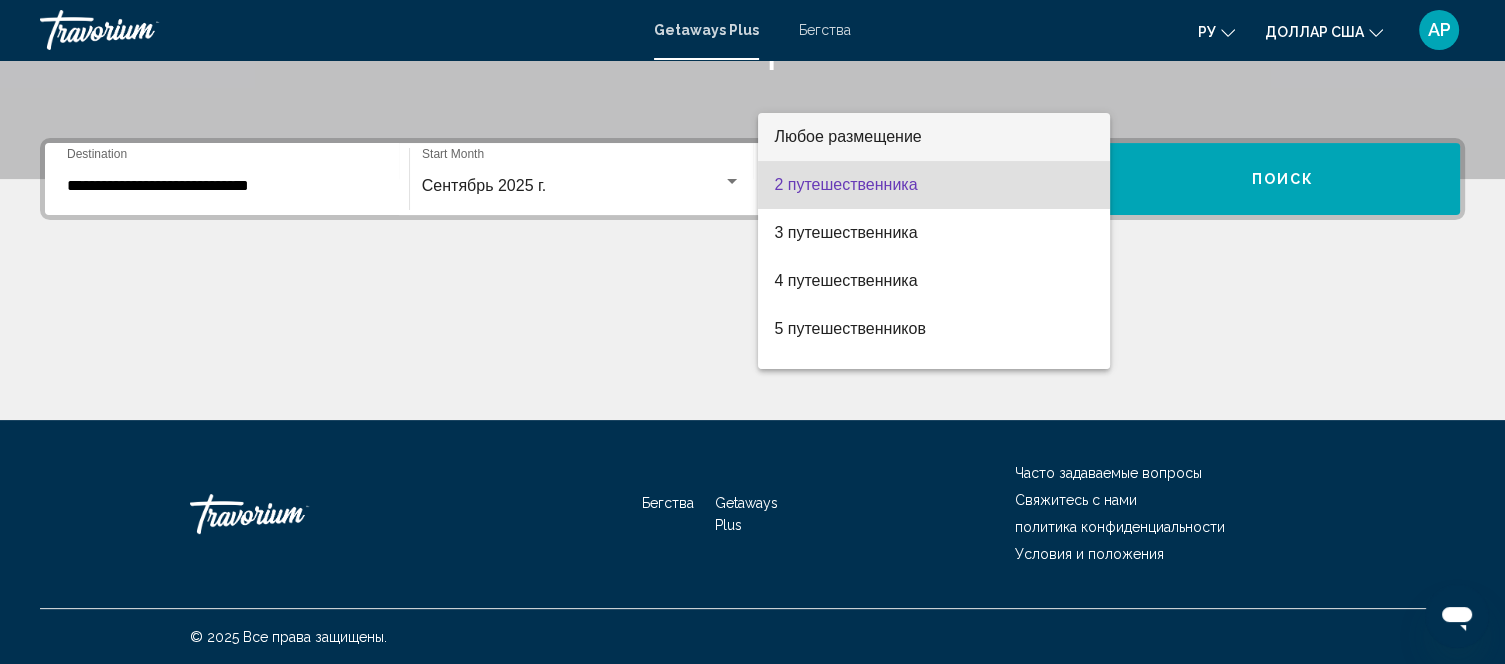 click on "Любое размещение" at bounding box center [934, 137] 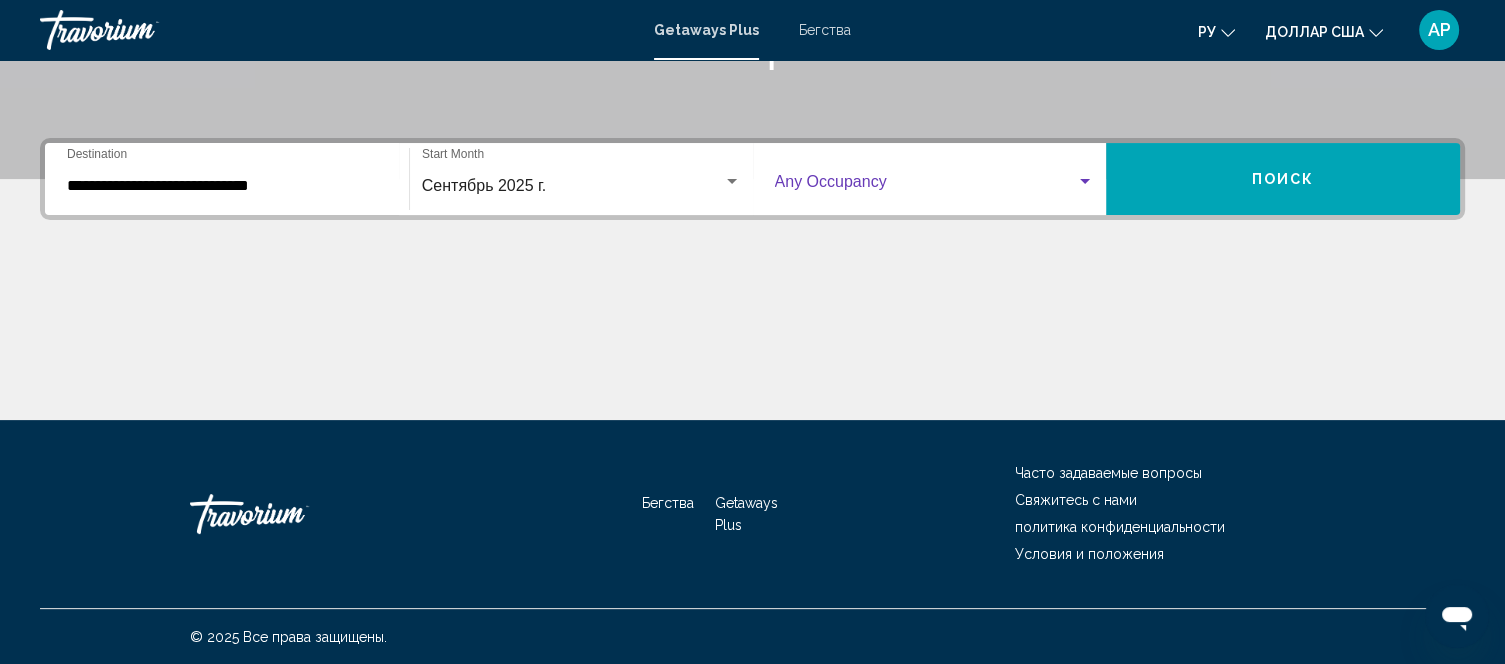 click on "Поиск" at bounding box center [1283, 179] 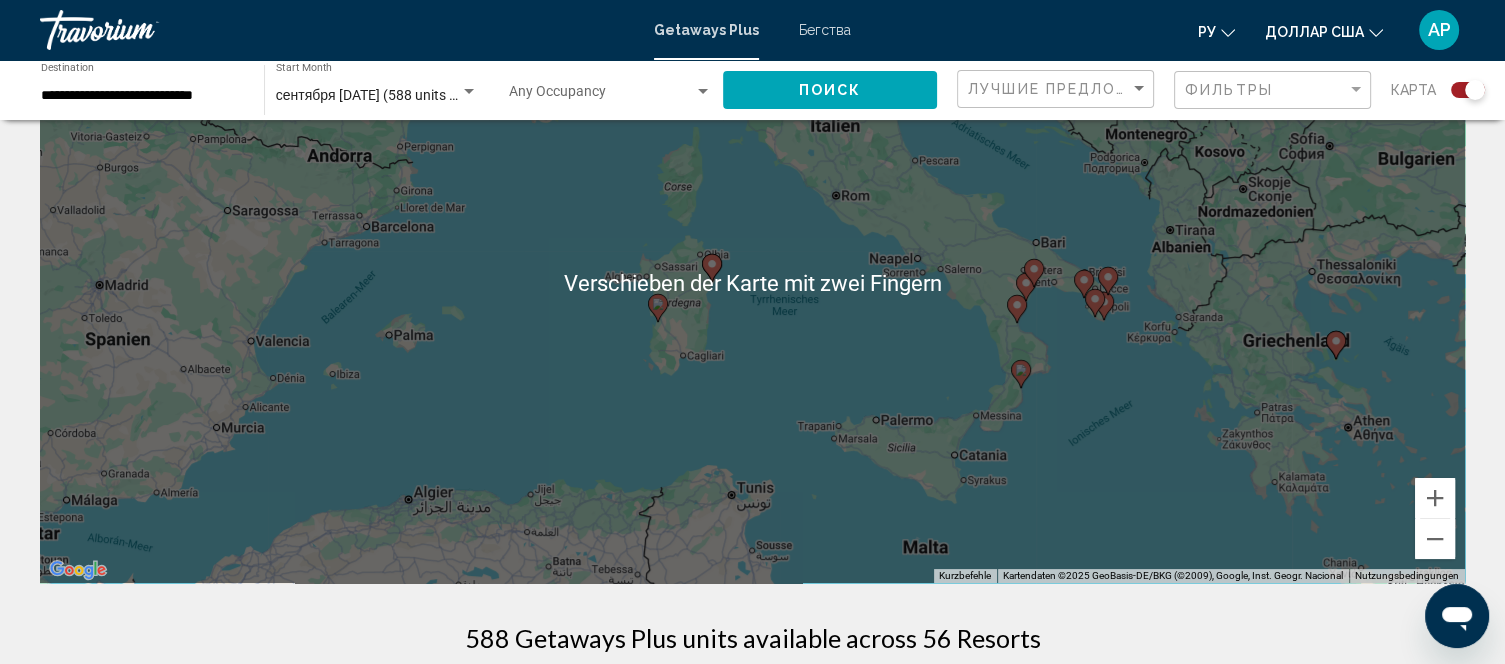 scroll, scrollTop: 0, scrollLeft: 0, axis: both 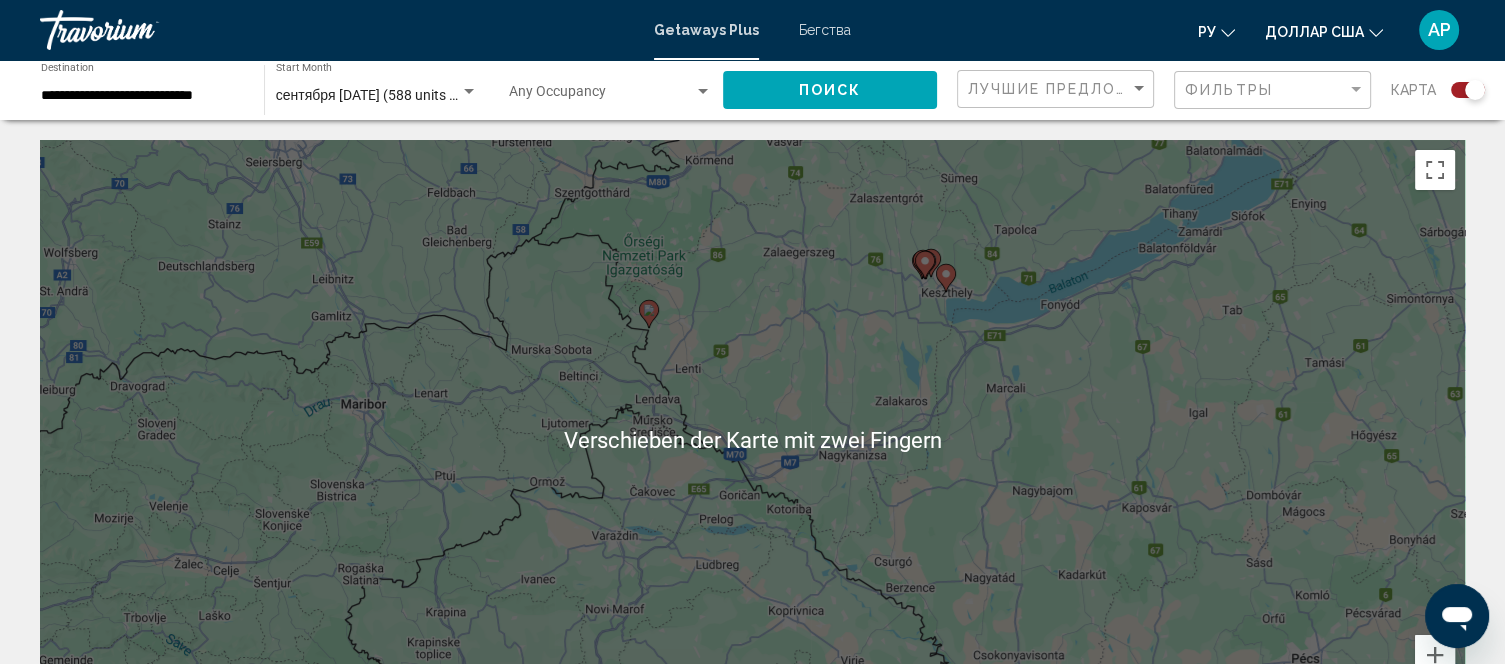 click at bounding box center (946, 278) 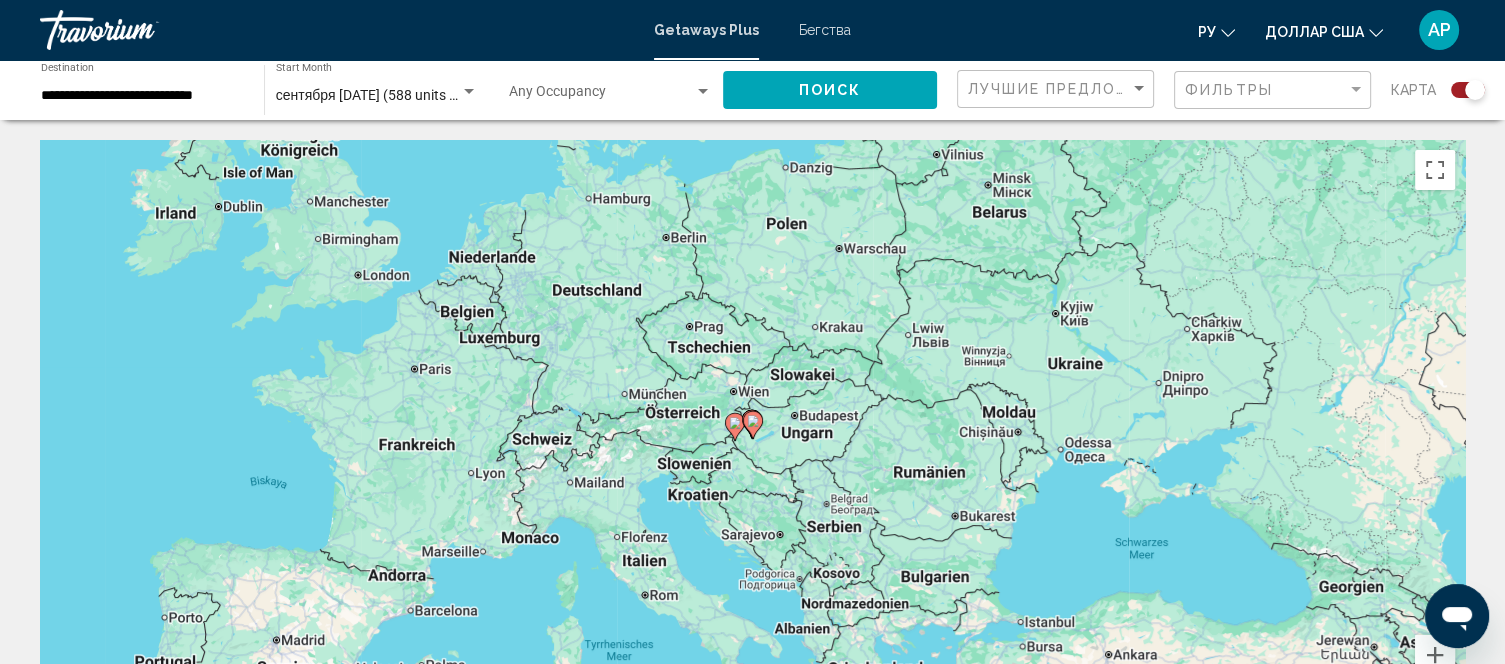 click on "Um von einem Element zum anderen zu gelangen, drückst du die Pfeiltasten entsprechend. Um den Modus zum Ziehen mit der Tastatur zu aktivieren, drückst du Alt + Eingabetaste. Wenn du den Modus aktiviert hast, kannst du die Markierung mit den Pfeiltasten verschieben. Nachdem du sie an die gewünschte Stelle gezogen bzw. verschoben hast, drückst du einfach die Eingabetaste. Durch Drücken der Esc-Taste kannst du den Vorgang abbrechen." at bounding box center [752, 440] 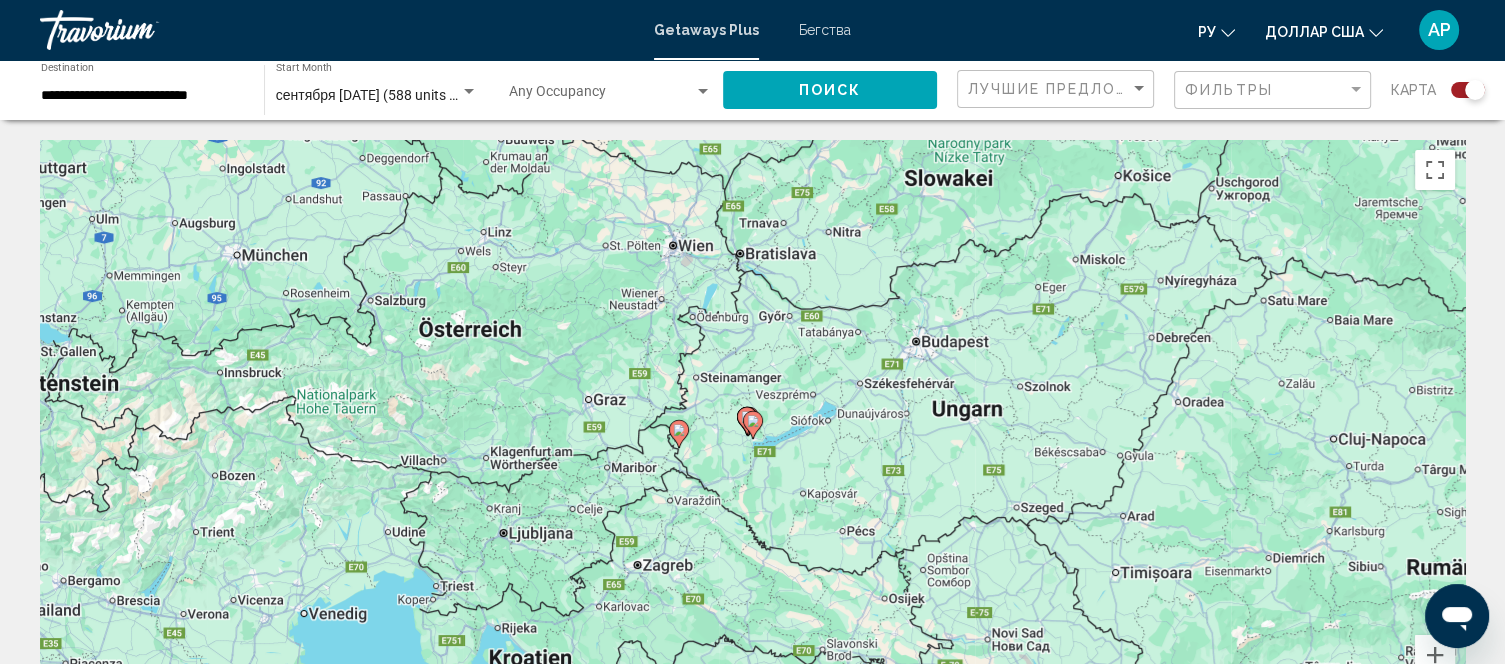 click 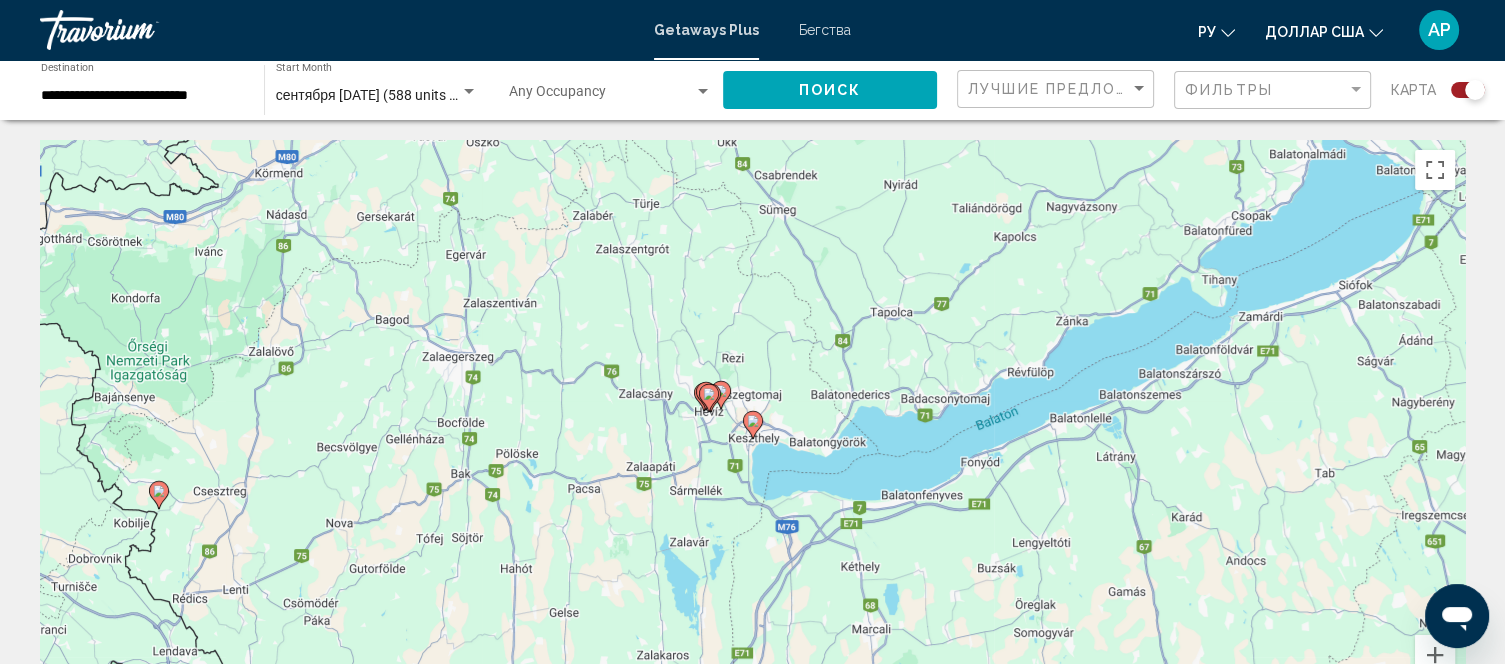 click 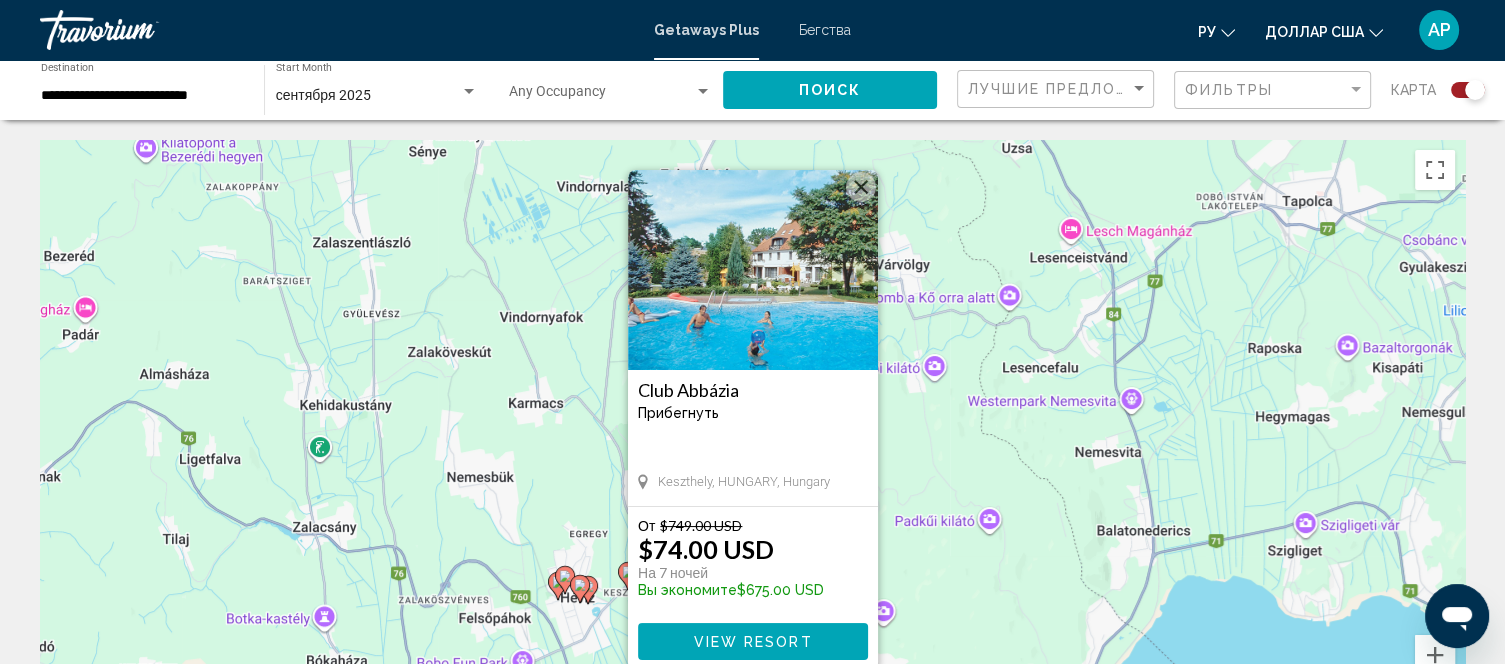 click at bounding box center (753, 270) 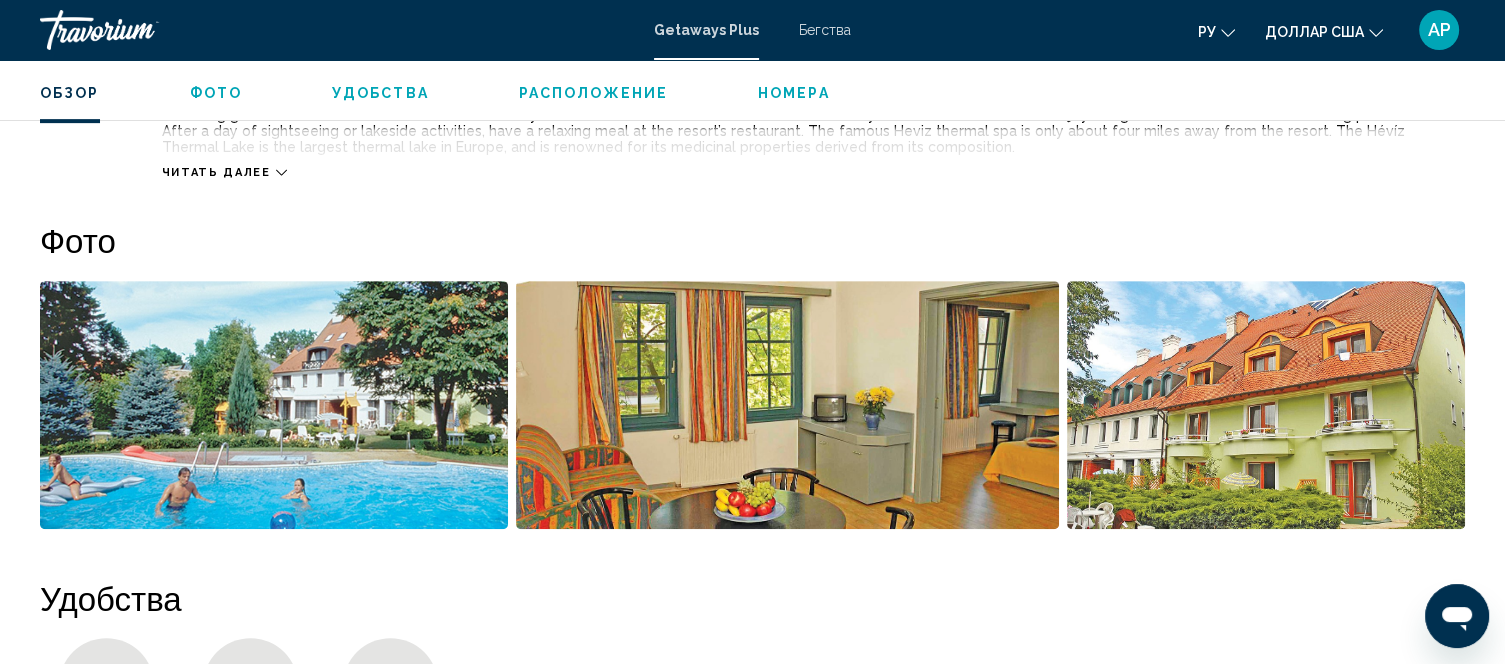 scroll, scrollTop: 812, scrollLeft: 0, axis: vertical 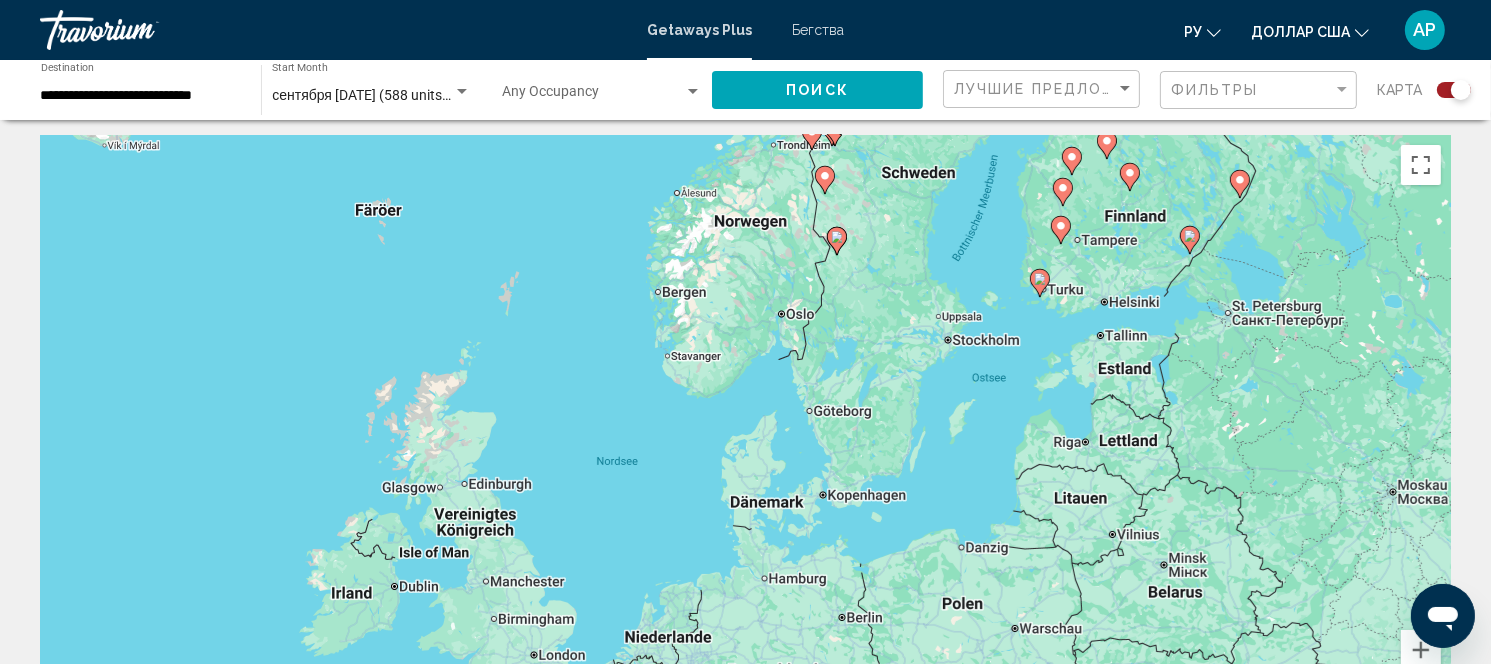 click 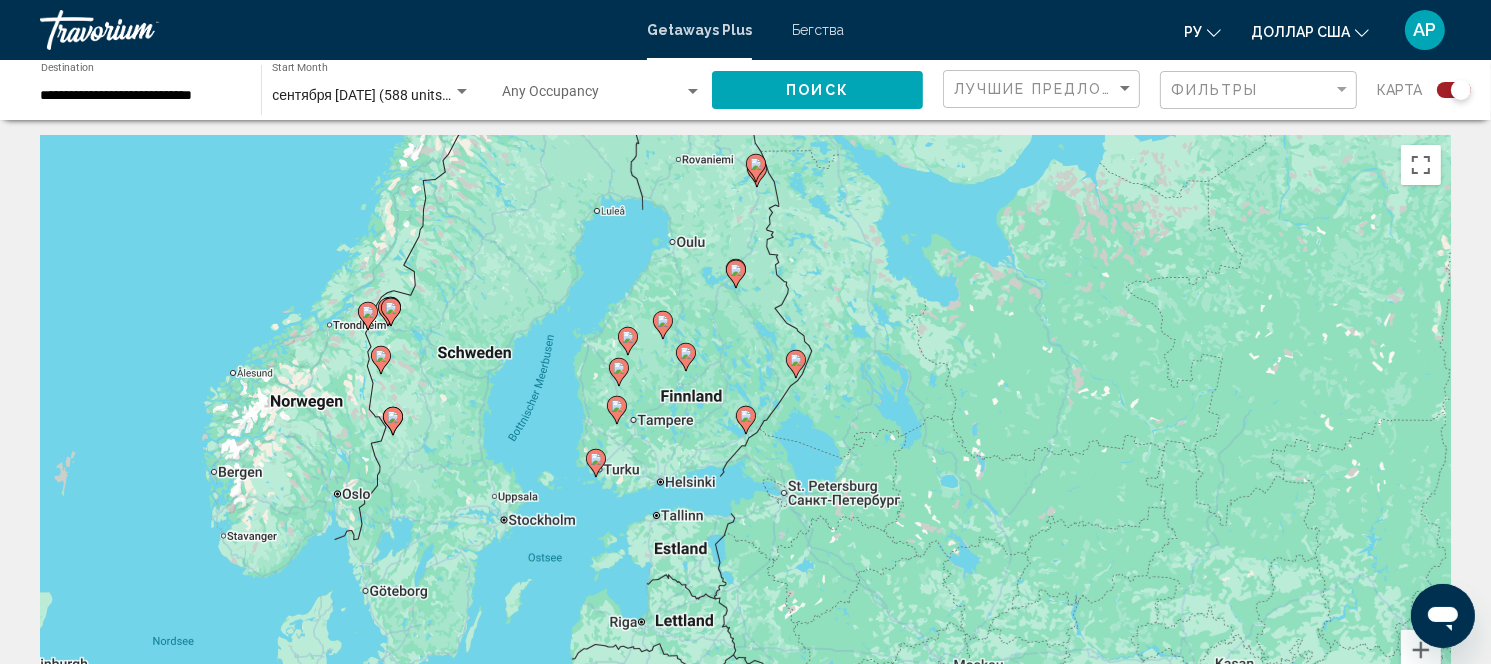 click at bounding box center (746, 420) 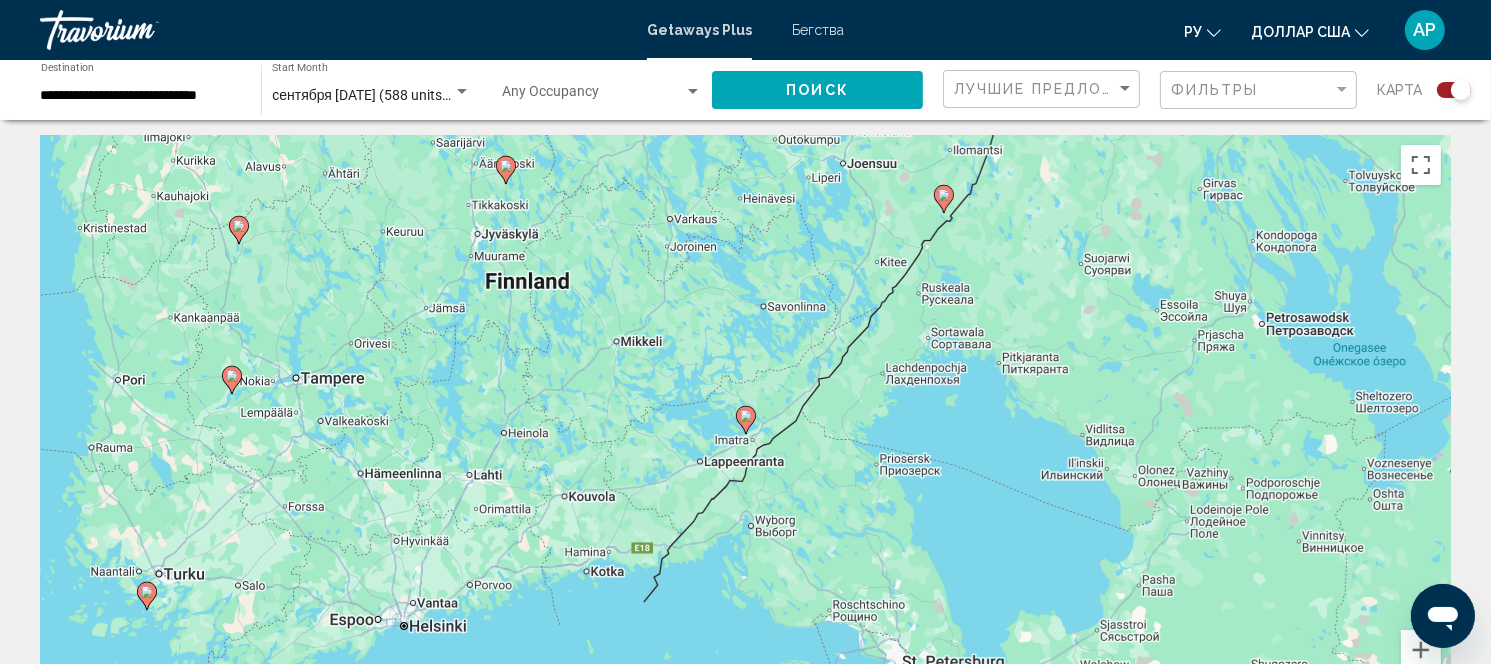 click 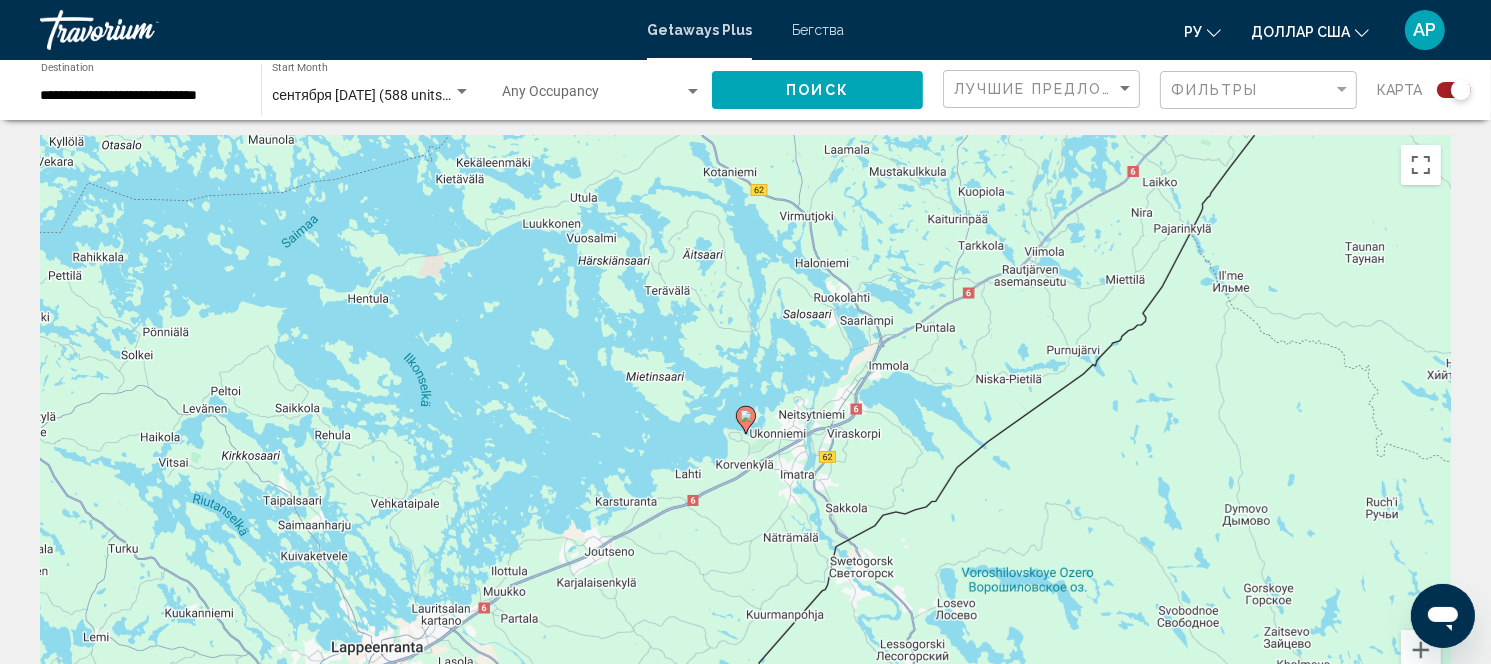 click 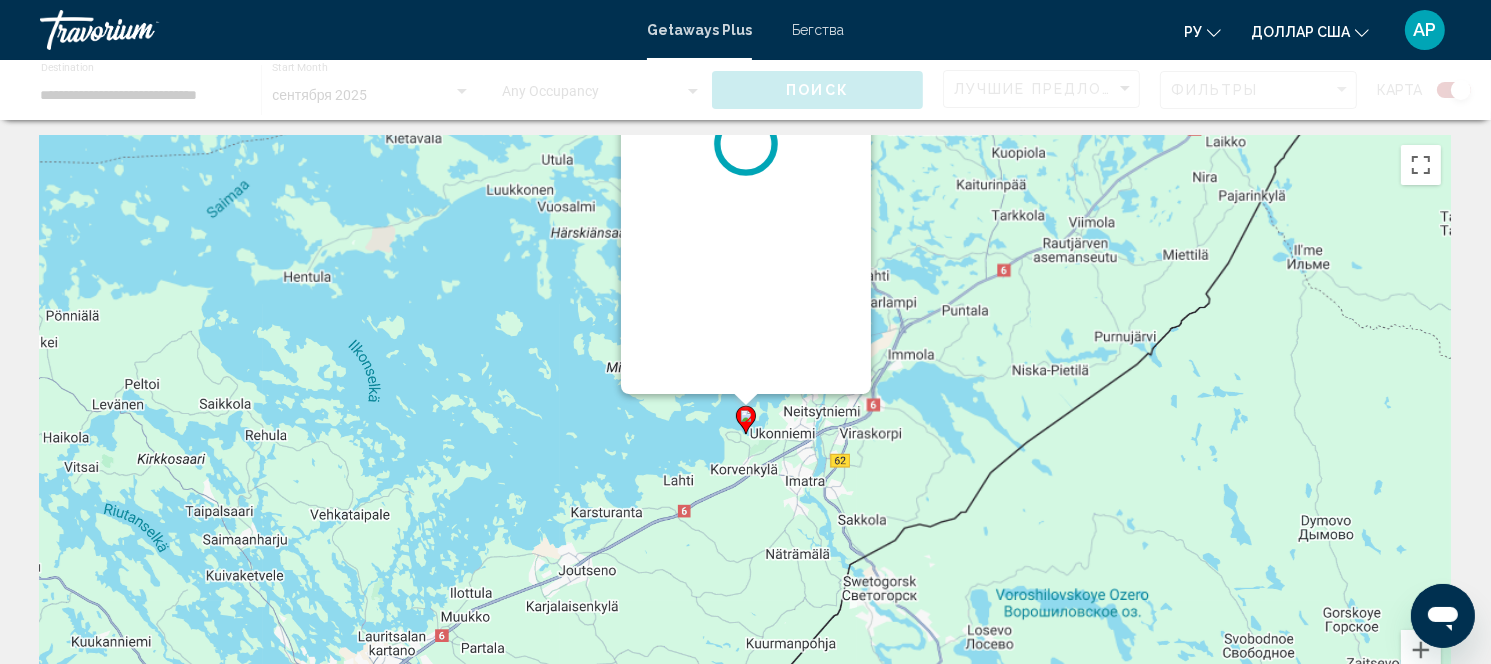 scroll, scrollTop: 0, scrollLeft: 0, axis: both 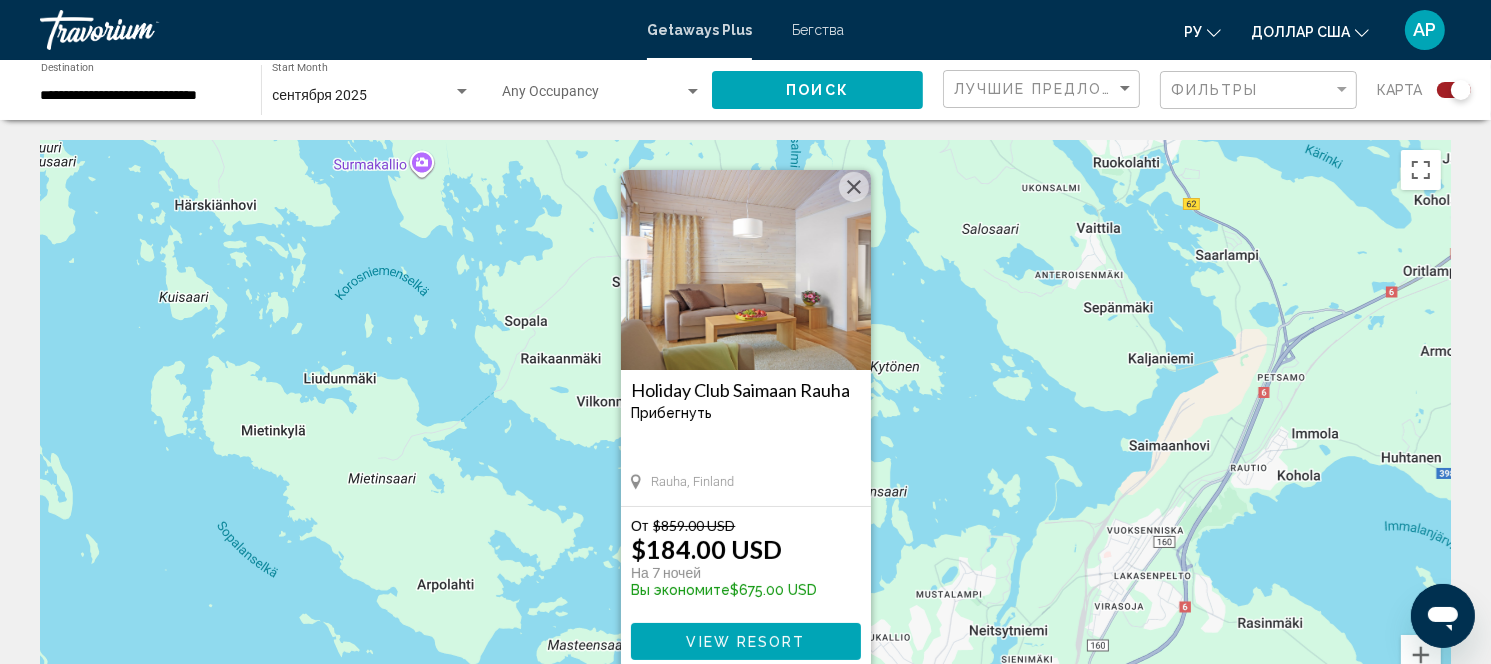 click at bounding box center (746, 270) 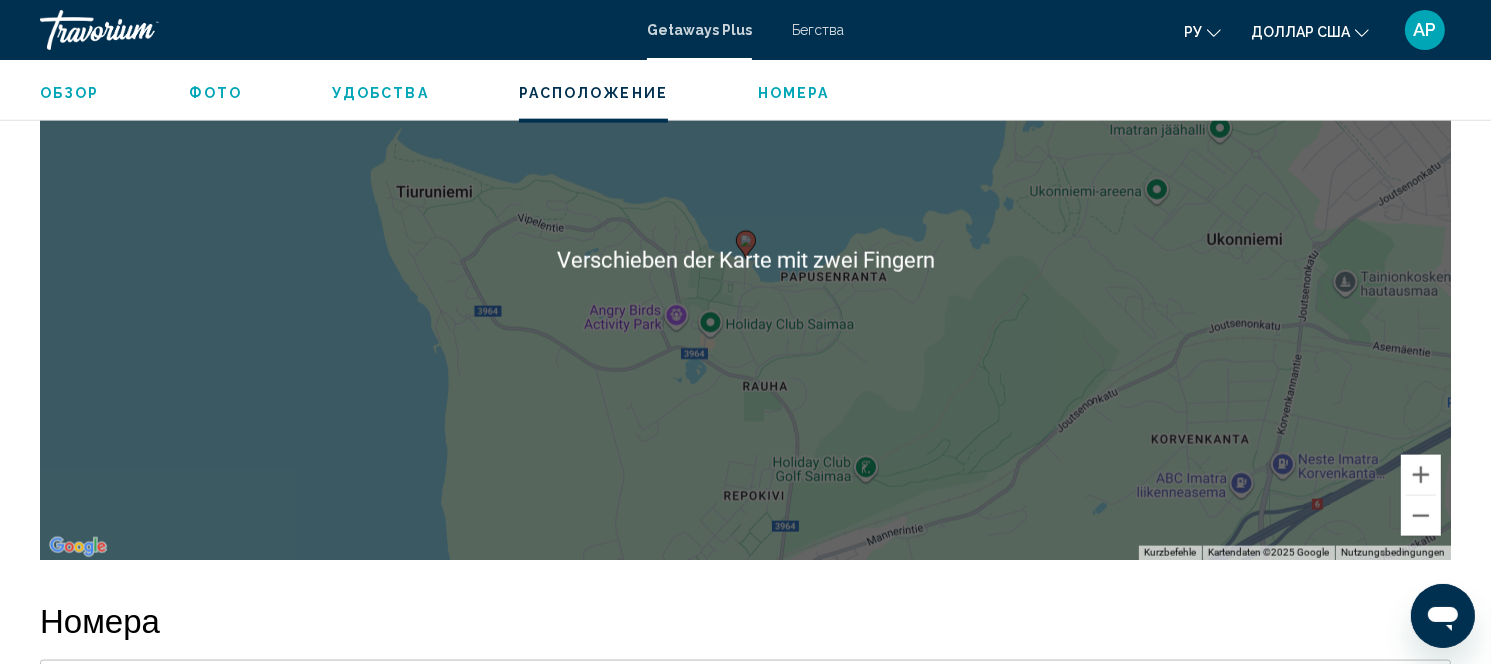 scroll, scrollTop: 2482, scrollLeft: 0, axis: vertical 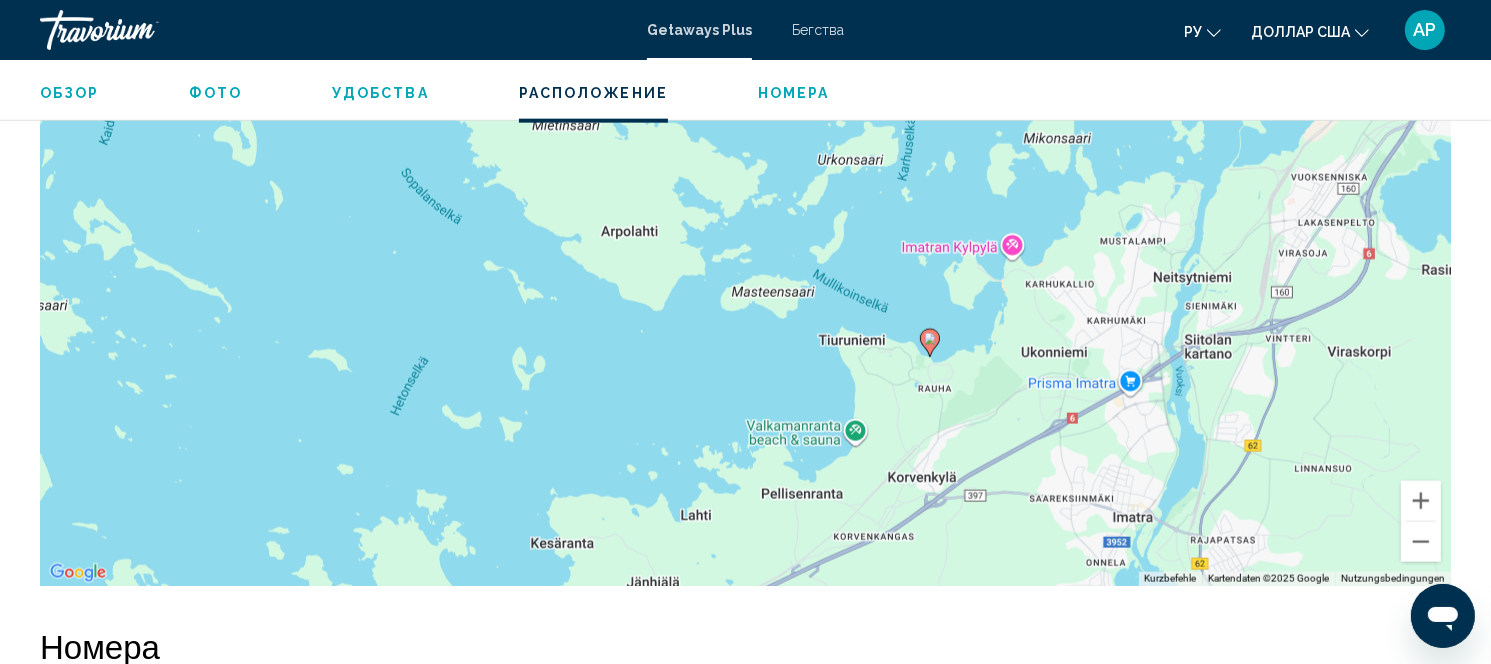click on "Um den Modus zum Ziehen mit der Tastatur zu aktivieren, drückst du Alt + Eingabetaste. Wenn du den Modus aktiviert hast, kannst du die Markierung mit den Pfeiltasten verschieben. Nachdem du sie an die gewünschte Stelle gezogen bzw. verschoben hast, drückst du einfach die Eingabetaste. Durch Drücken der Esc-Taste kannst du den Vorgang abbrechen." at bounding box center [745, 286] 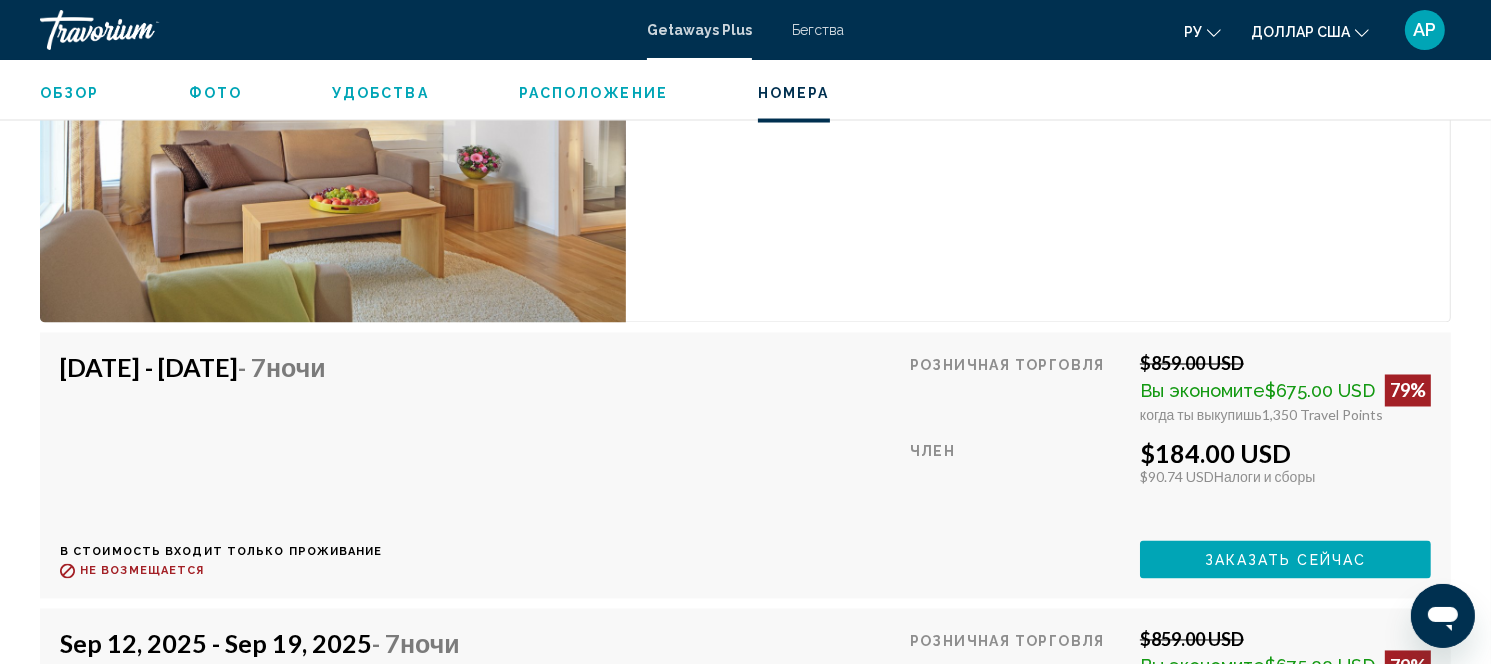 scroll, scrollTop: 3443, scrollLeft: 0, axis: vertical 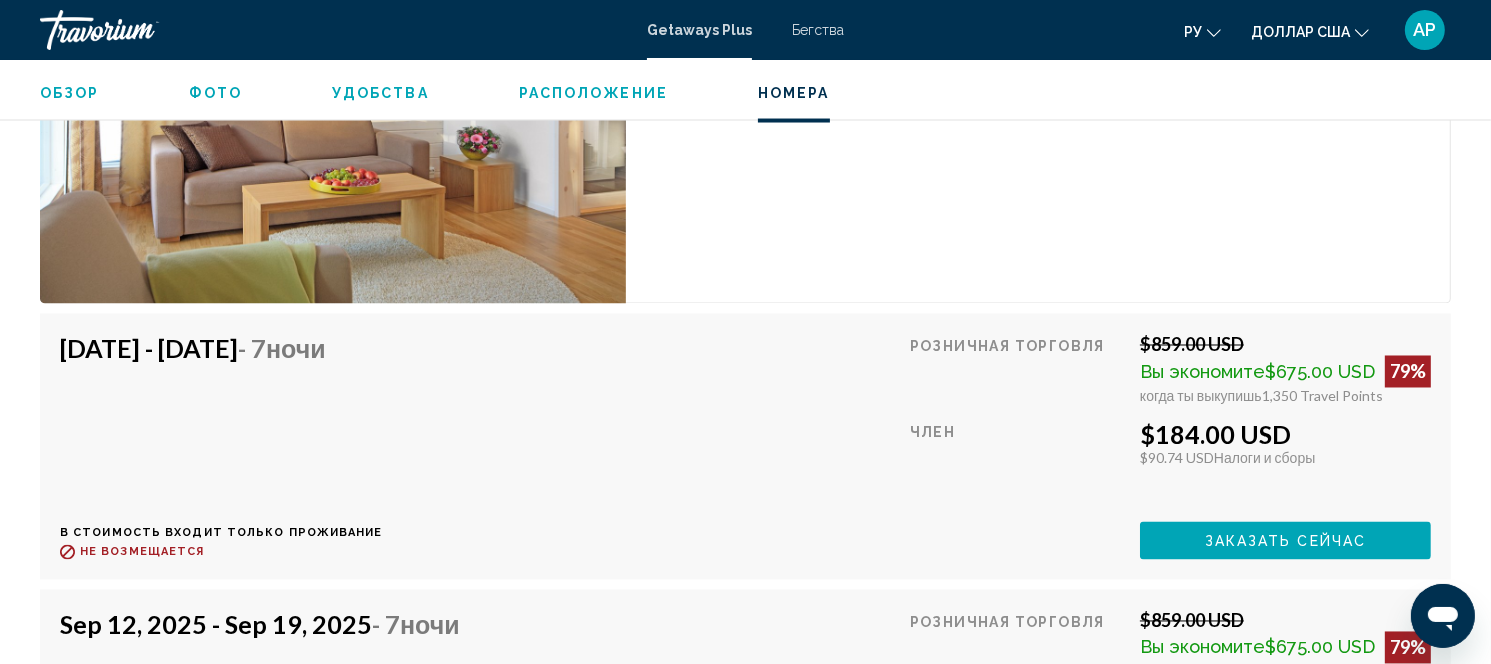 click on "Номер с 2 спальнями (Full Kitchen) Спальни 2 Макс. вместимость 6 Кухня
Полноценная кухня" at bounding box center [1038, 81] 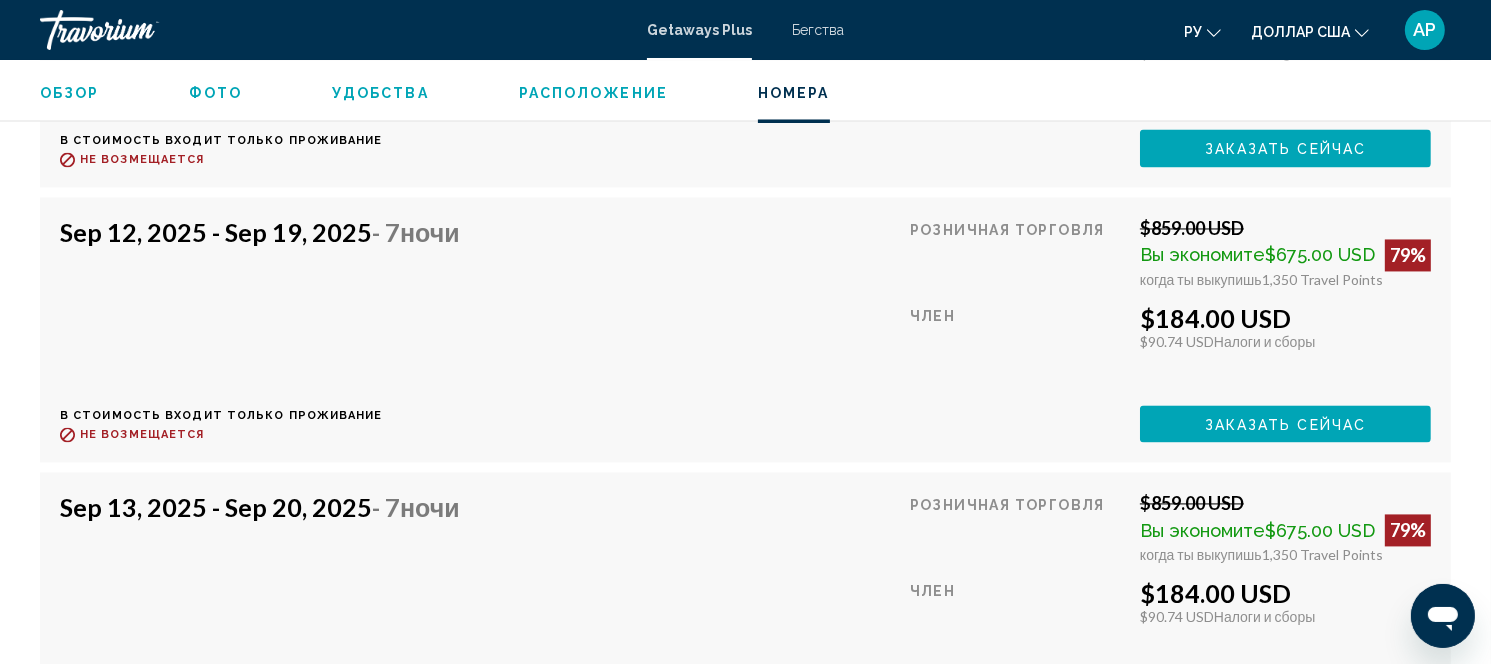 scroll, scrollTop: 3836, scrollLeft: 0, axis: vertical 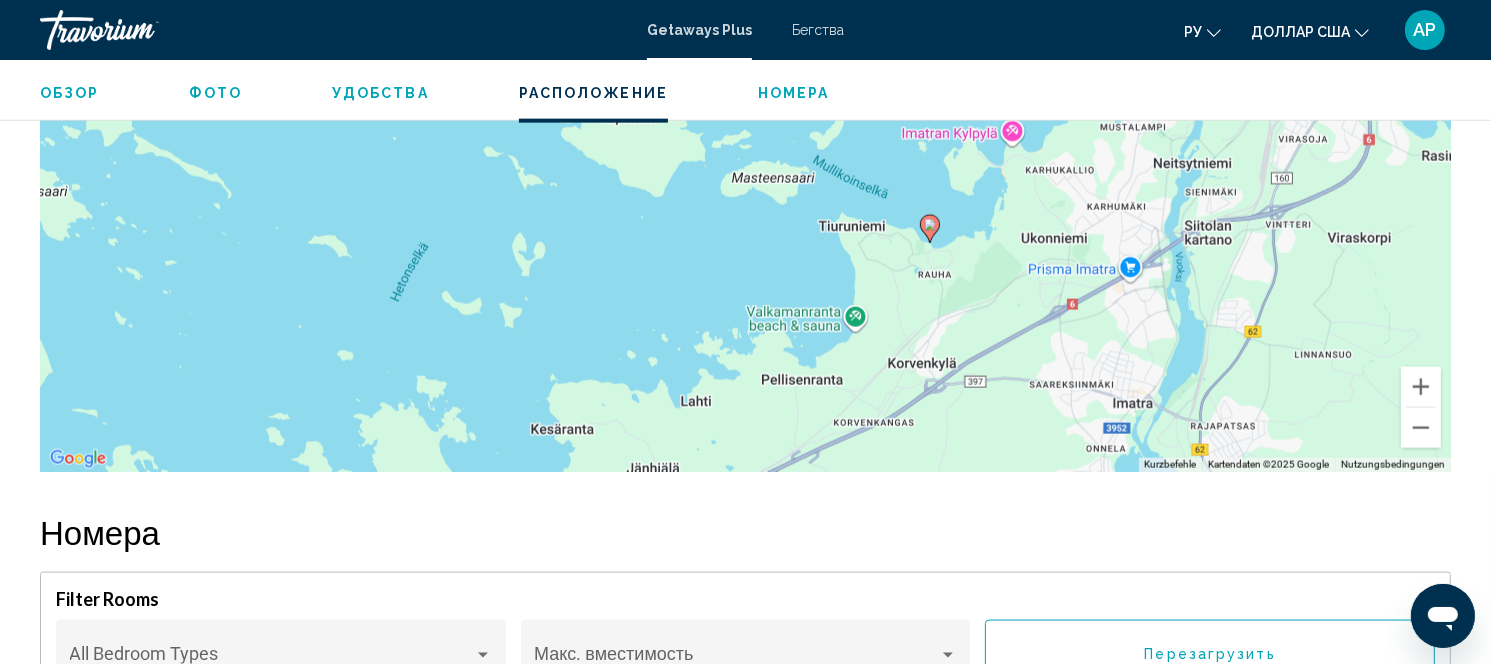 click on "Um den Modus zum Ziehen mit der Tastatur zu aktivieren, drückst du Alt + Eingabetaste. Wenn du den Modus aktiviert hast, kannst du die Markierung mit den Pfeiltasten verschieben. Nachdem du sie an die gewünschte Stelle gezogen bzw. verschoben hast, drückst du einfach die Eingabetaste. Durch Drücken der Esc-Taste kannst du den Vorgang abbrechen." at bounding box center (745, 172) 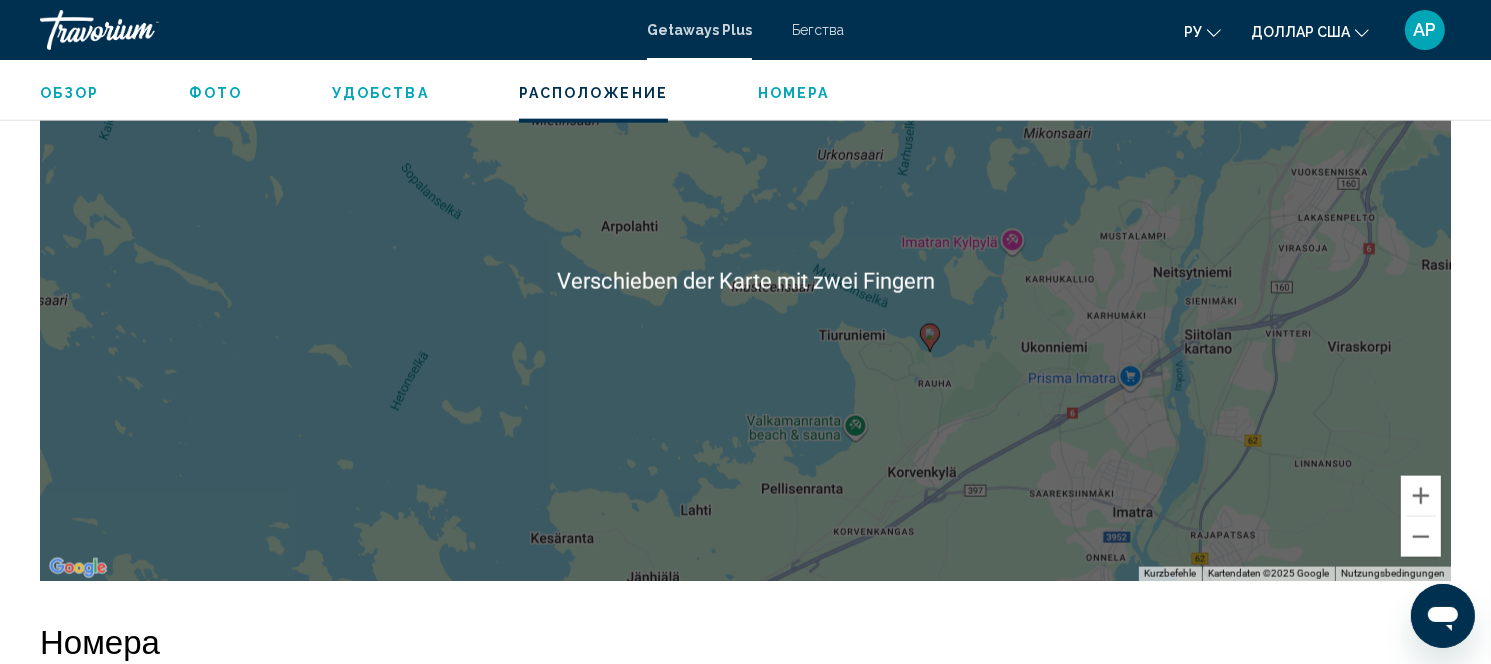 scroll, scrollTop: 2460, scrollLeft: 0, axis: vertical 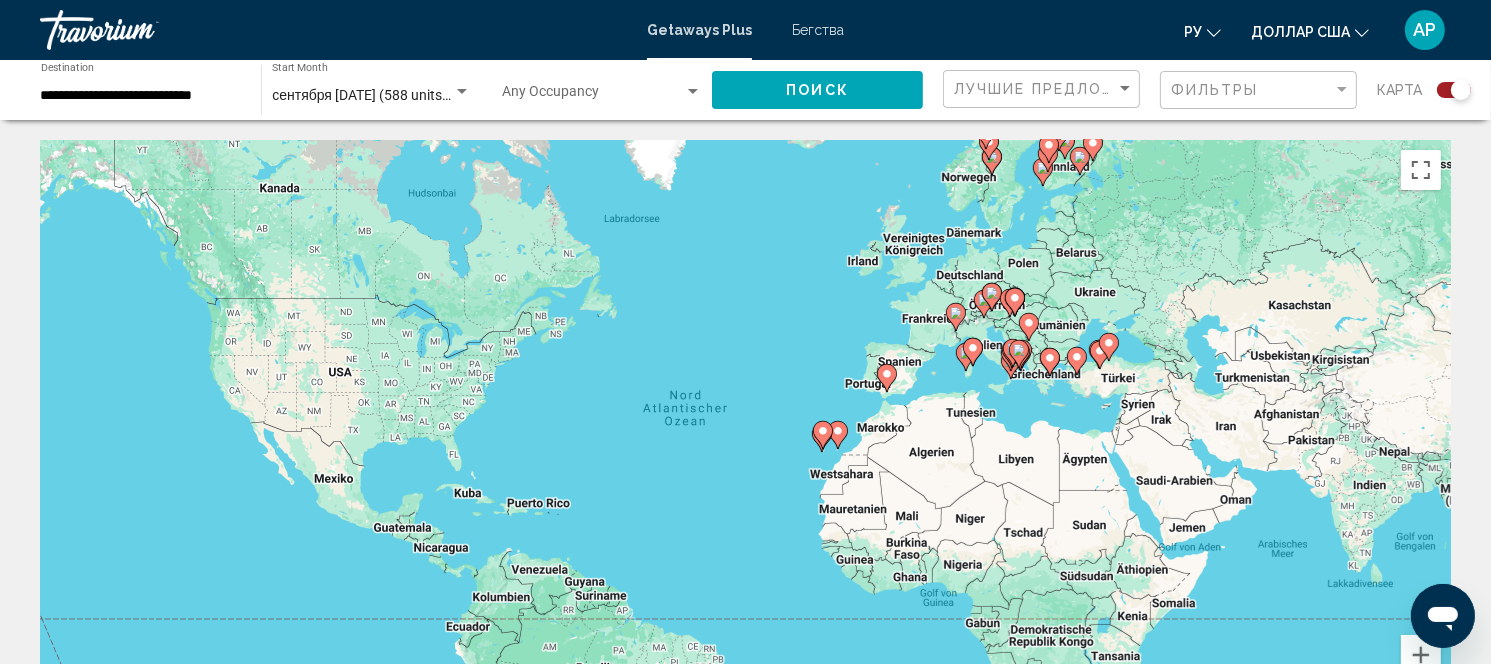 click at bounding box center (973, 352) 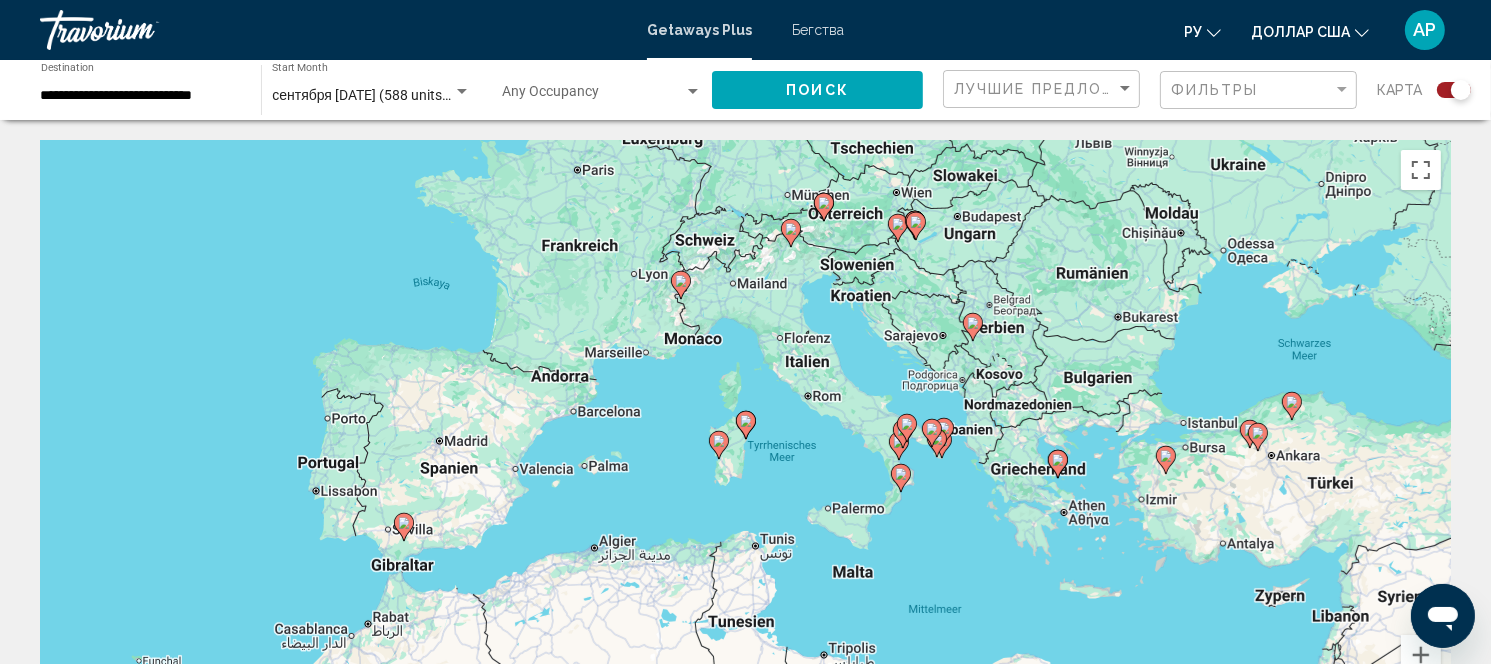 click 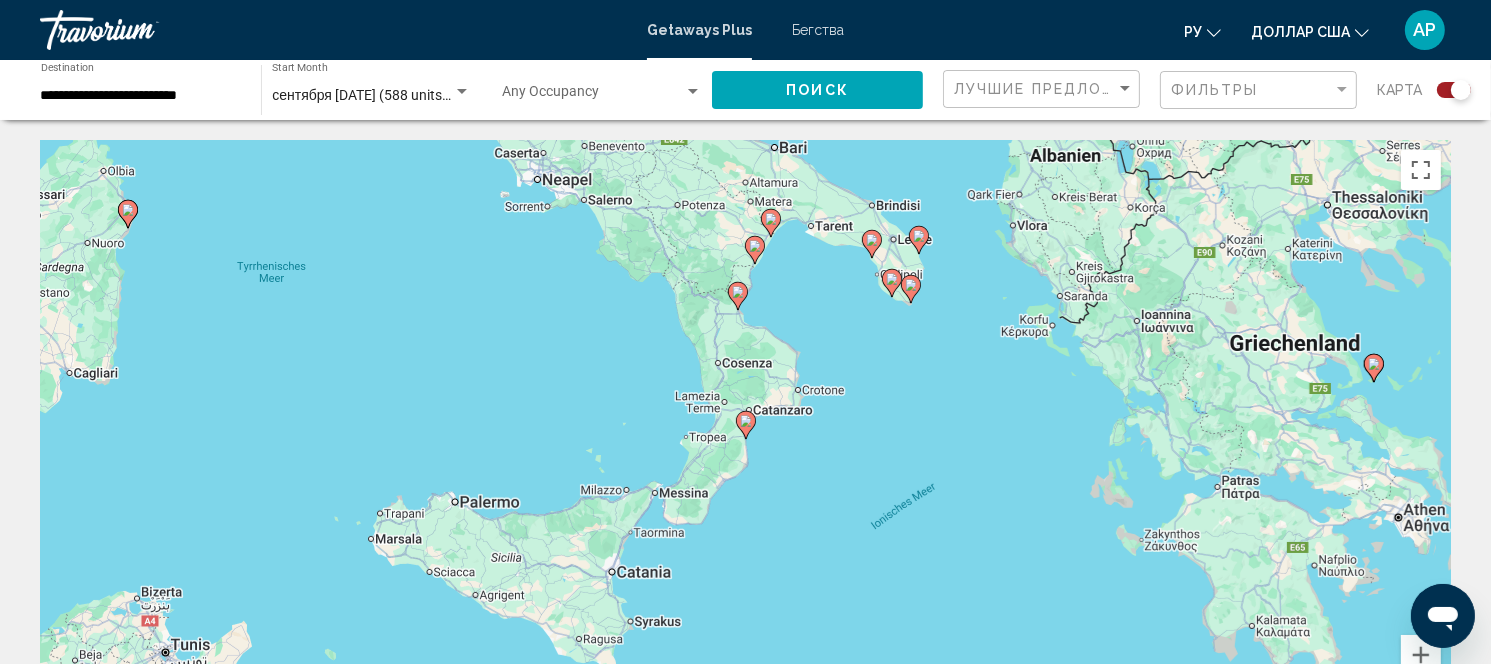 click 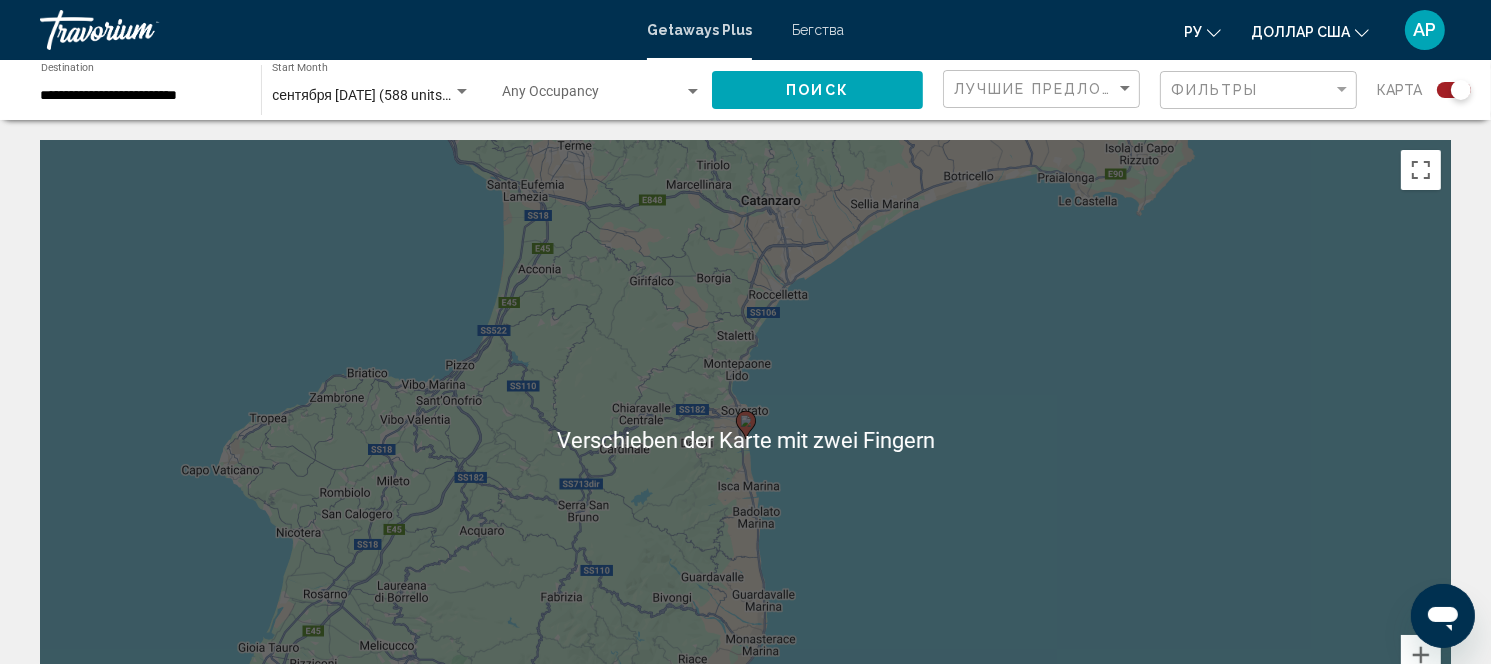 scroll, scrollTop: 0, scrollLeft: 0, axis: both 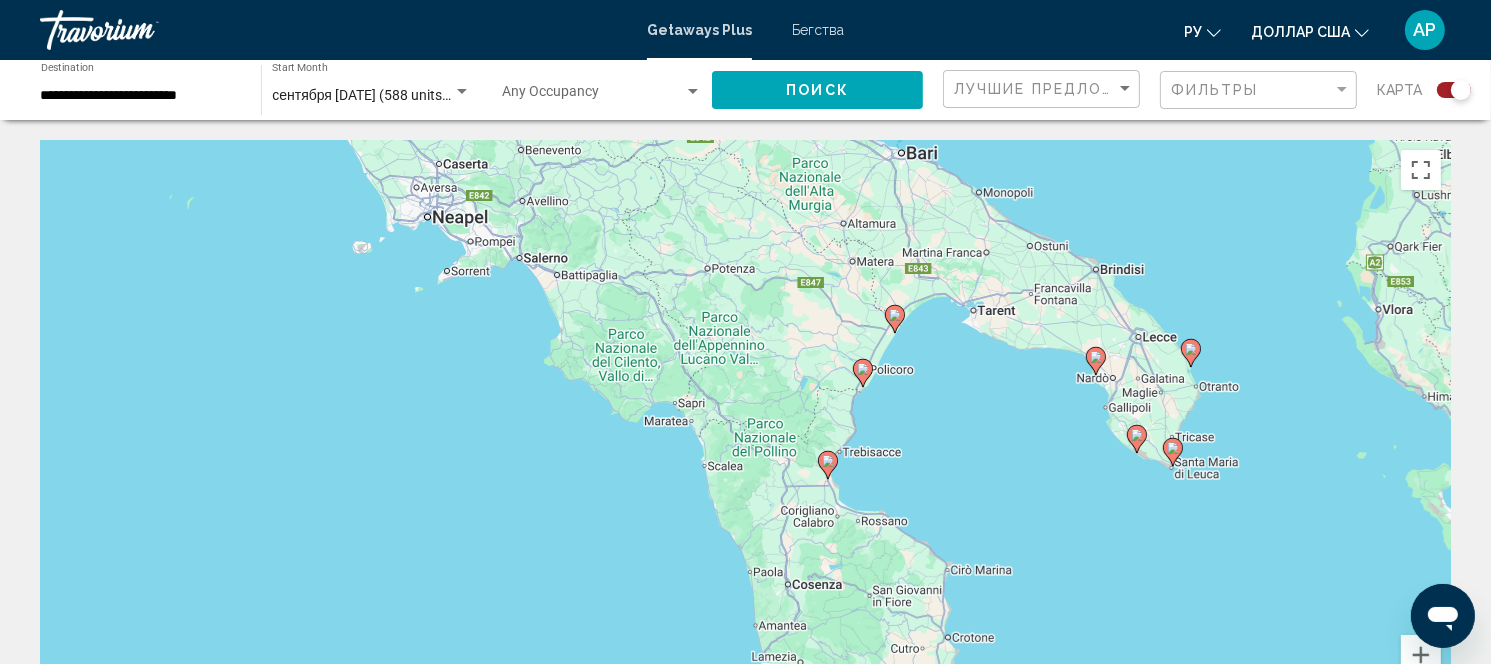 click on "Um den Modus zum Ziehen mit der Tastatur zu aktivieren, drückst du Alt + Eingabetaste. Wenn du den Modus aktiviert hast, kannst du die Markierung mit den Pfeiltasten verschieben. Nachdem du sie an die gewünschte Stelle gezogen bzw. verschoben hast, drückst du einfach die Eingabetaste. Durch Drücken der Esc-Taste kannst du den Vorgang abbrechen." at bounding box center (745, 440) 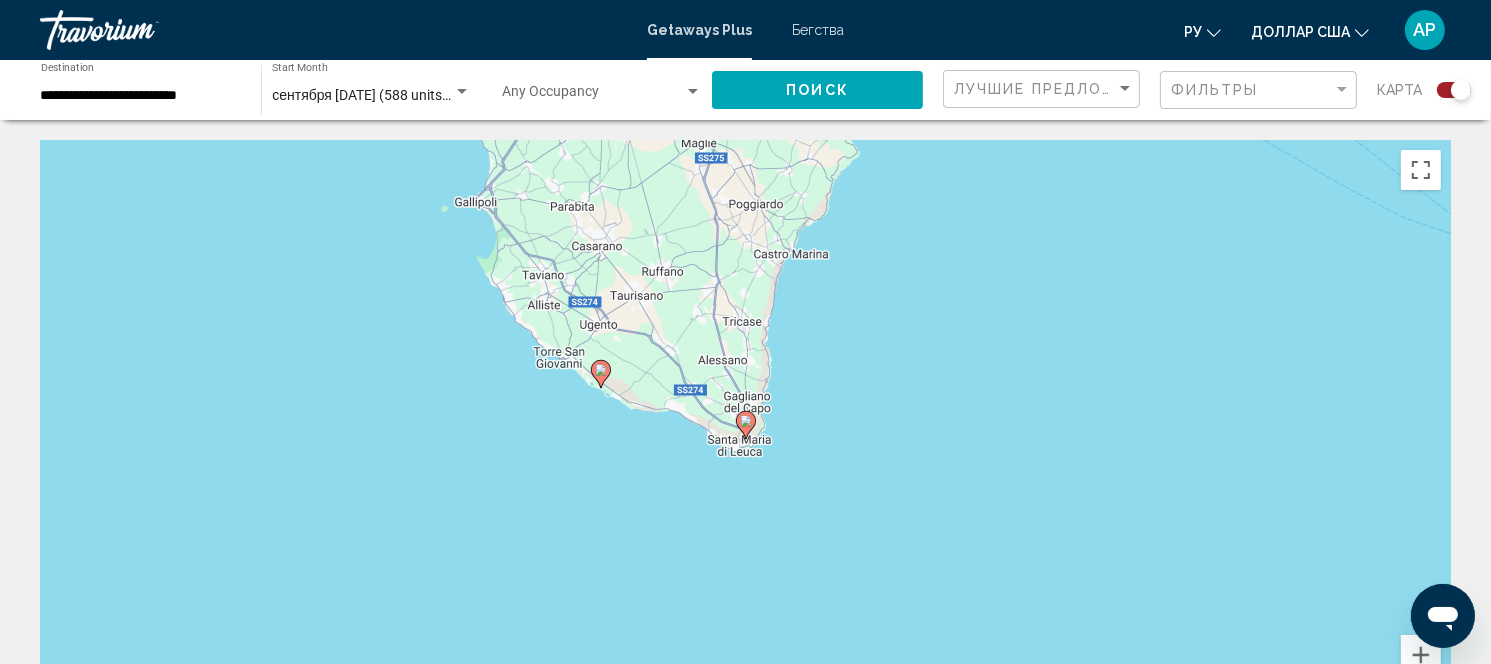 click 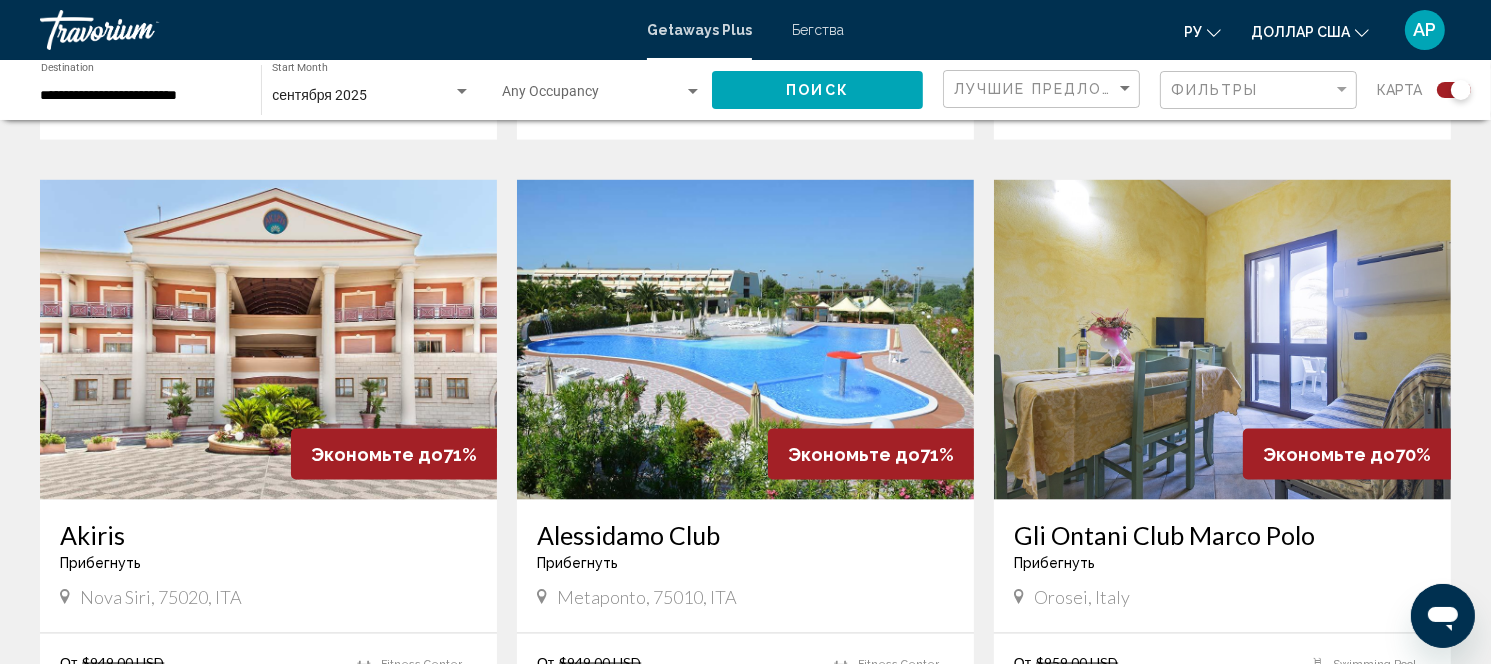 scroll, scrollTop: 2725, scrollLeft: 0, axis: vertical 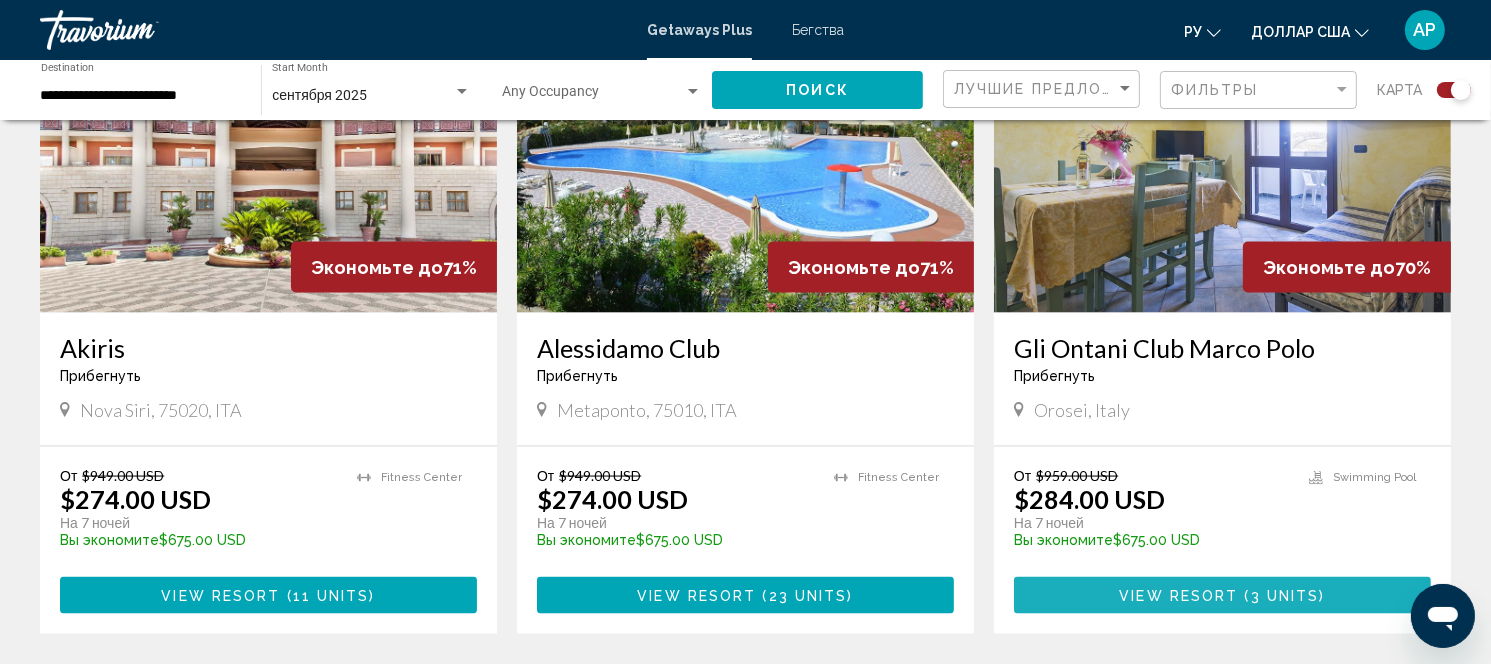 click on "View Resort    ( 3 units )" at bounding box center (1222, 595) 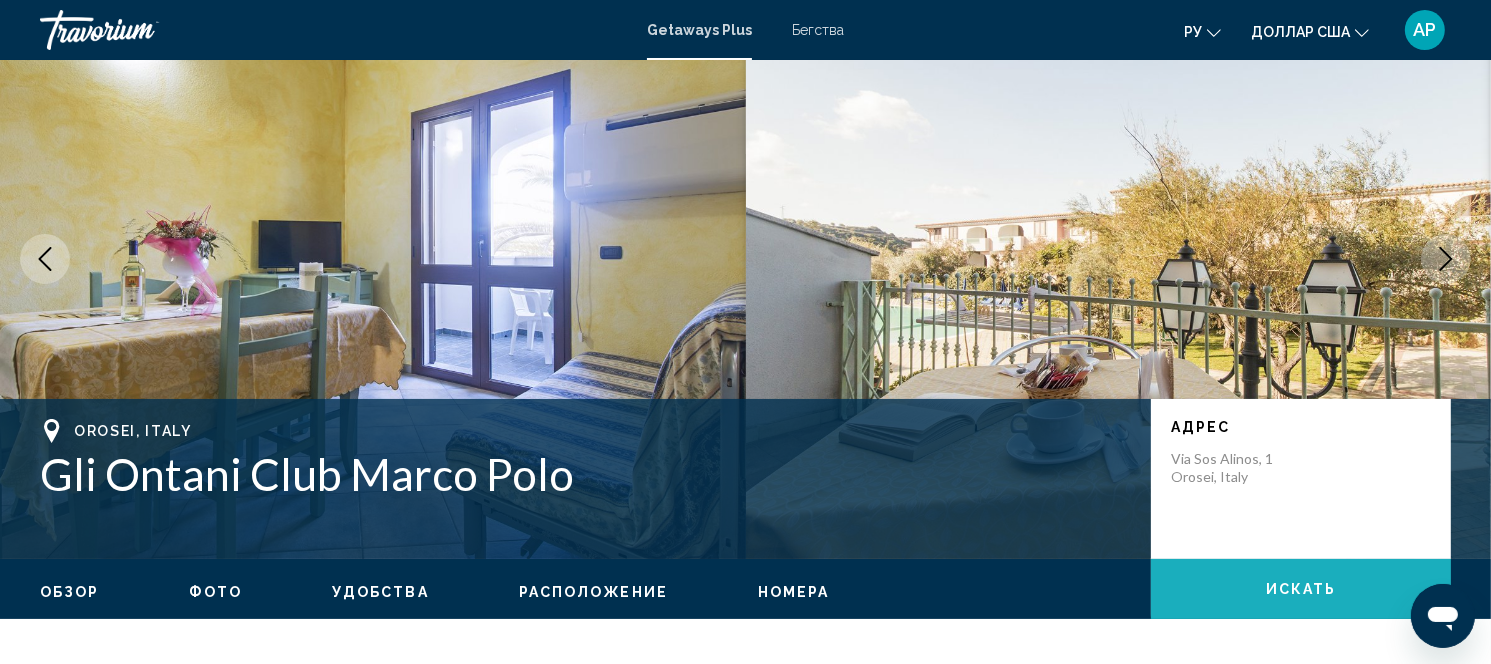 scroll, scrollTop: 0, scrollLeft: 0, axis: both 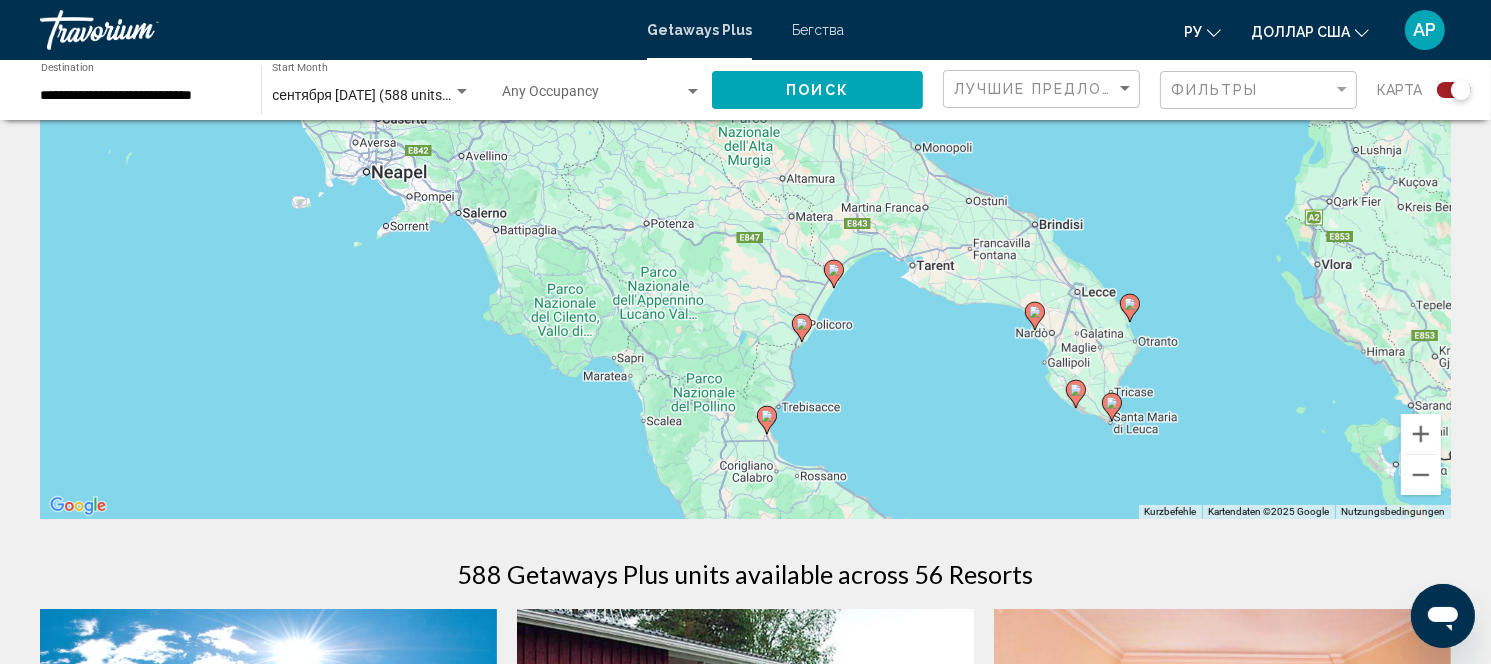 click 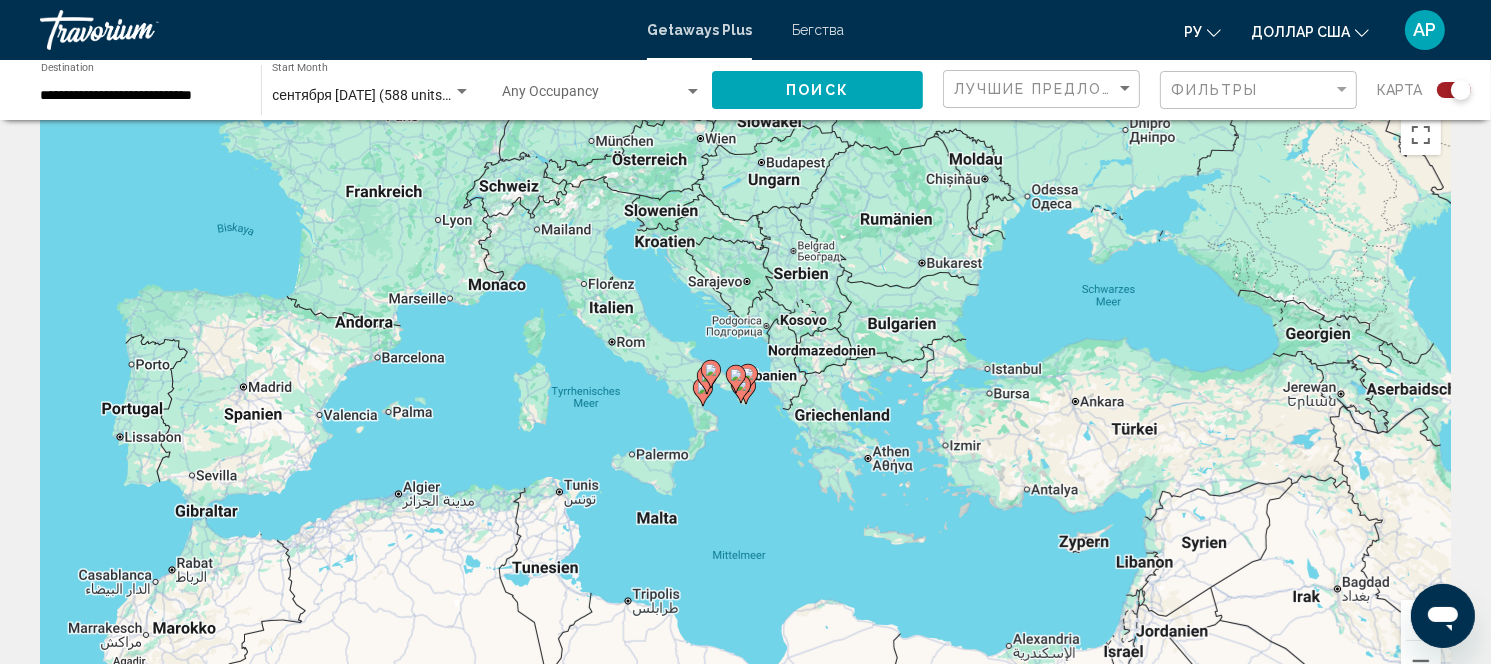 scroll, scrollTop: 31, scrollLeft: 0, axis: vertical 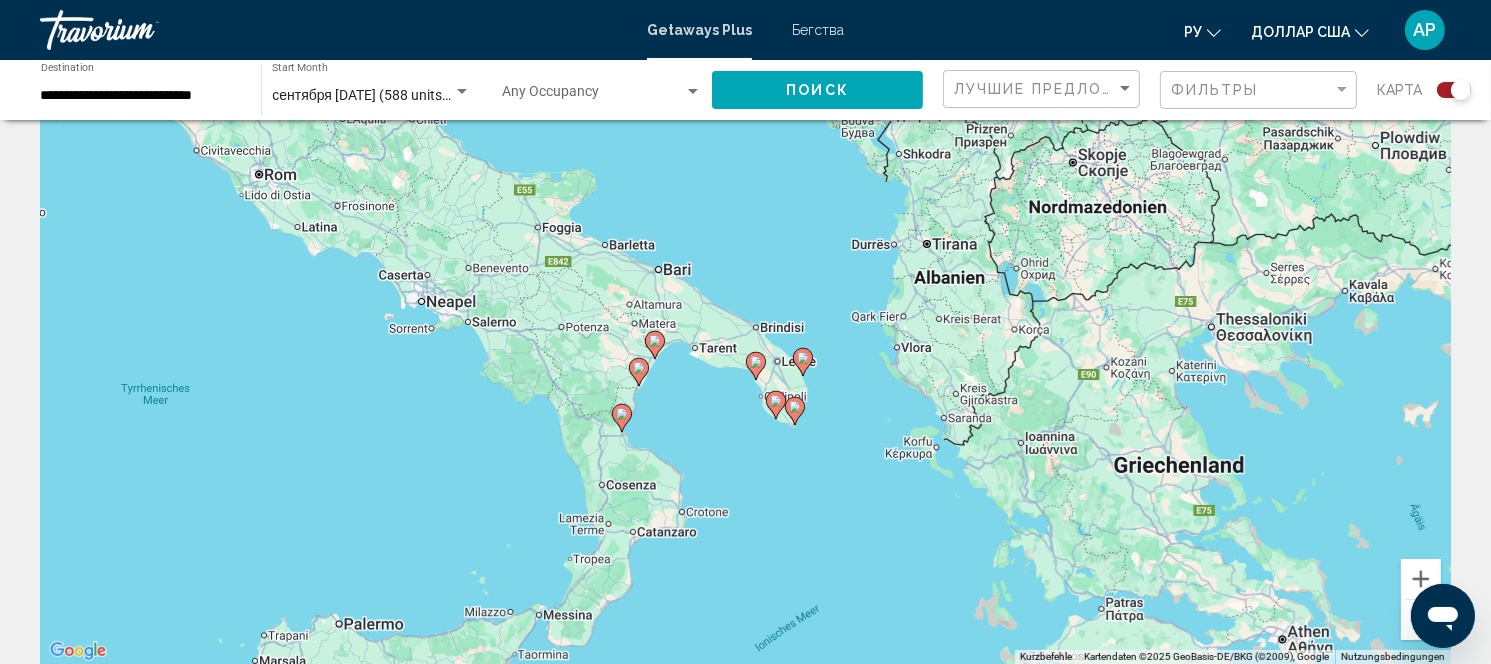 click 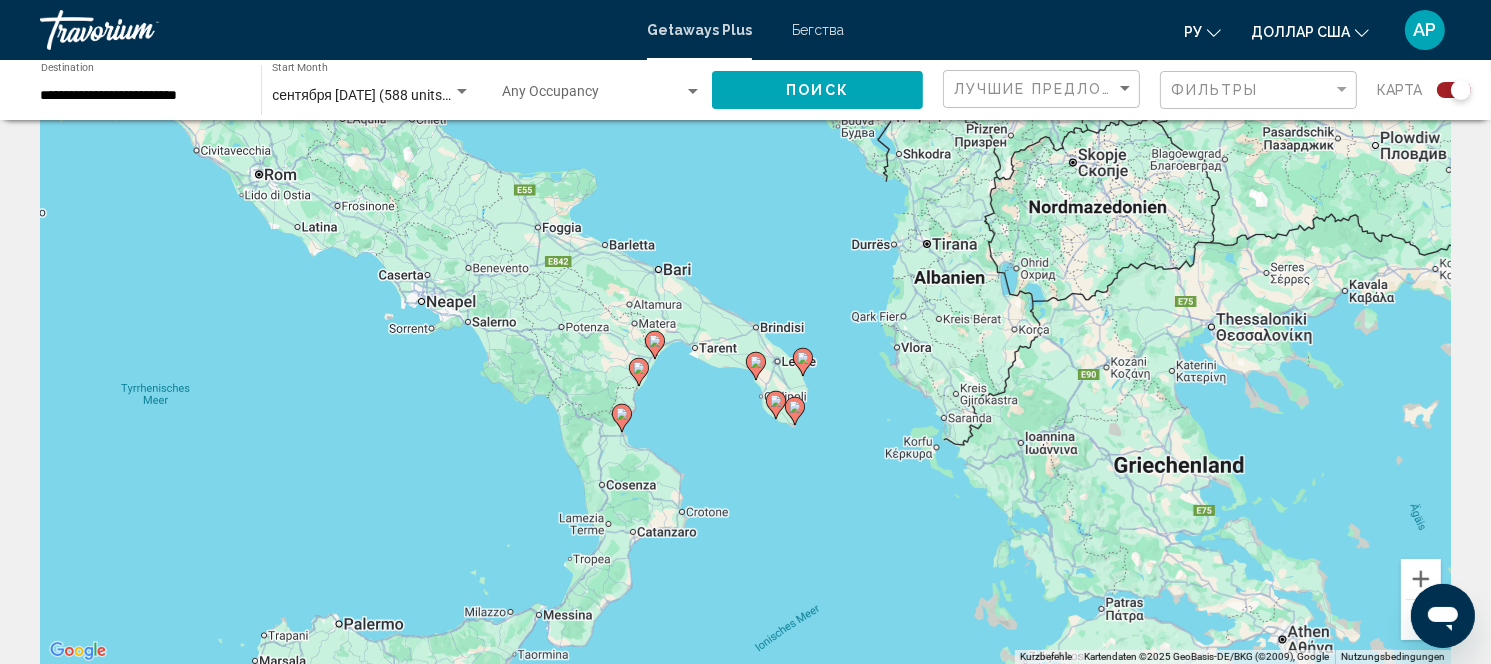 click 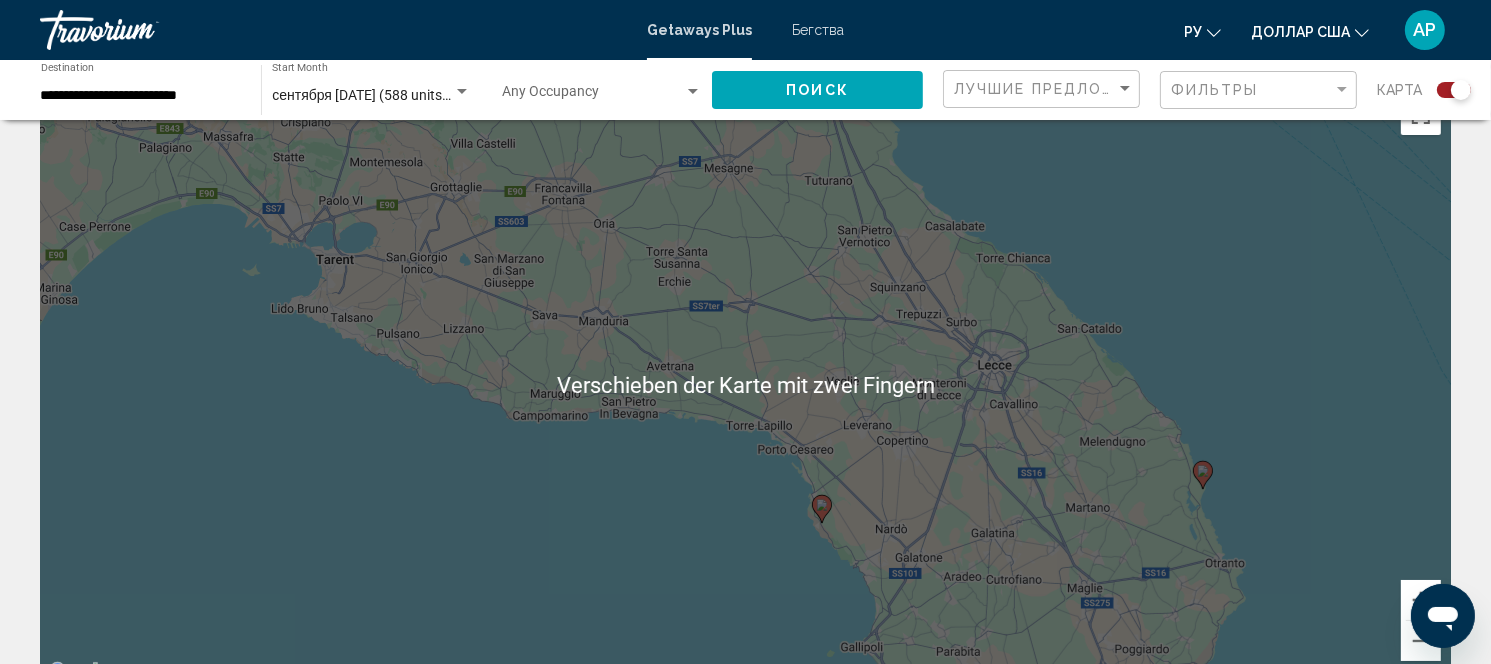 scroll, scrollTop: 54, scrollLeft: 0, axis: vertical 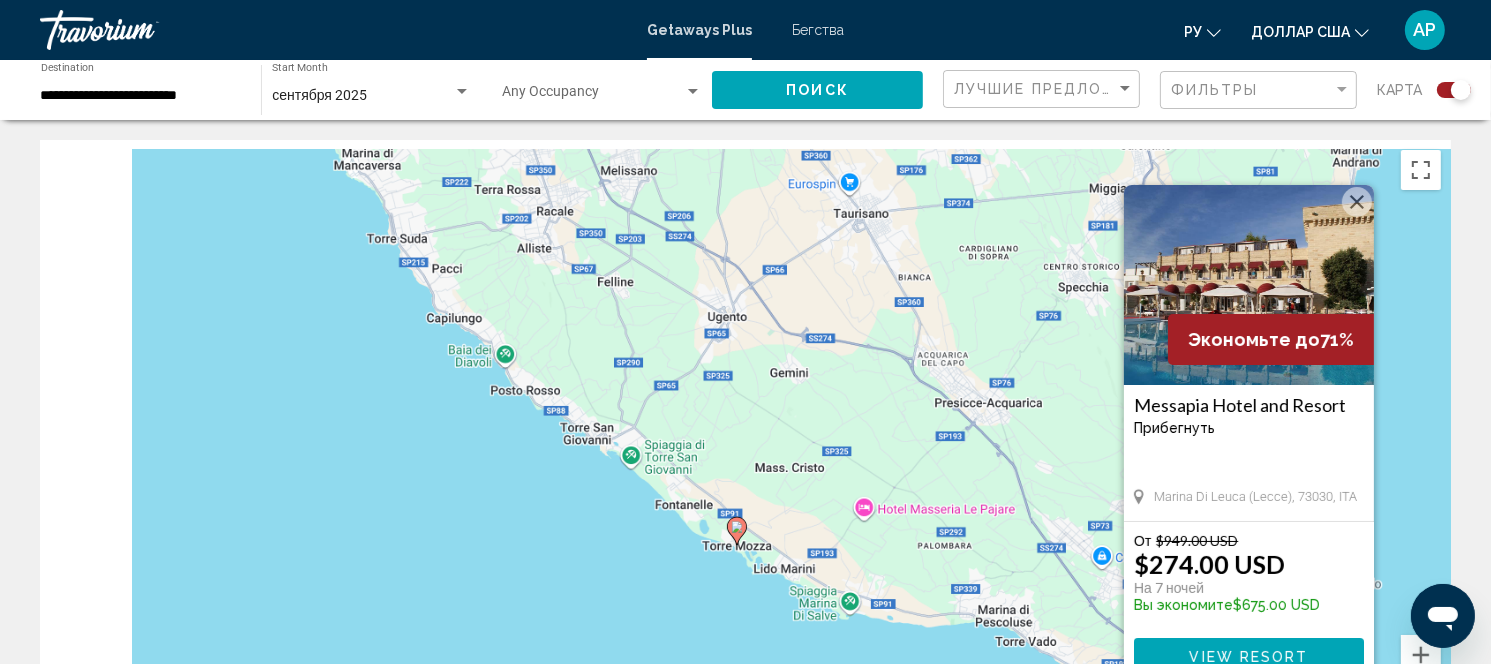 click at bounding box center (1249, 285) 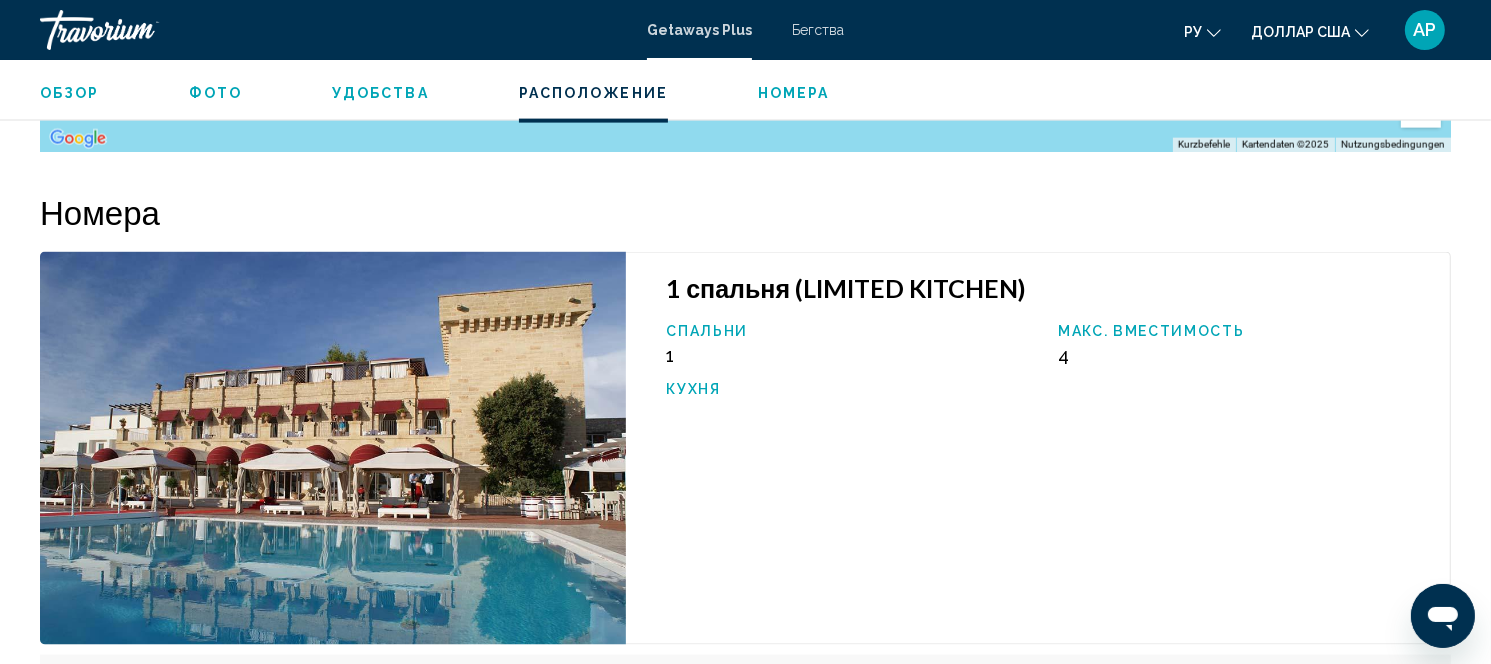 scroll, scrollTop: 2843, scrollLeft: 0, axis: vertical 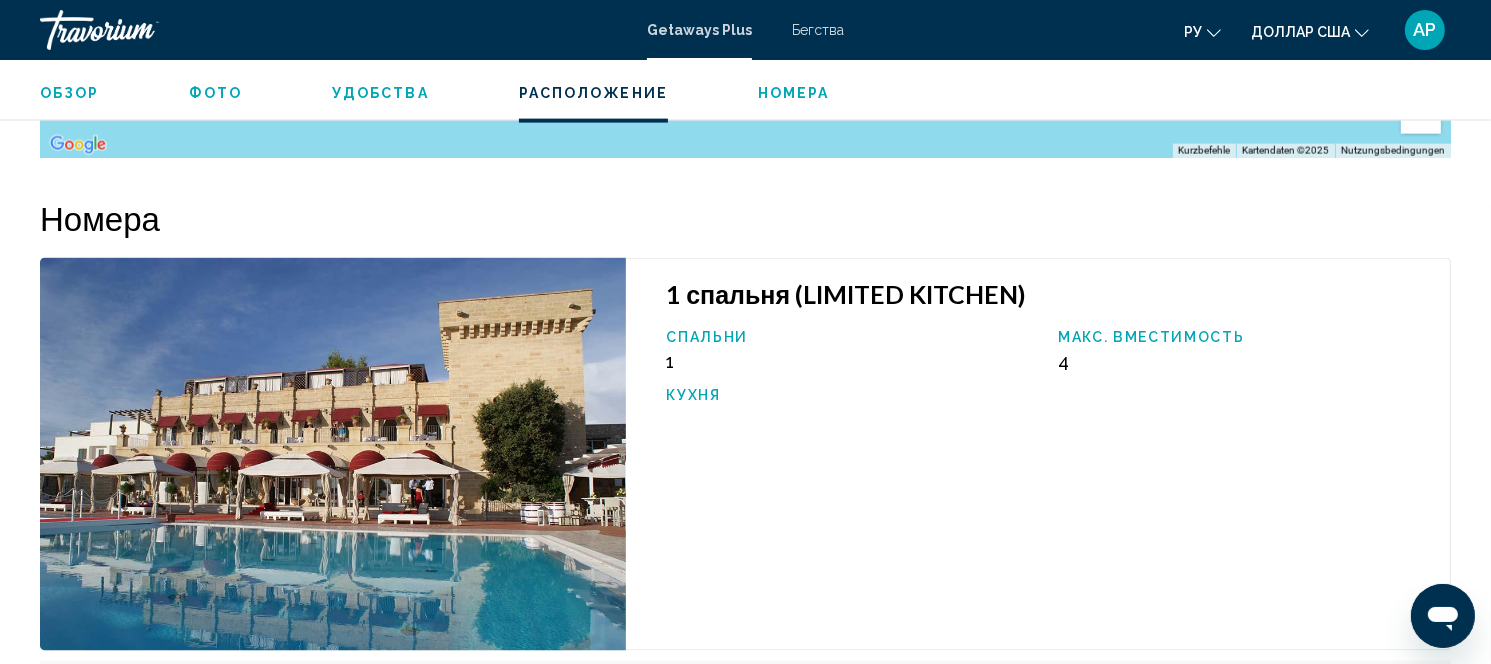 click on "1 спальня (LIMITED KITCHEN)" at bounding box center (1048, 294) 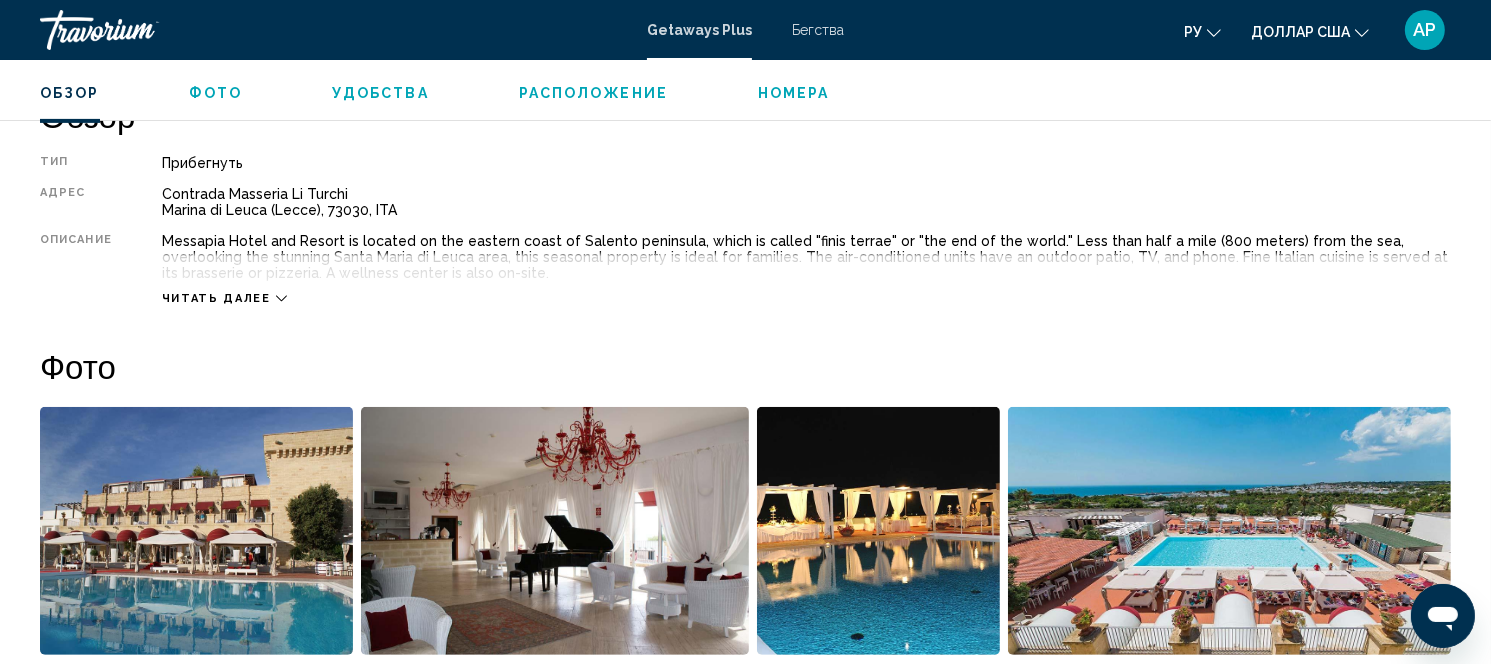 scroll, scrollTop: 700, scrollLeft: 0, axis: vertical 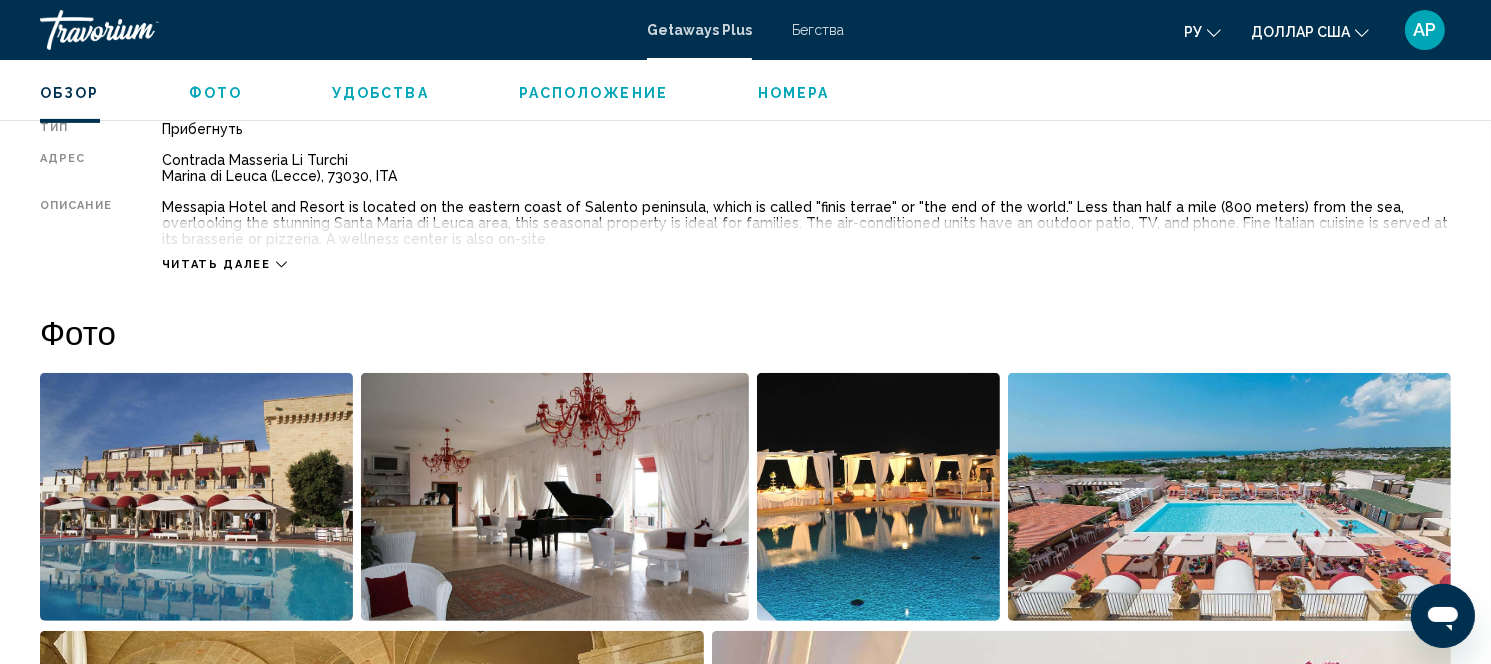 click on "Читать далее" at bounding box center (216, 264) 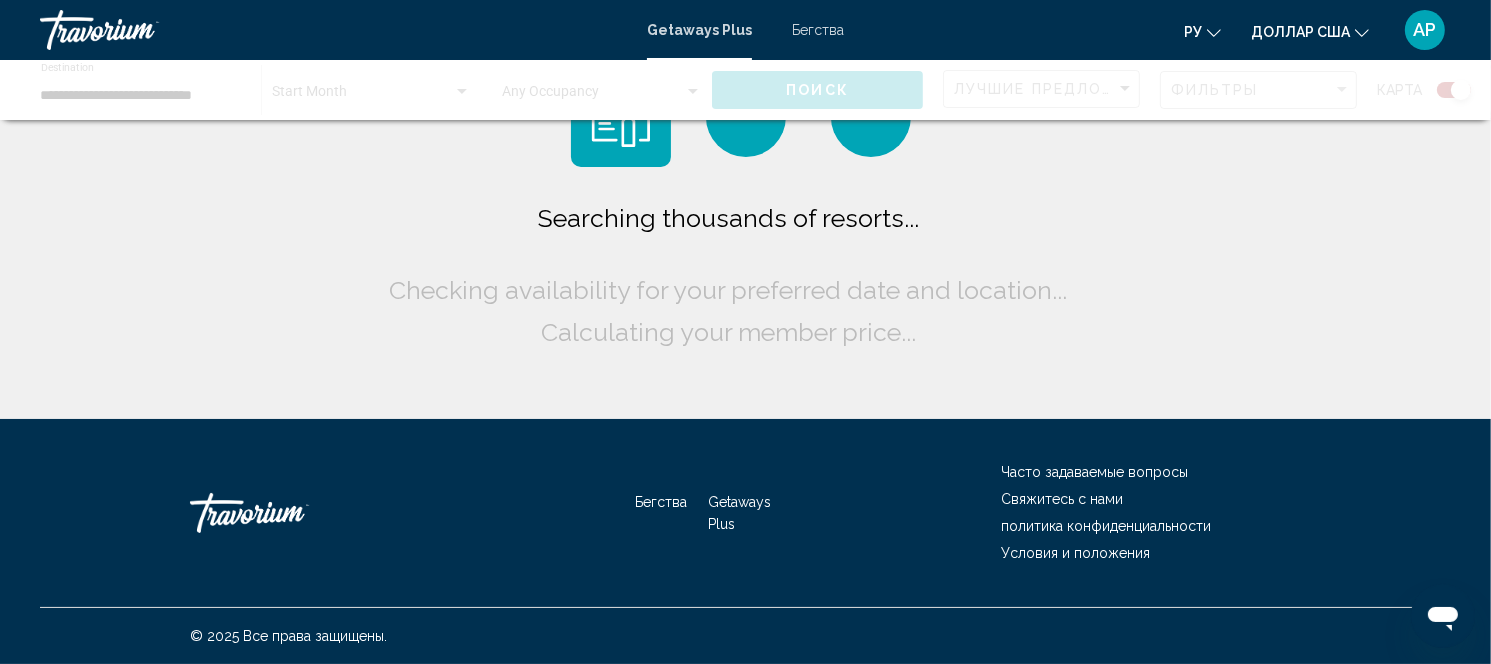 scroll, scrollTop: 0, scrollLeft: 0, axis: both 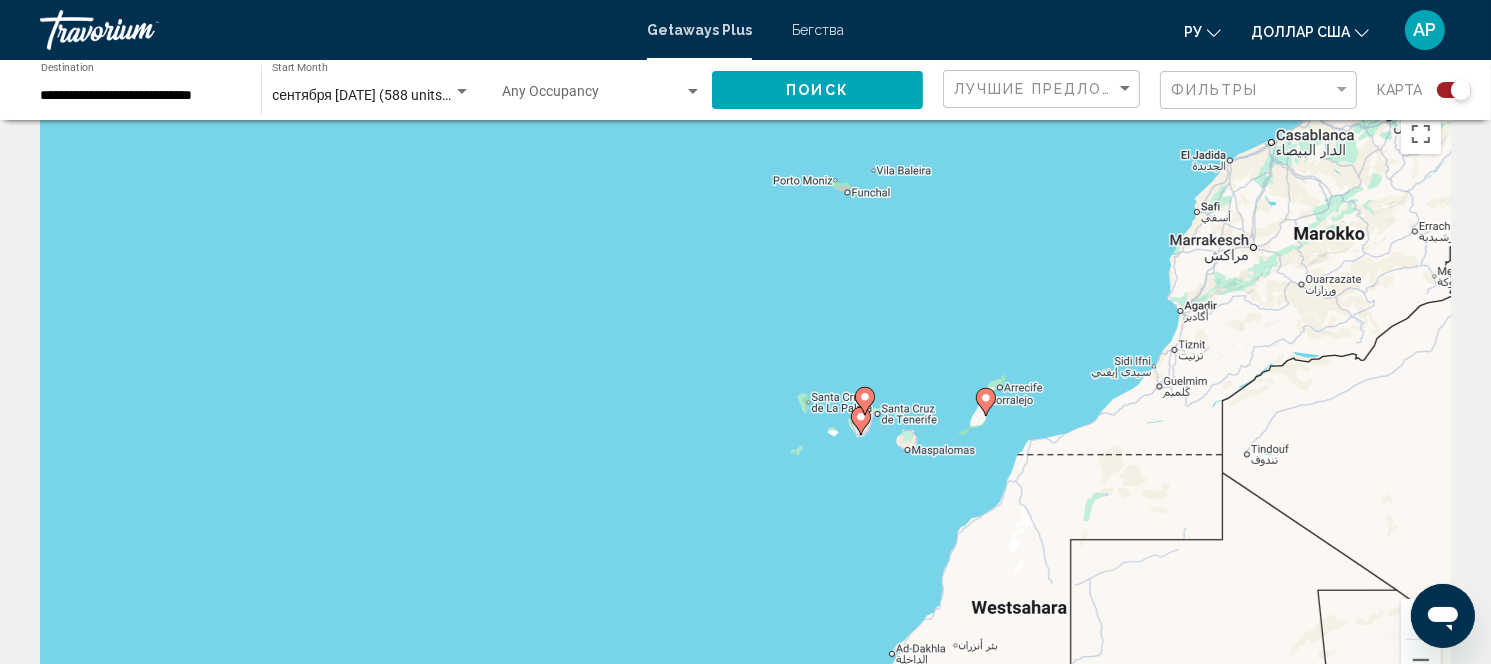 click at bounding box center (861, 421) 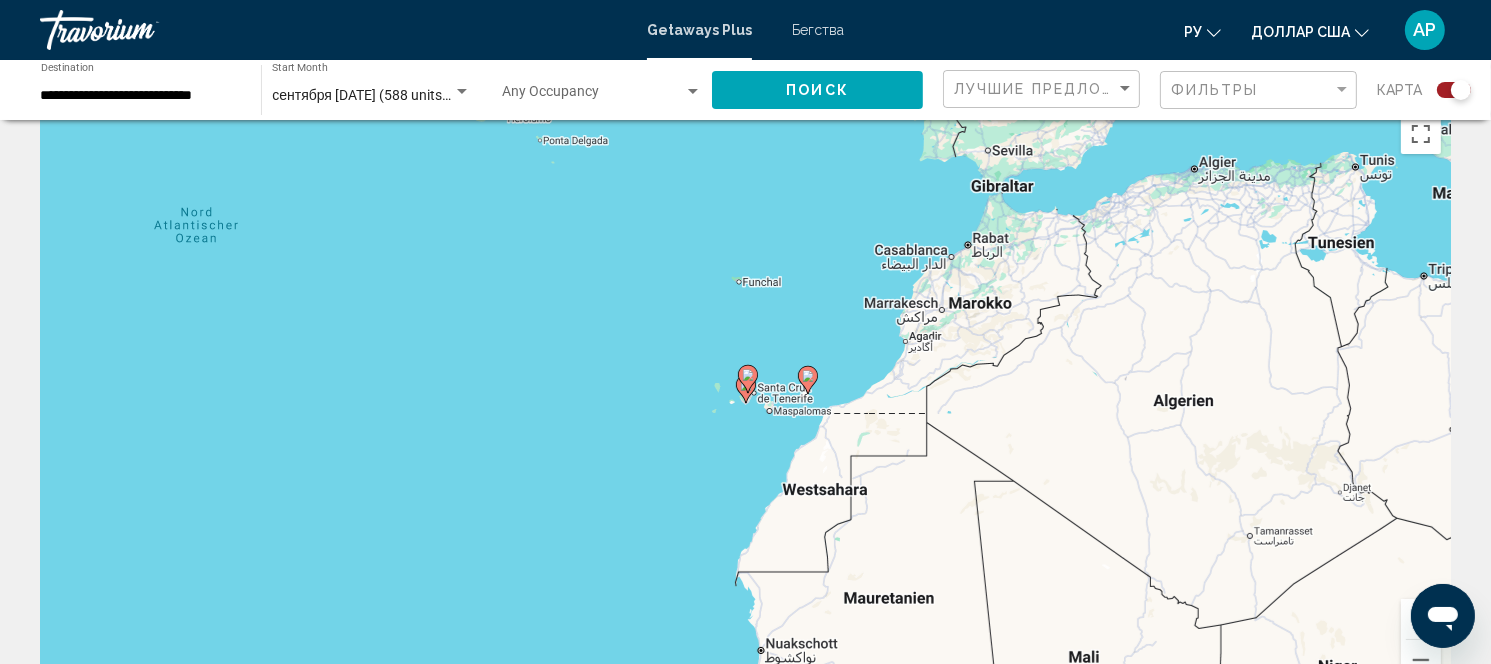 click at bounding box center [748, 379] 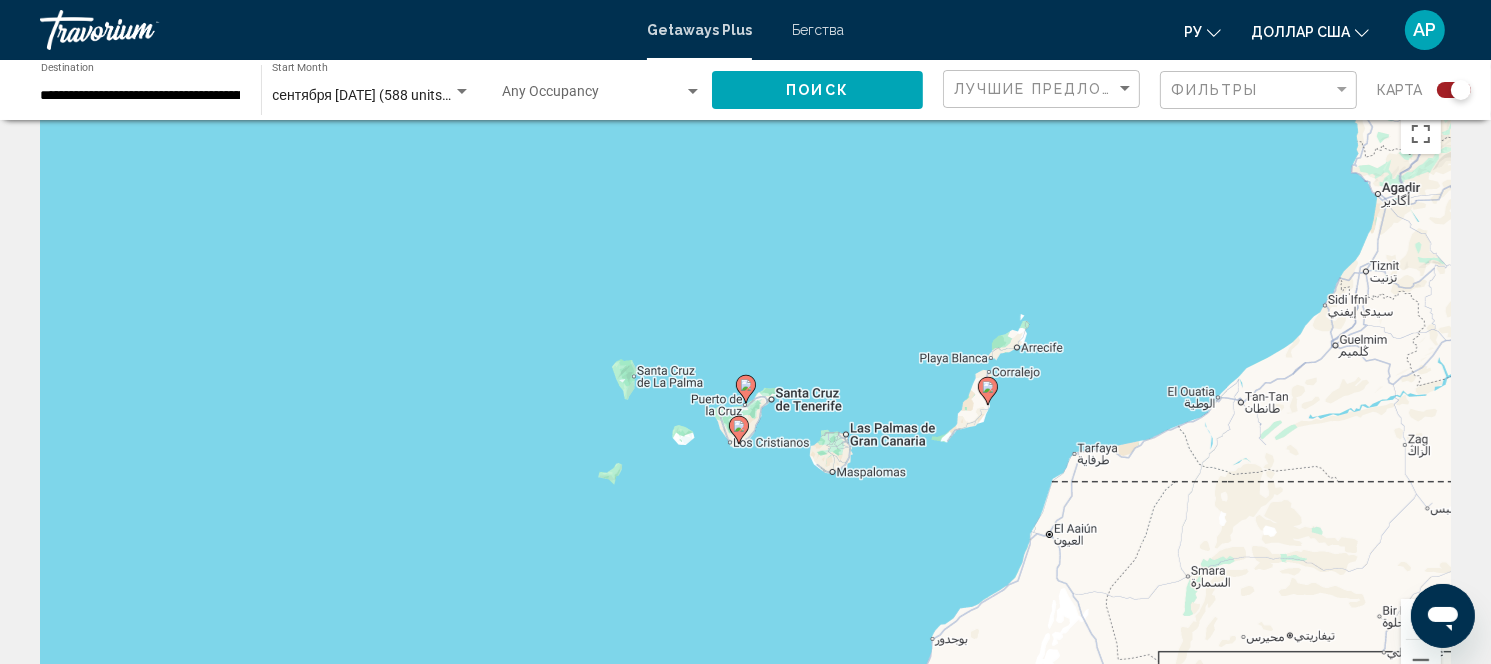 click at bounding box center [739, 430] 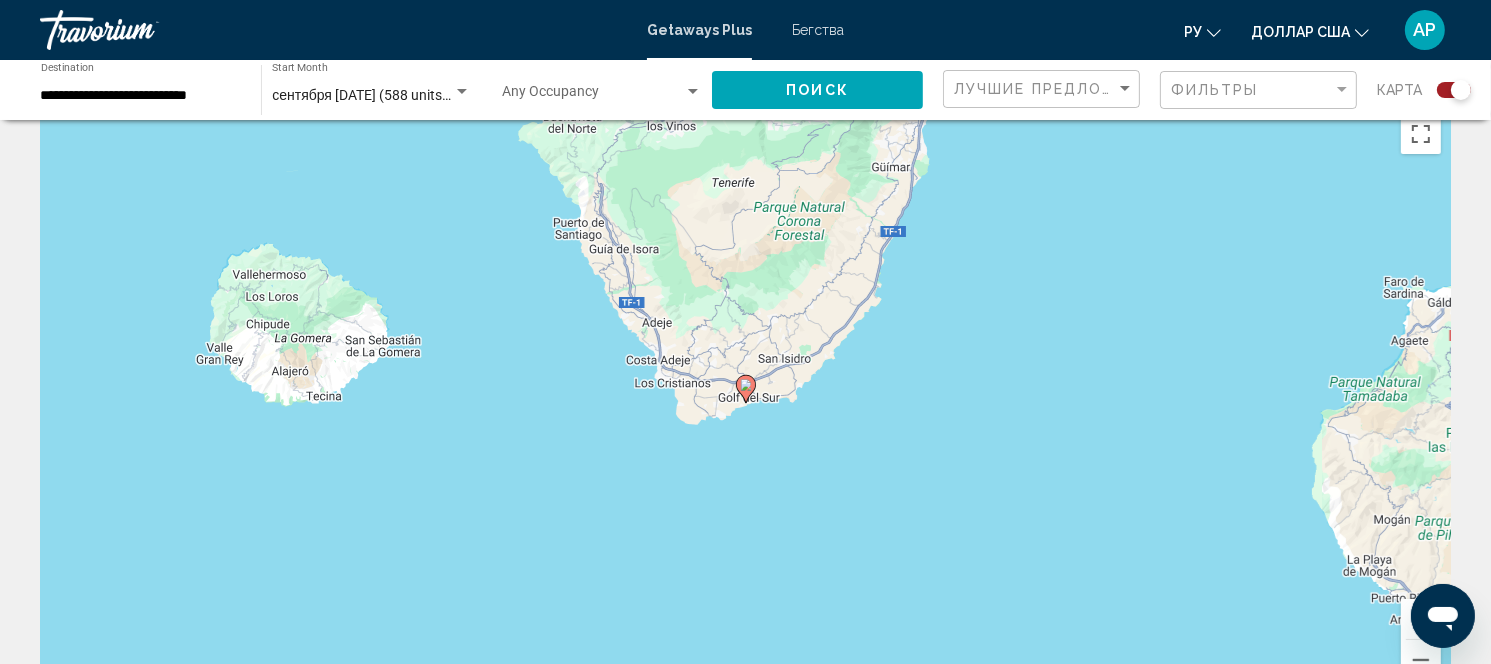 click at bounding box center [746, 389] 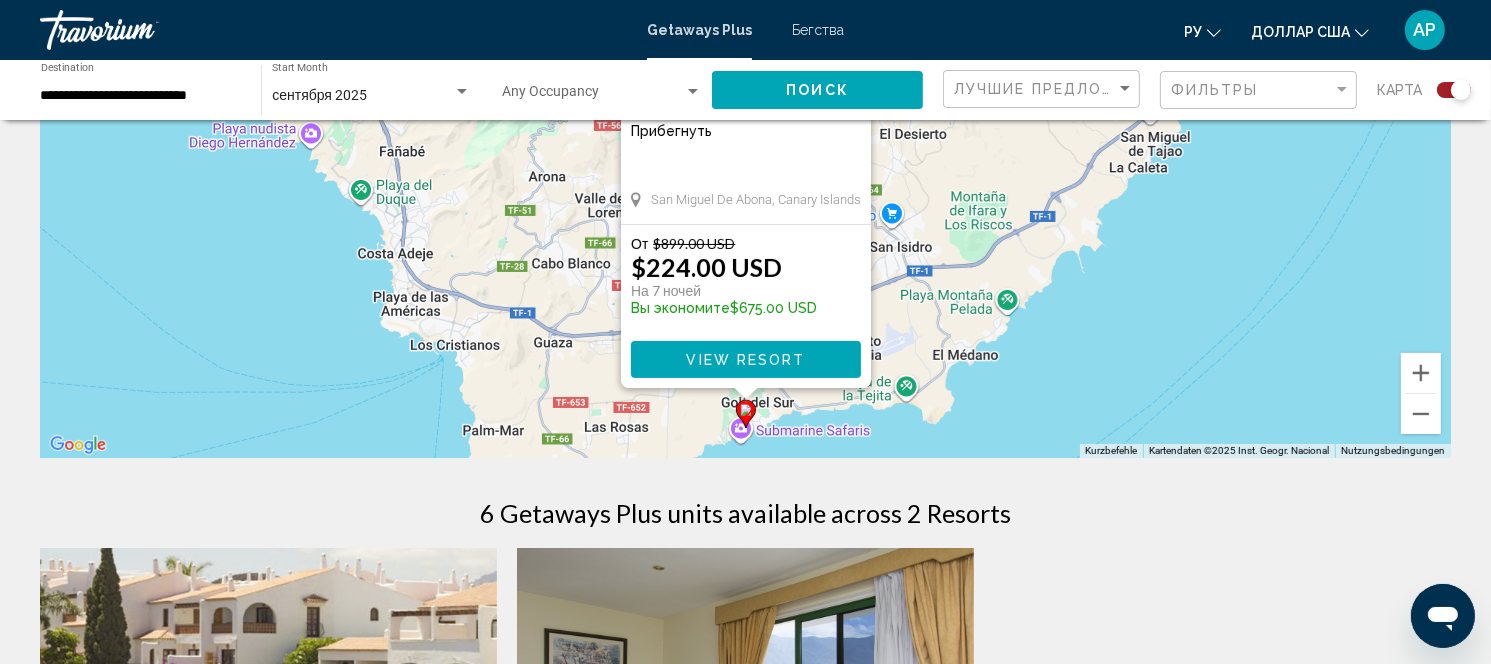 scroll, scrollTop: 296, scrollLeft: 0, axis: vertical 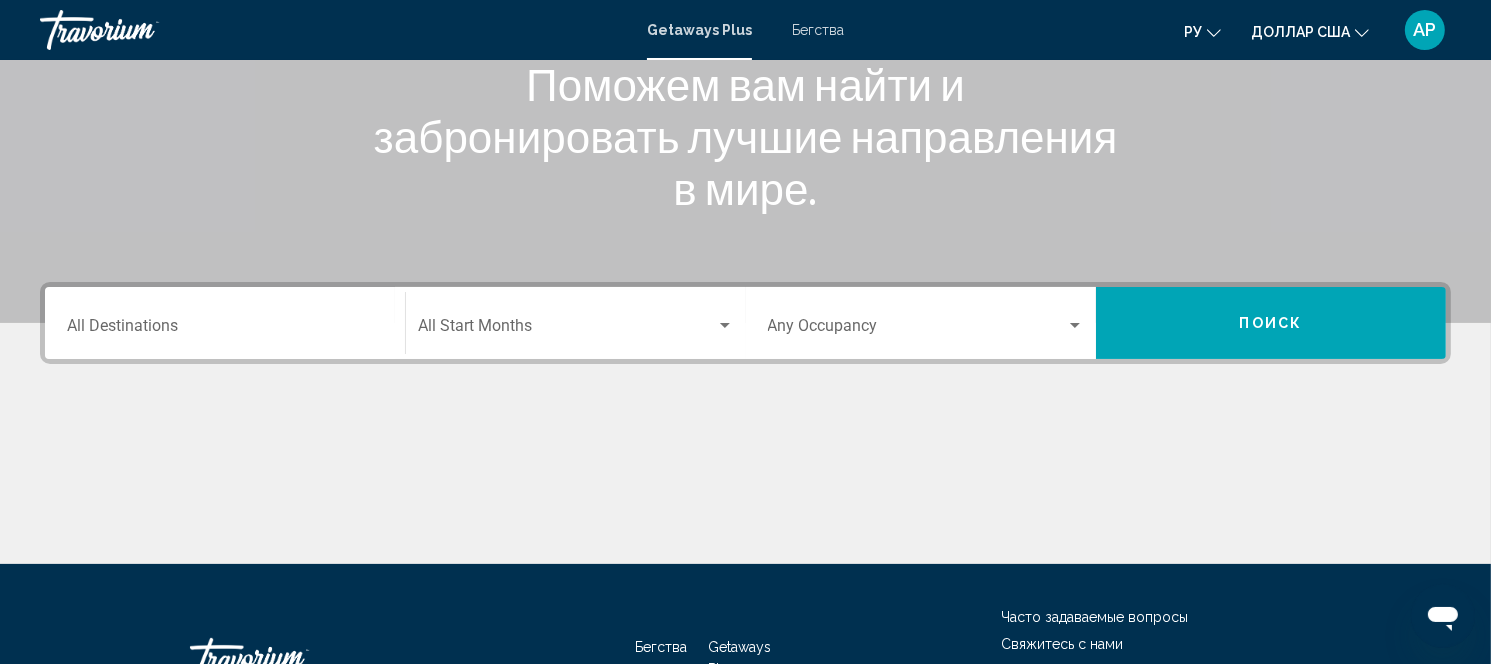 click on "Destination All Destinations" at bounding box center [225, 330] 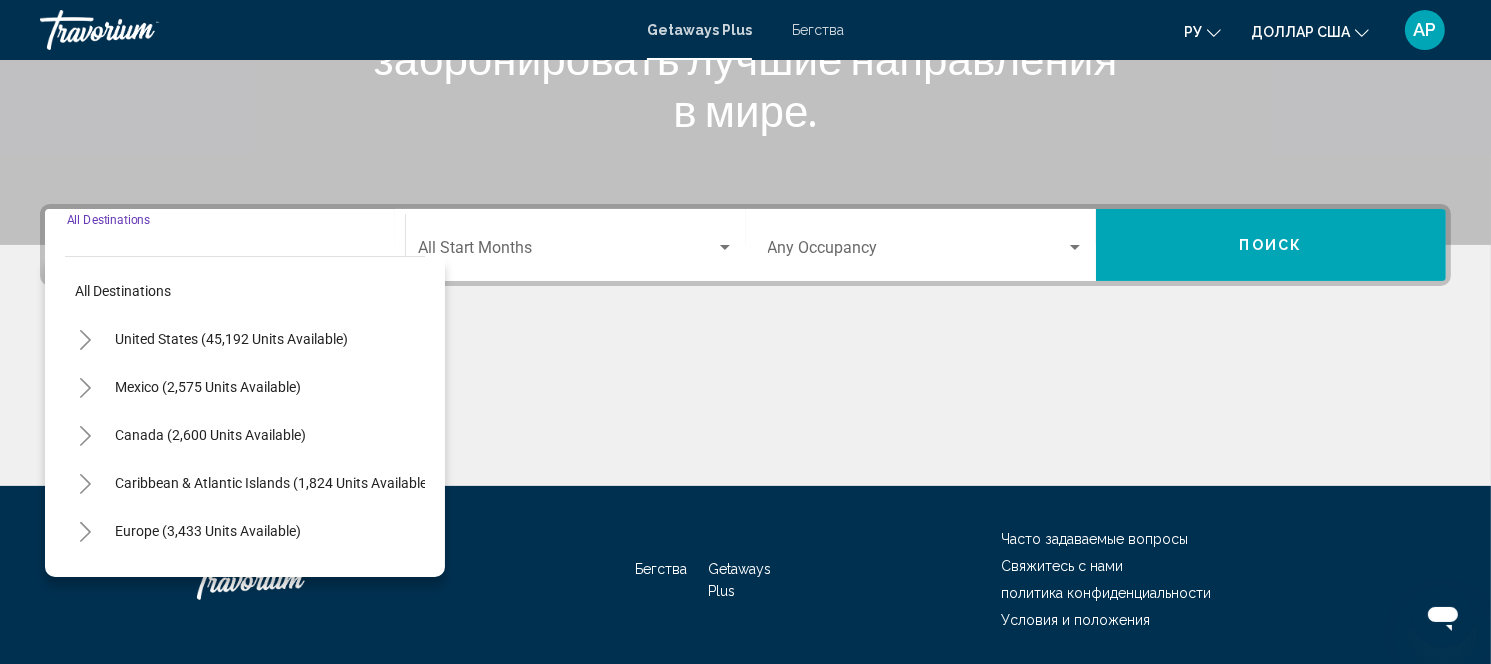 scroll, scrollTop: 421, scrollLeft: 0, axis: vertical 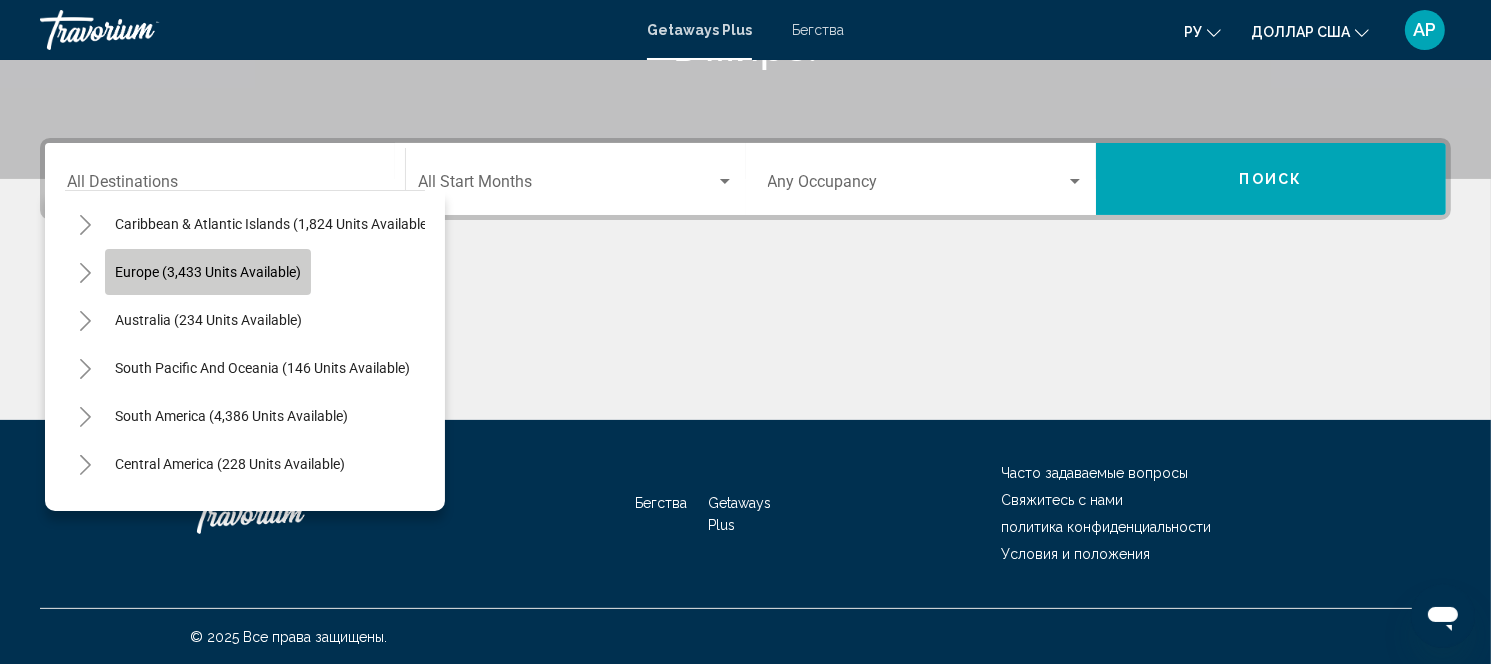 click on "Europe (3,433 units available)" 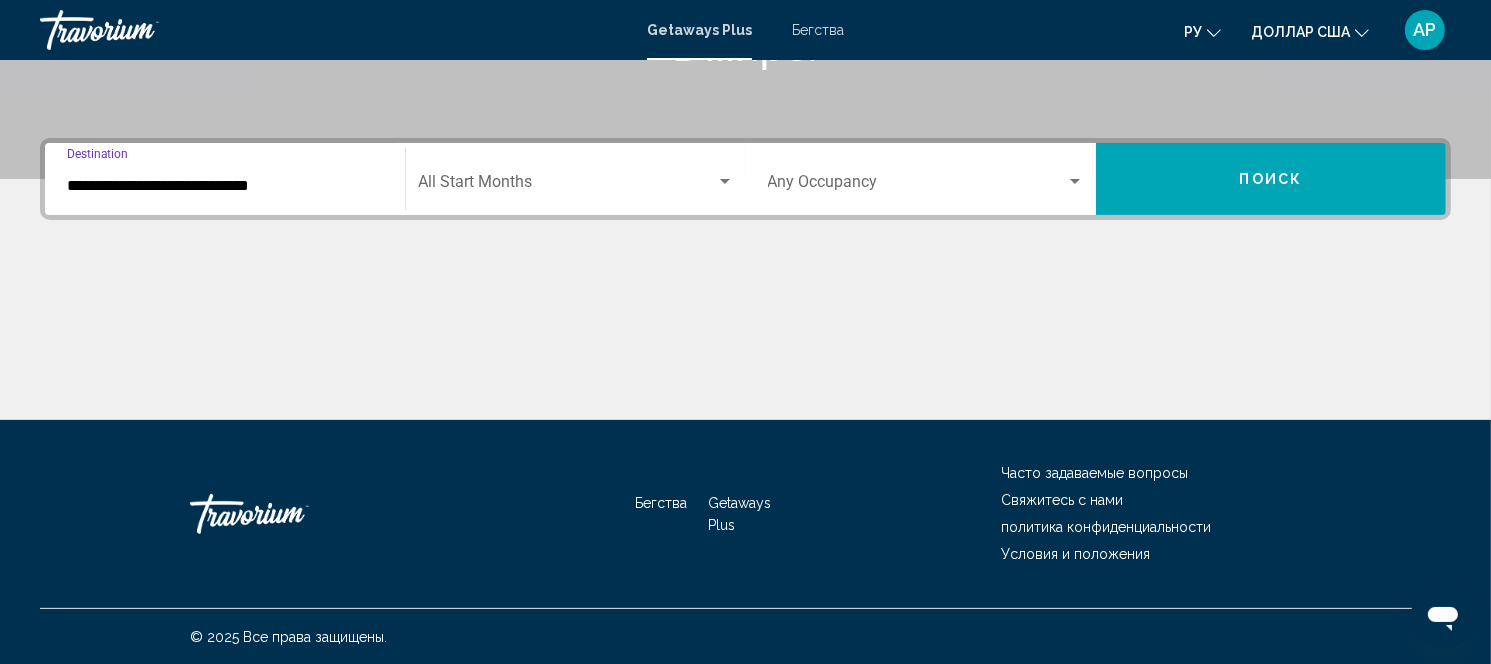 click on "Start Month All Start Months" 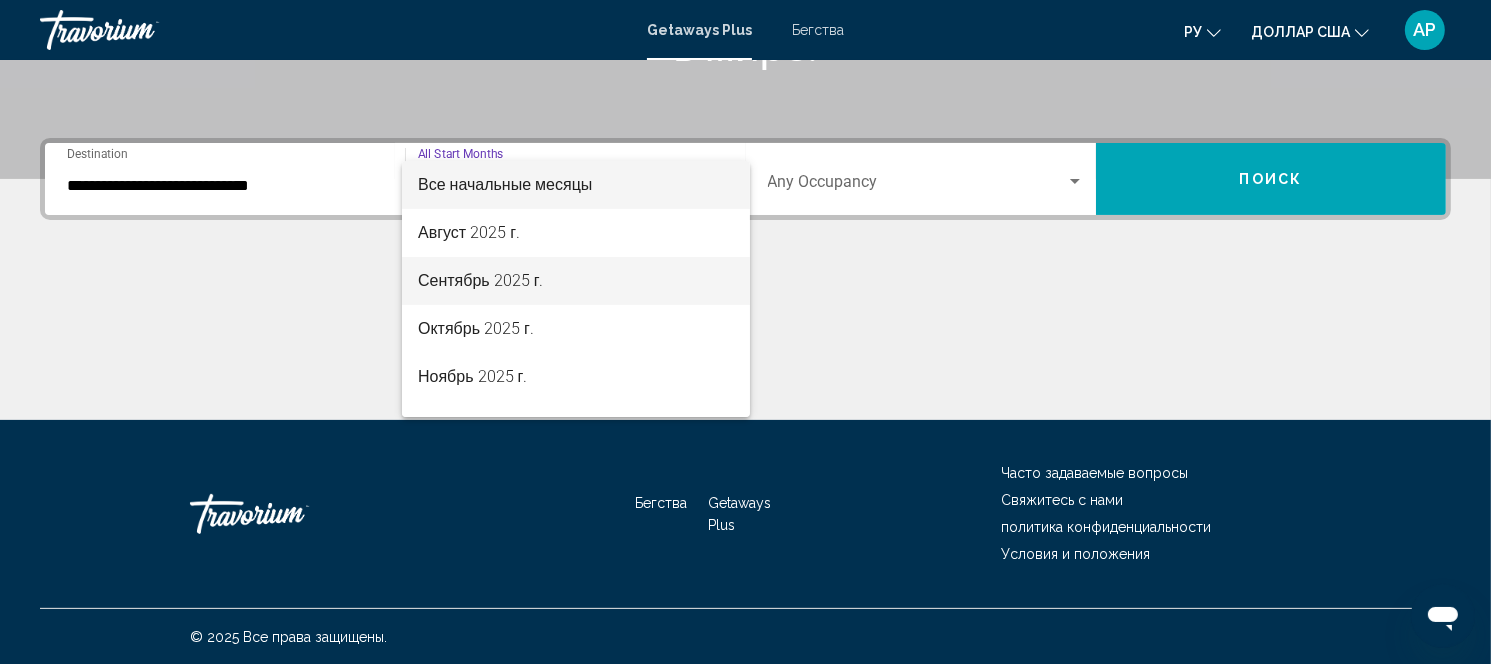 click on "Сентябрь 2025 г." at bounding box center (576, 281) 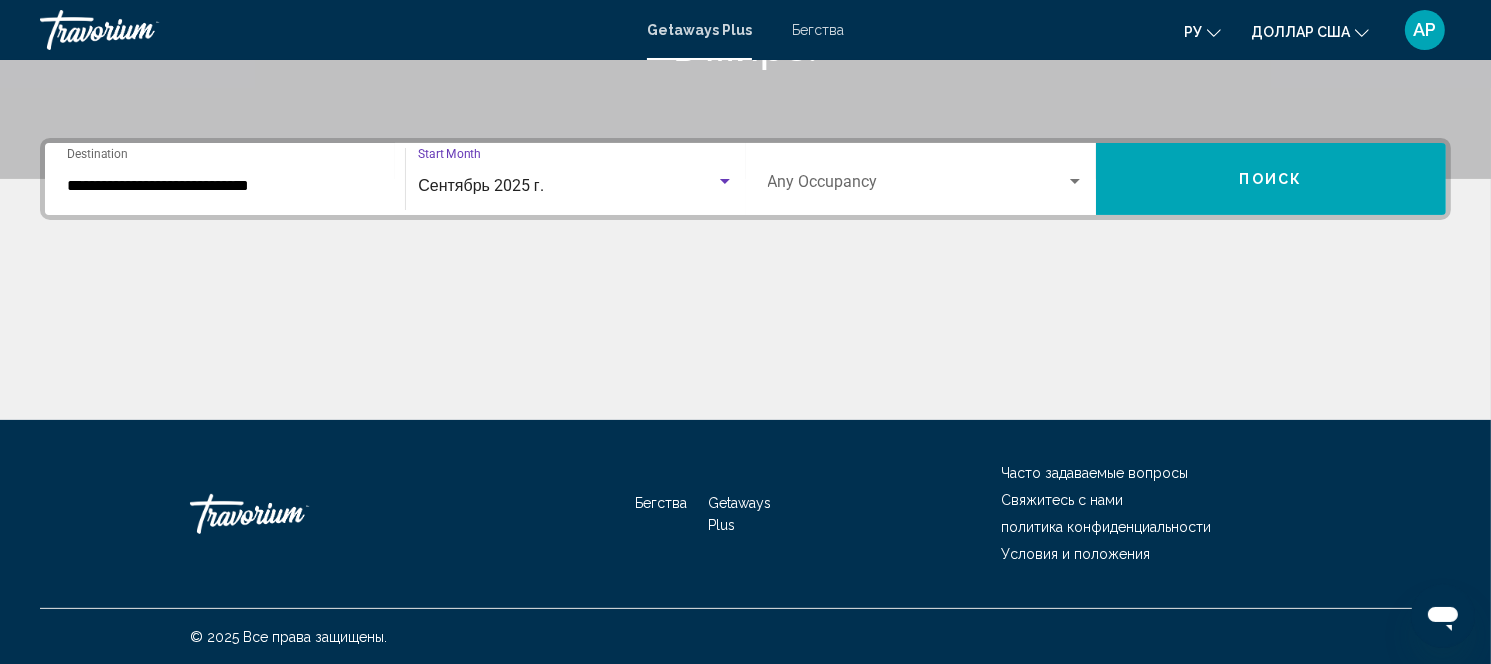 click at bounding box center [917, 186] 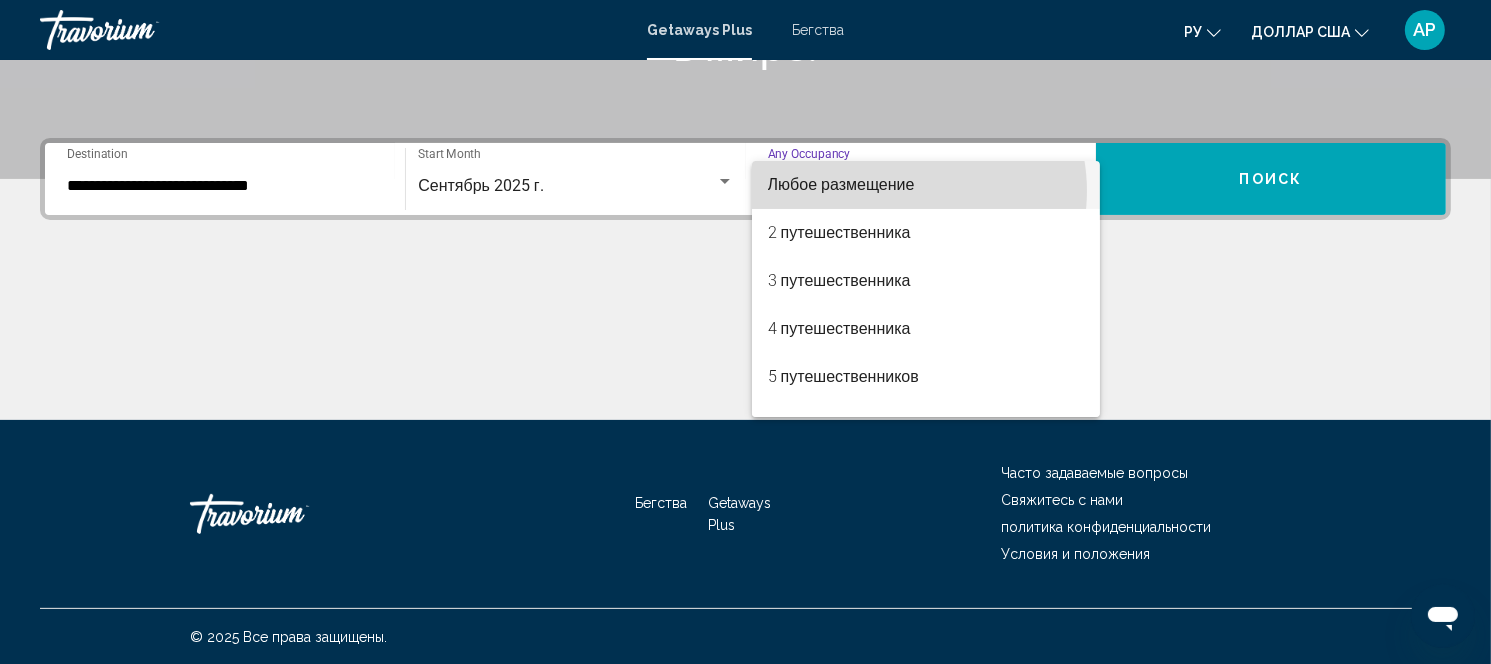 click on "Любое размещение" at bounding box center (841, 184) 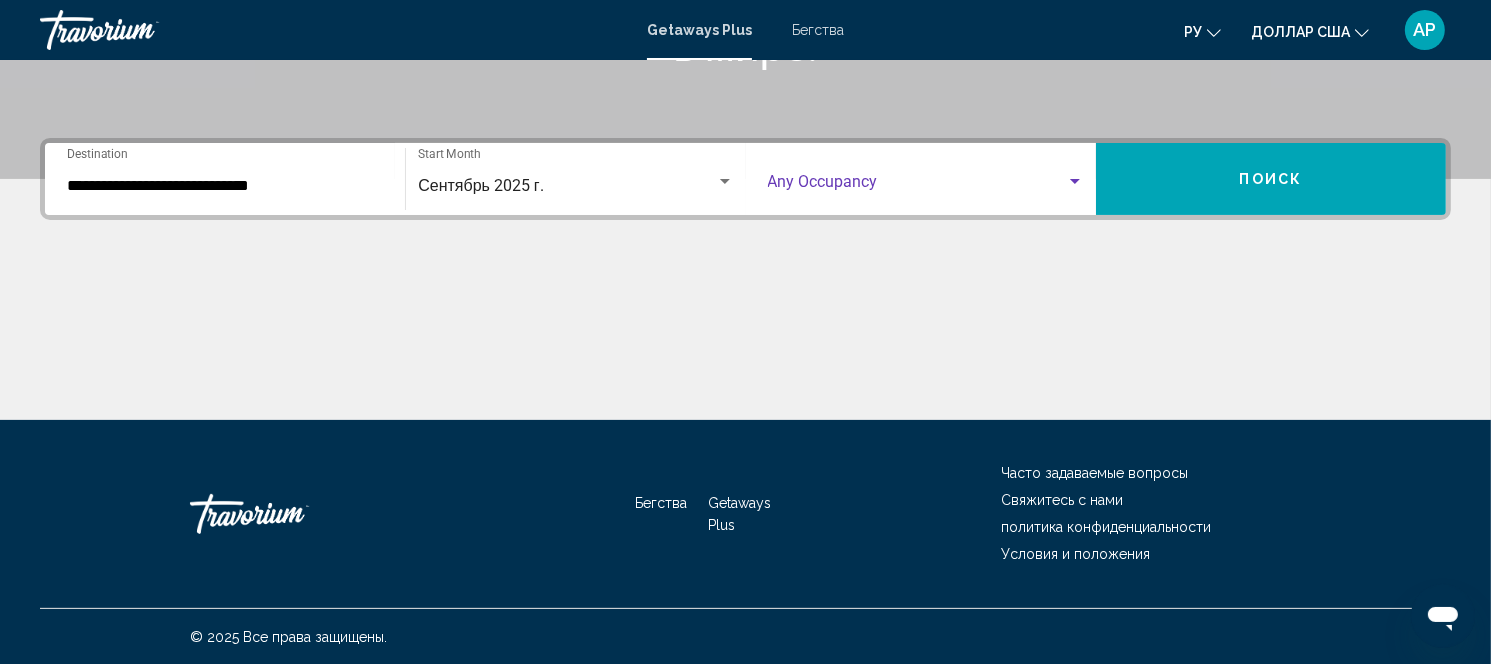 click on "Поиск" at bounding box center (1271, 179) 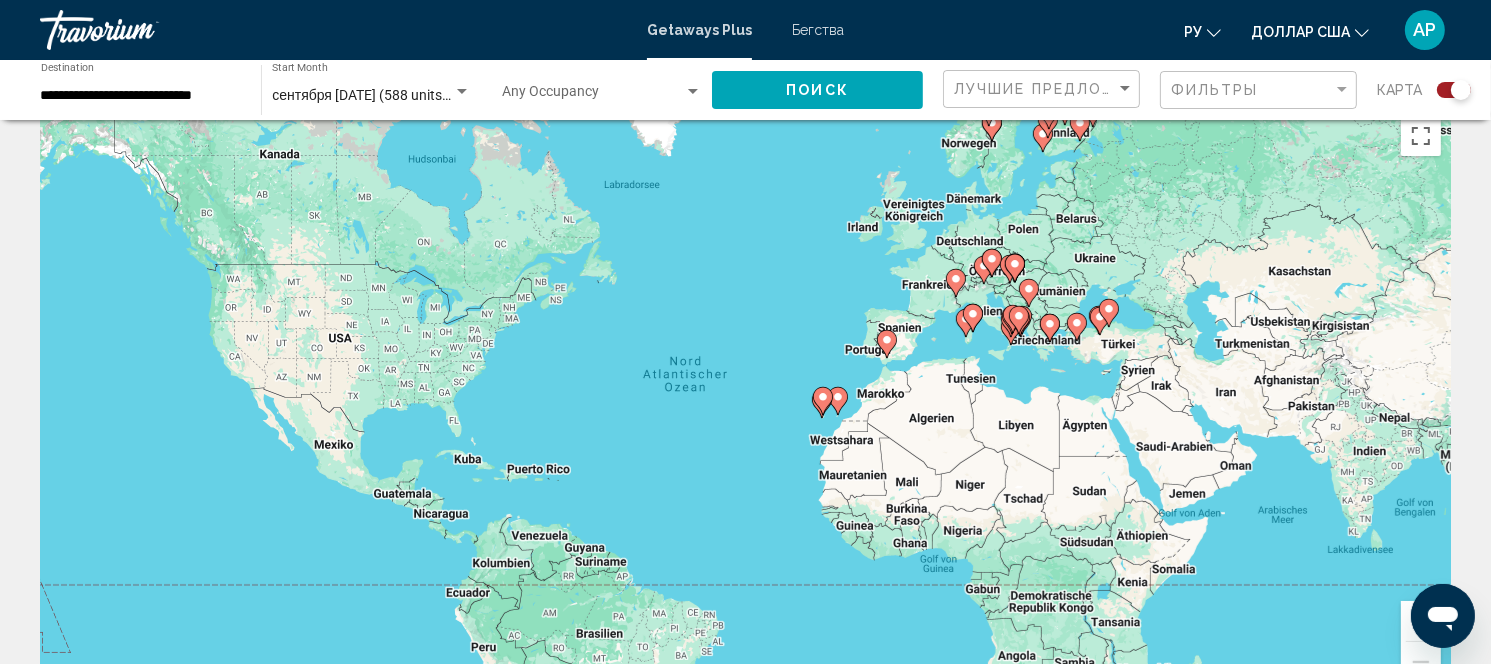 scroll, scrollTop: 0, scrollLeft: 0, axis: both 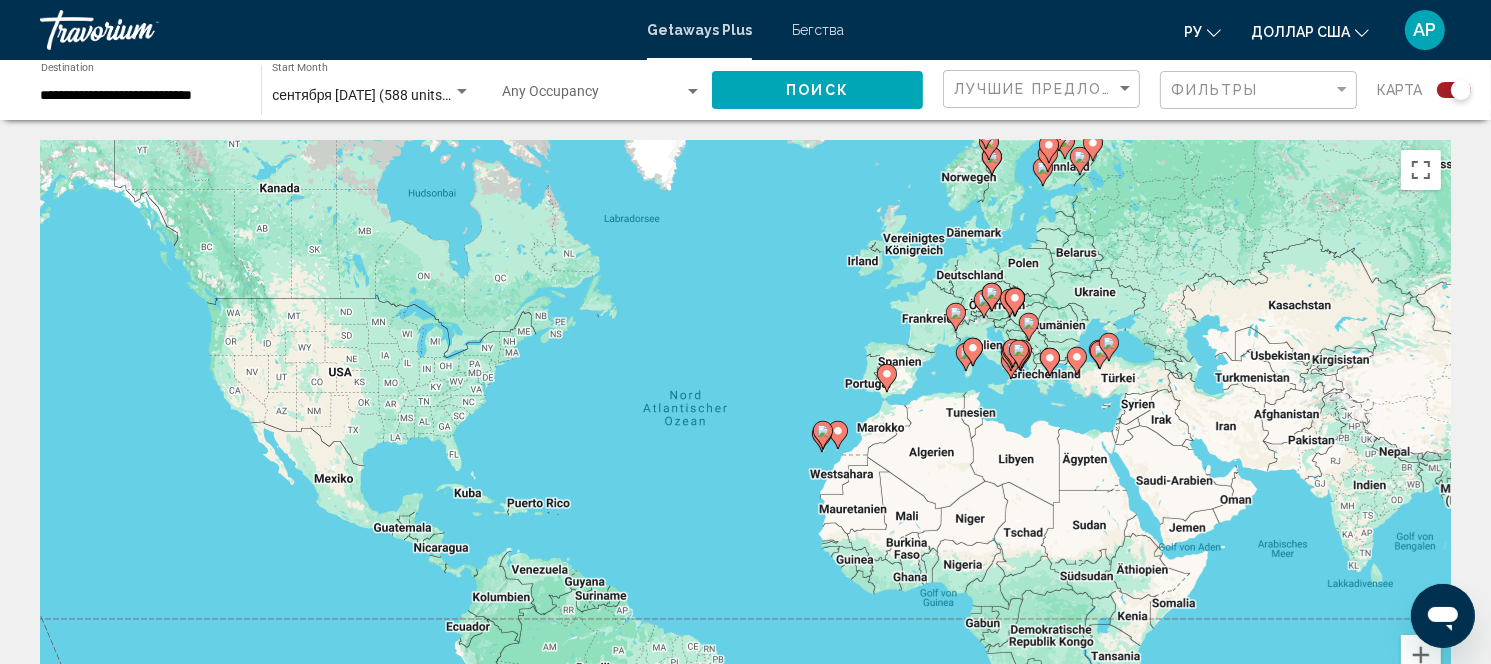 click 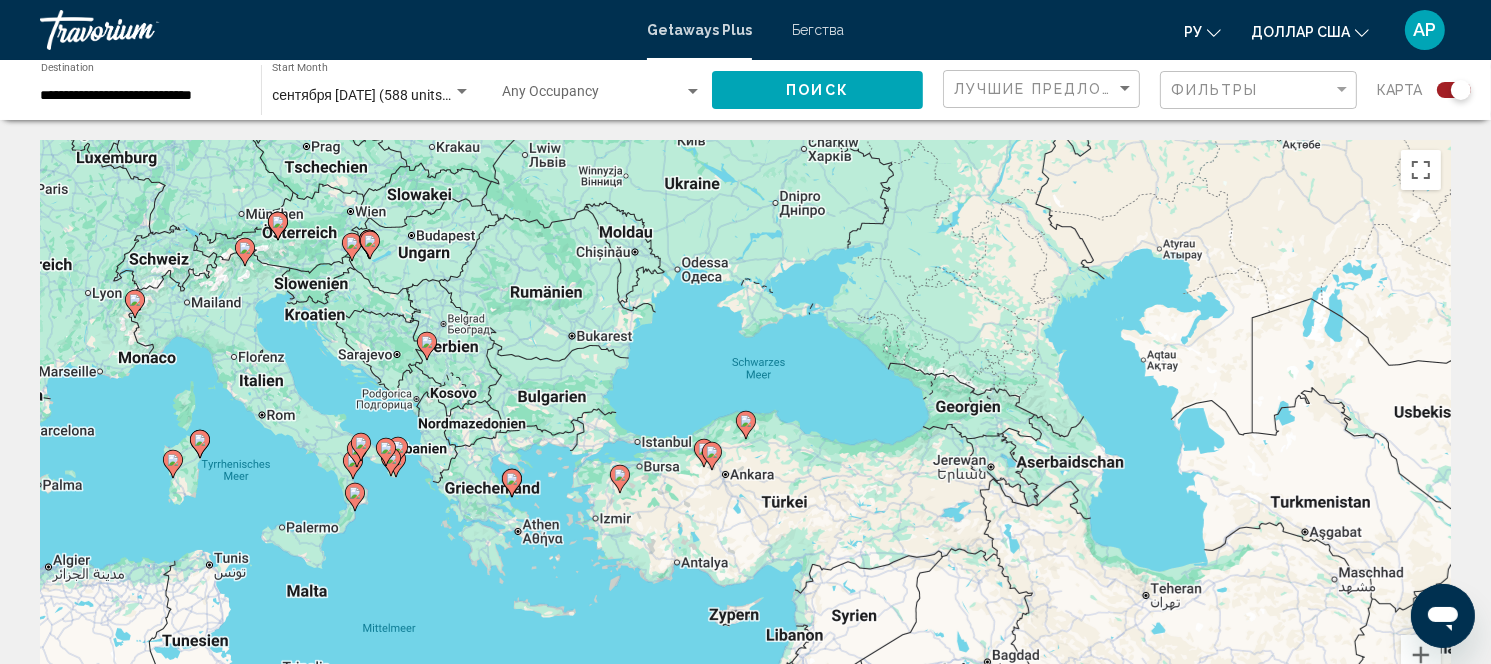 click 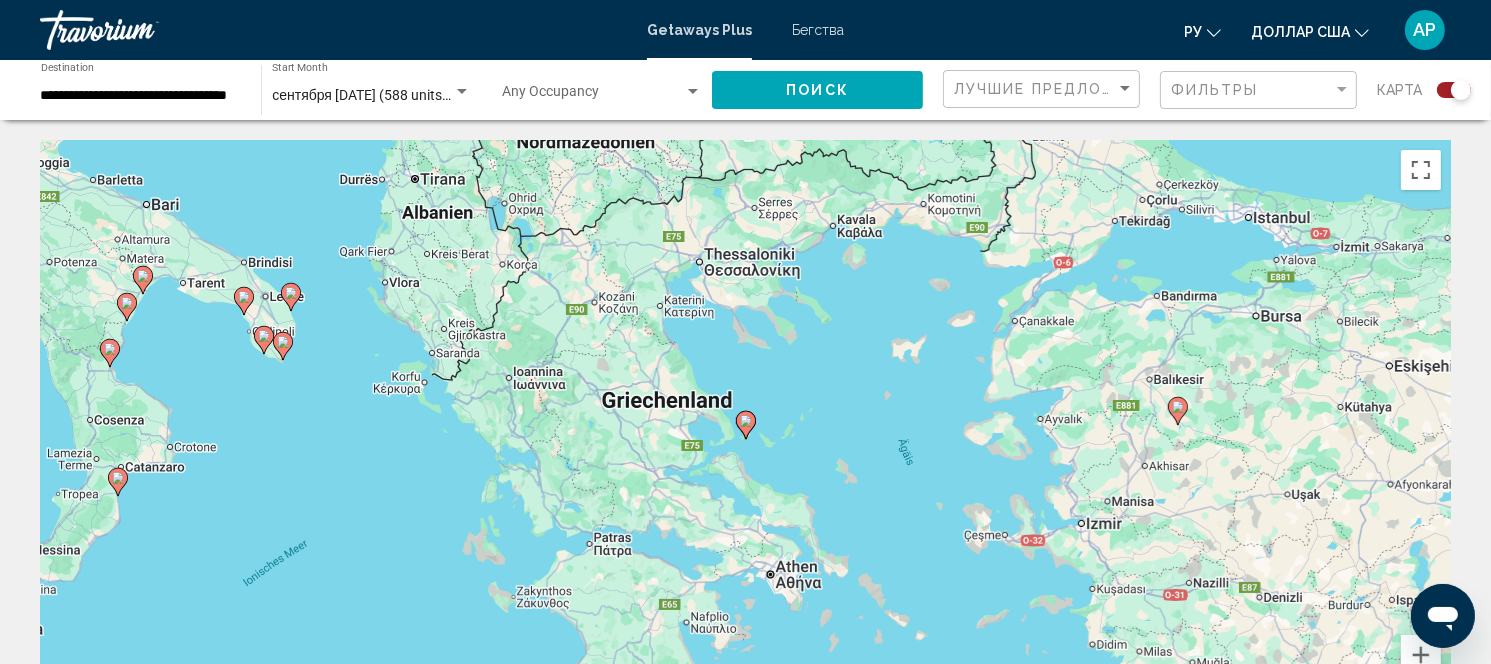 click 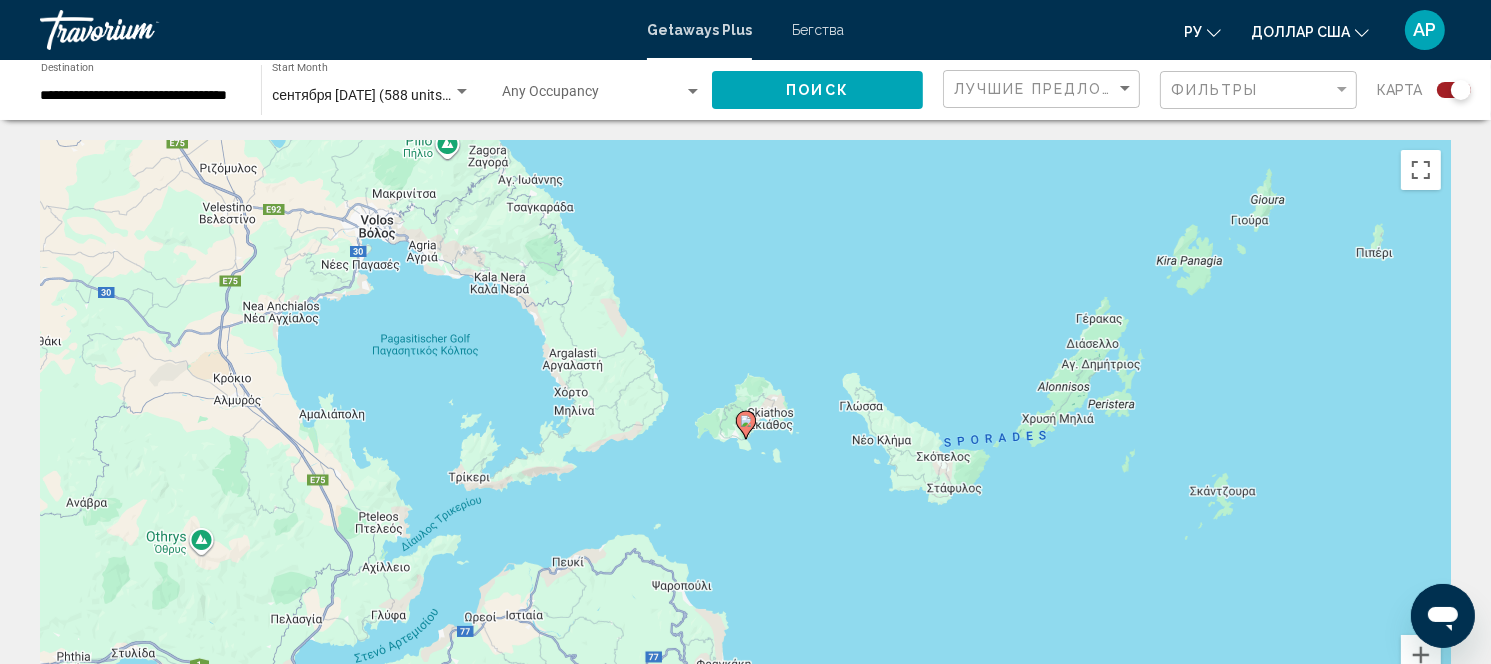 click on "Um von einem Element zum anderen zu gelangen, drückst du die Pfeiltasten entsprechend.  Um den Modus zum Ziehen mit der Tastatur zu aktivieren, drückst du Alt + Eingabetaste. Wenn du den Modus aktiviert hast, kannst du die Markierung mit den Pfeiltasten verschieben. Nachdem du sie an die gewünschte Stelle gezogen bzw. verschoben hast, drückst du einfach die Eingabetaste. Durch Drücken der Esc-Taste kannst du den Vorgang abbrechen." at bounding box center [745, 440] 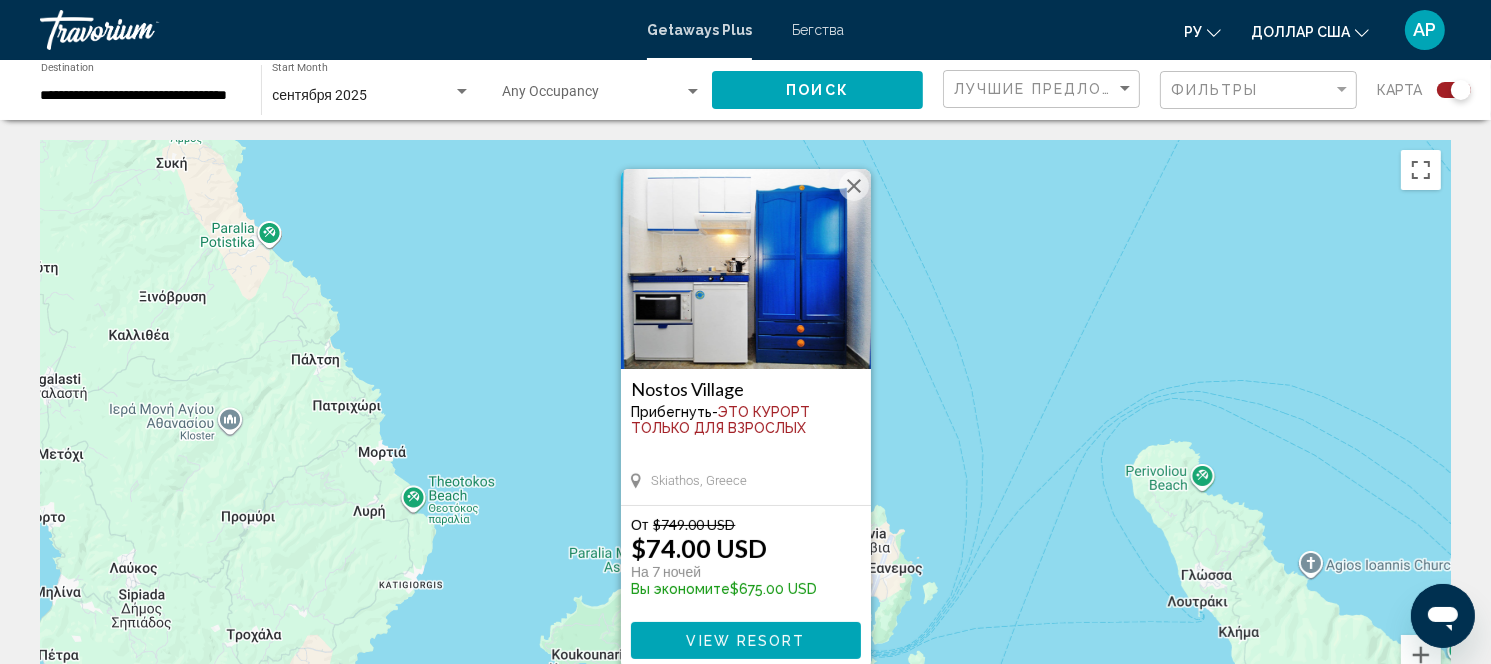 click at bounding box center (746, 269) 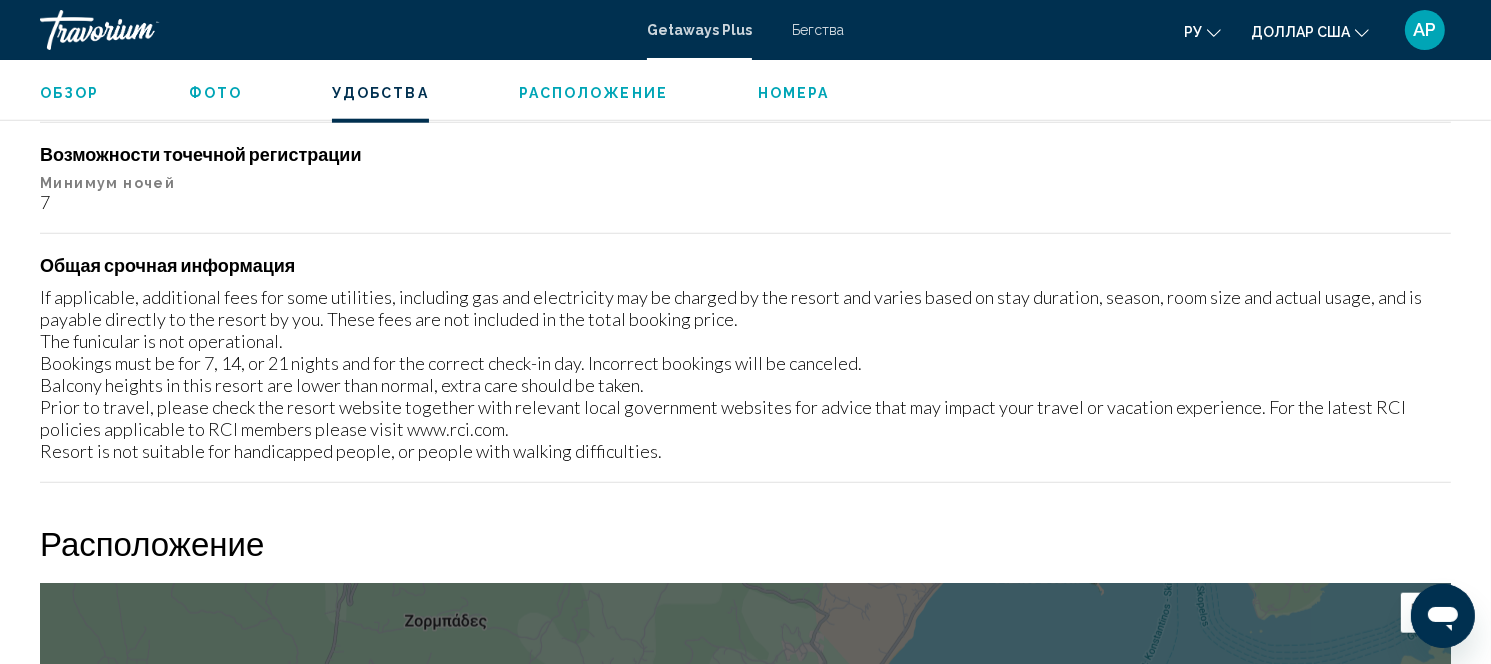 scroll, scrollTop: 2028, scrollLeft: 0, axis: vertical 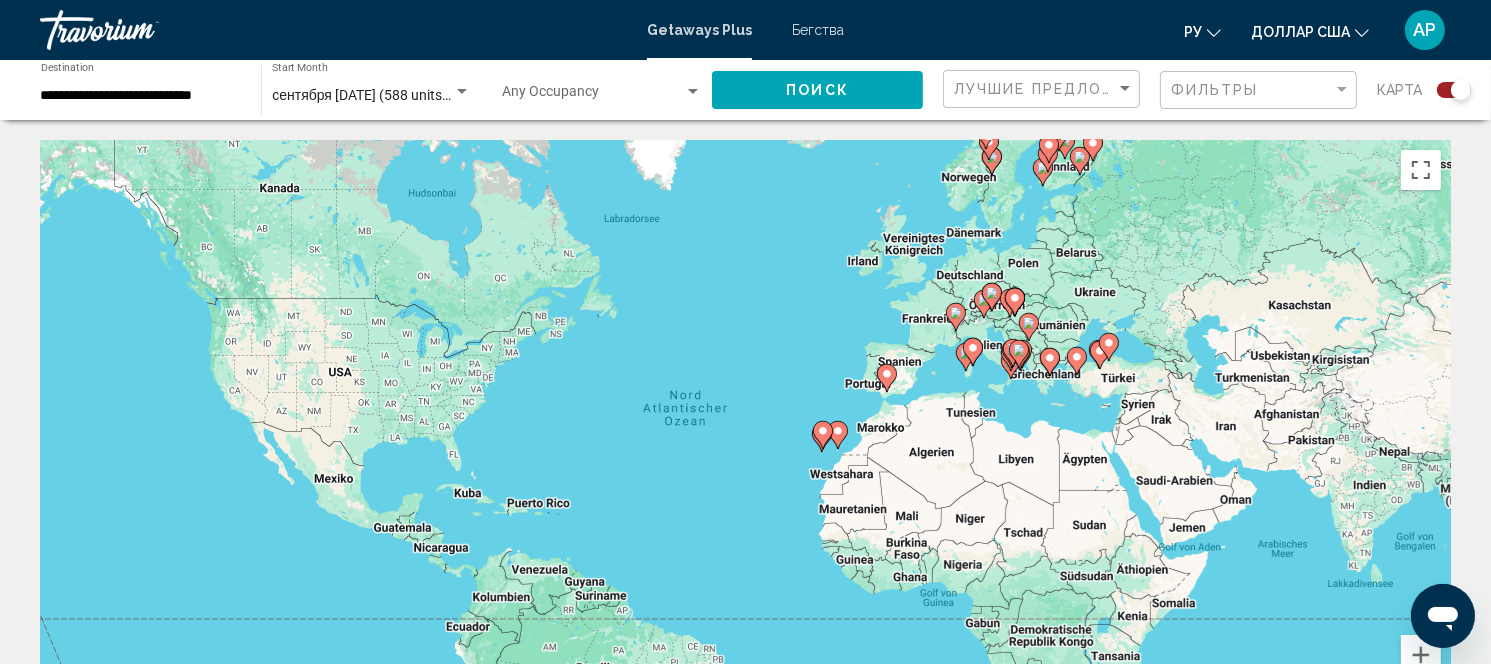 click 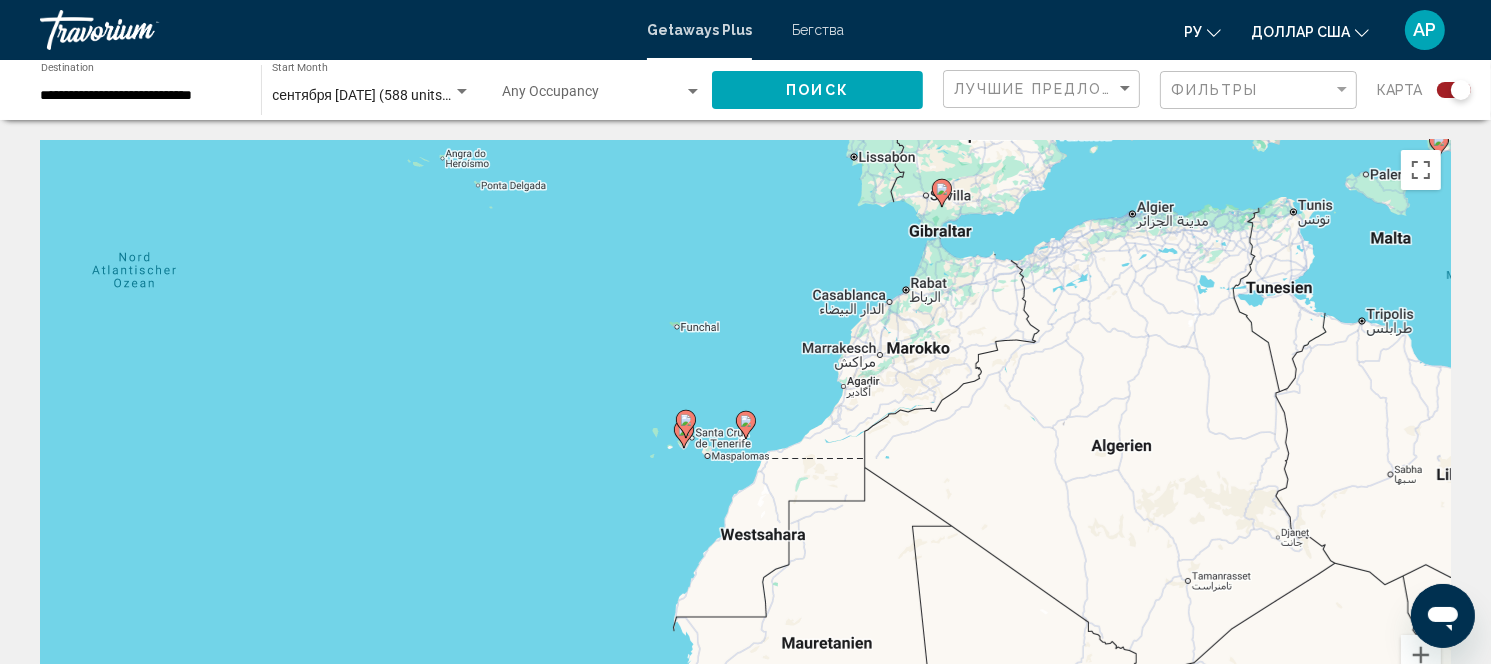 click 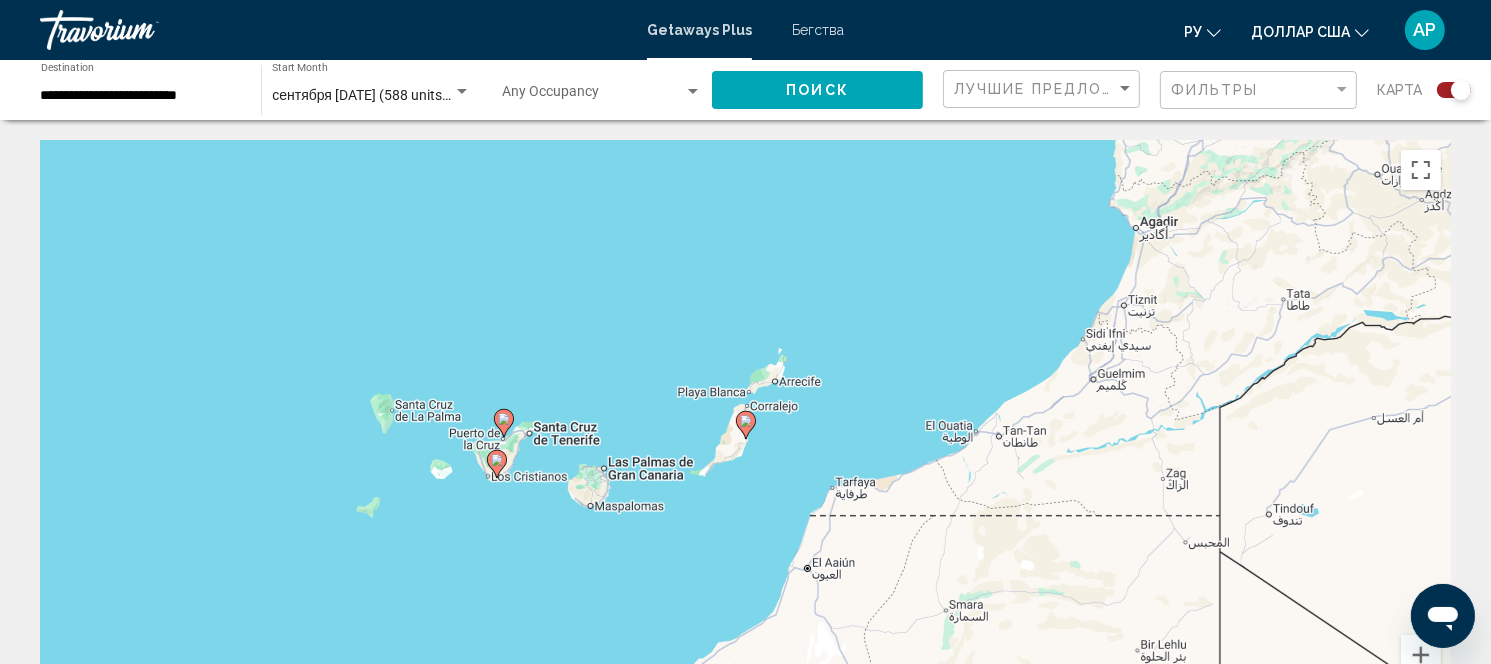 click 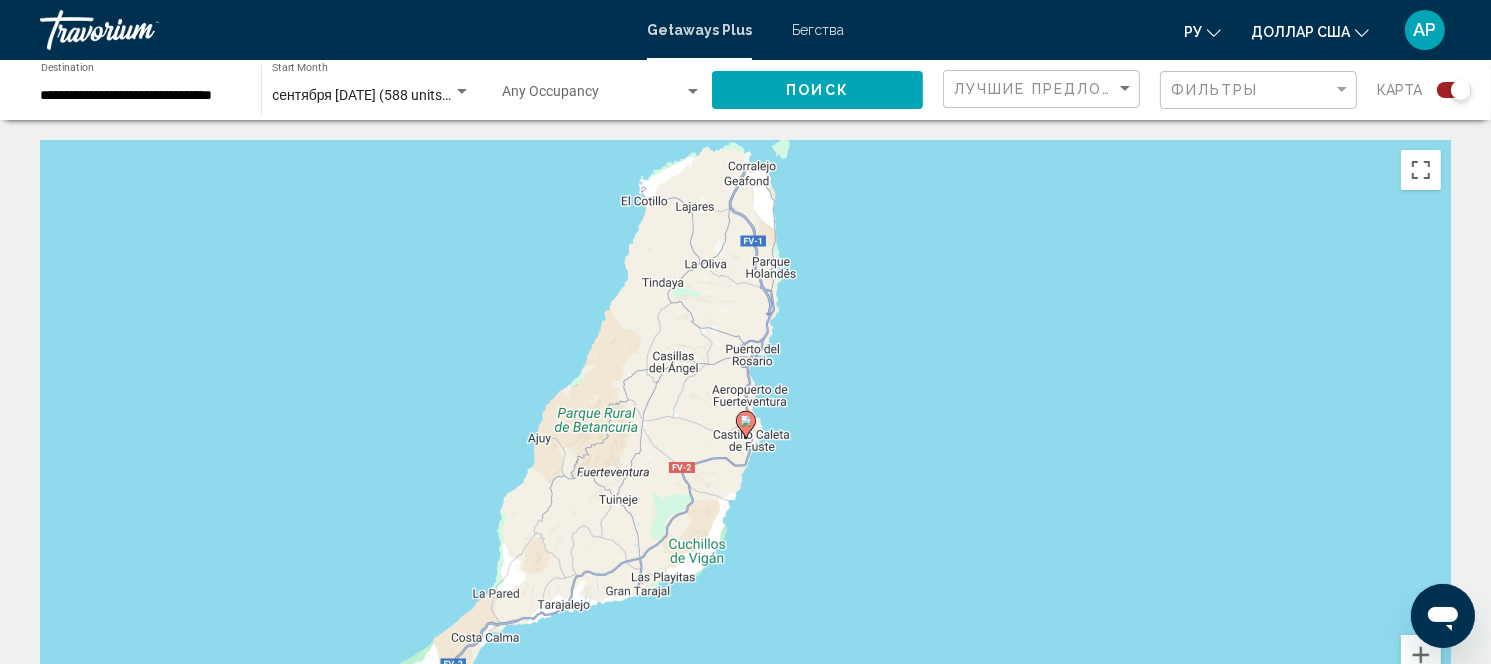 click 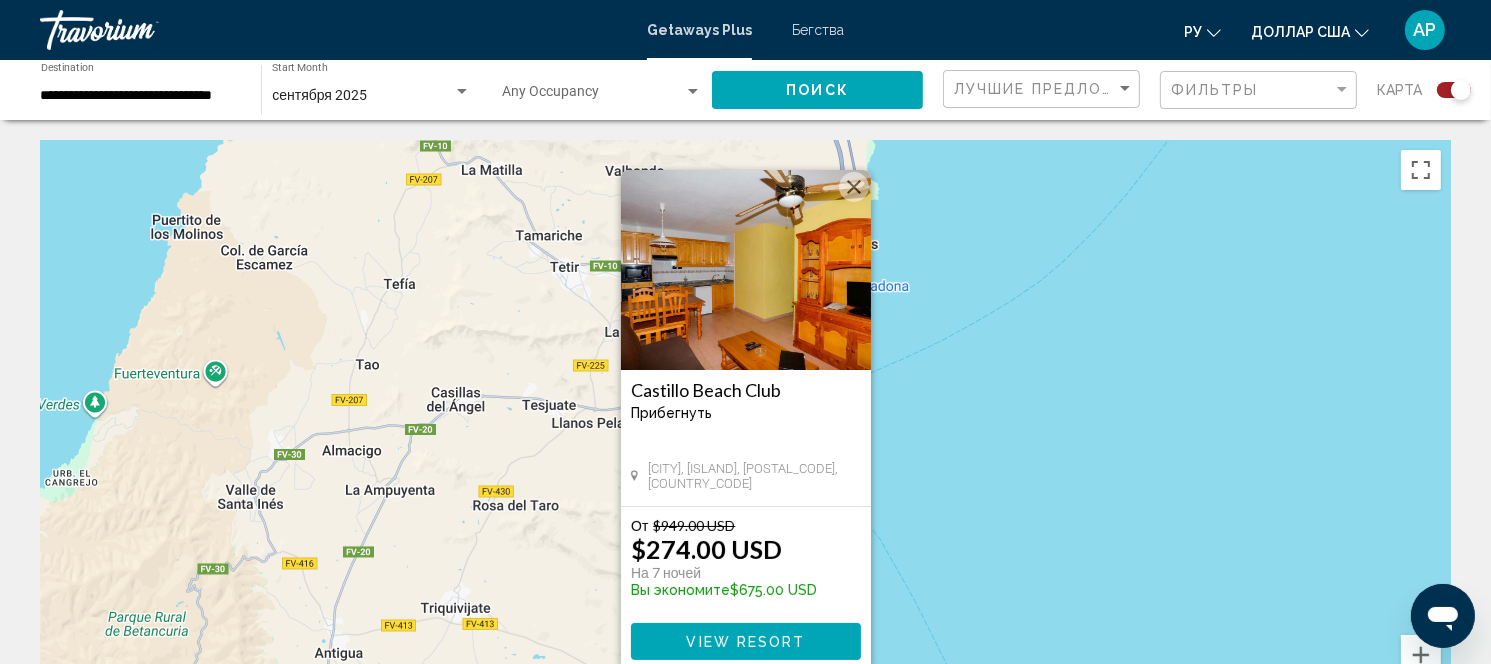 click on "Castillo Beach Club" at bounding box center [746, 390] 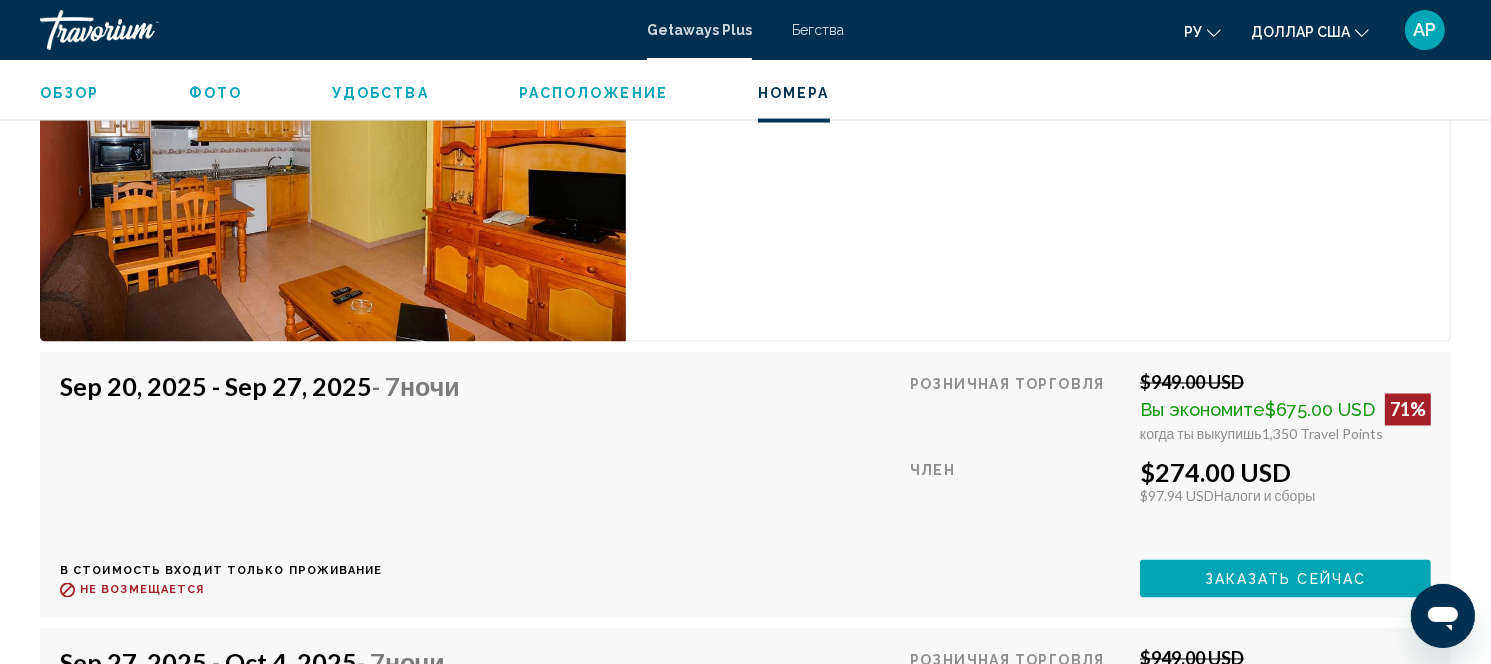 scroll, scrollTop: 3194, scrollLeft: 0, axis: vertical 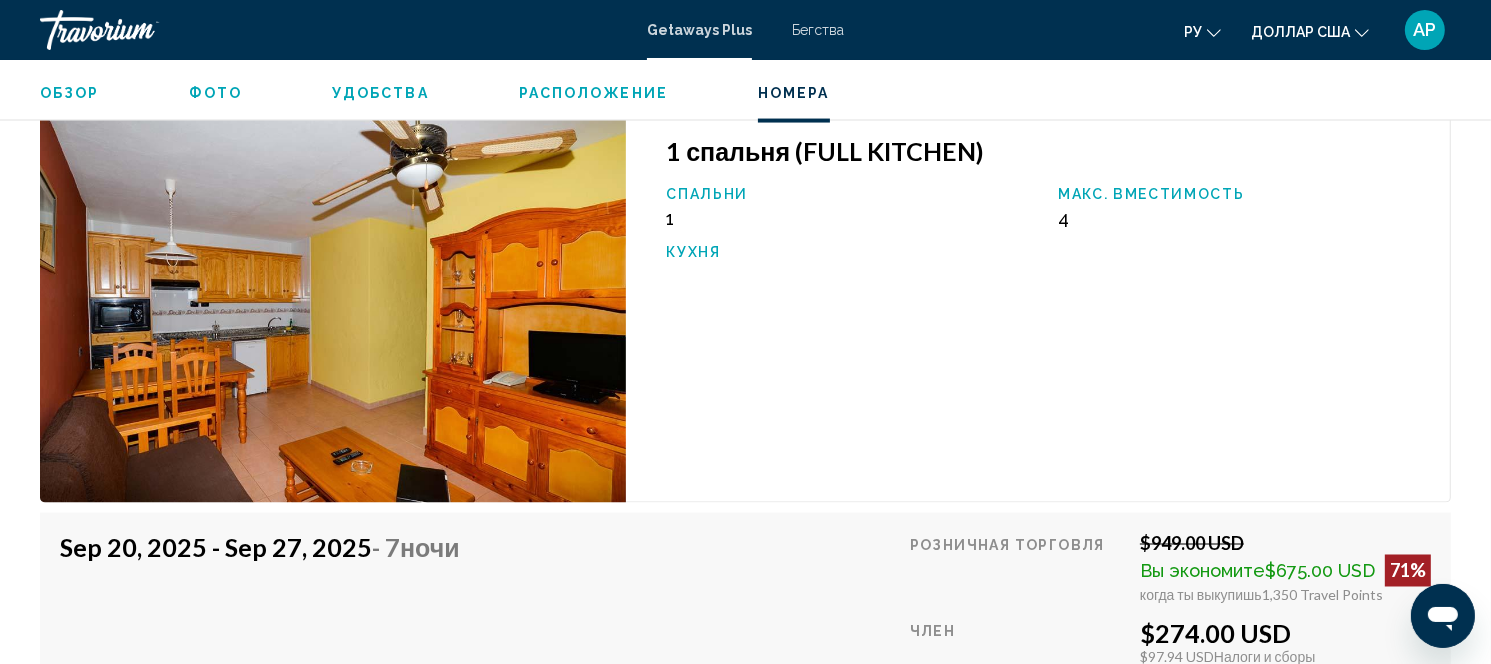 click at bounding box center [333, 309] 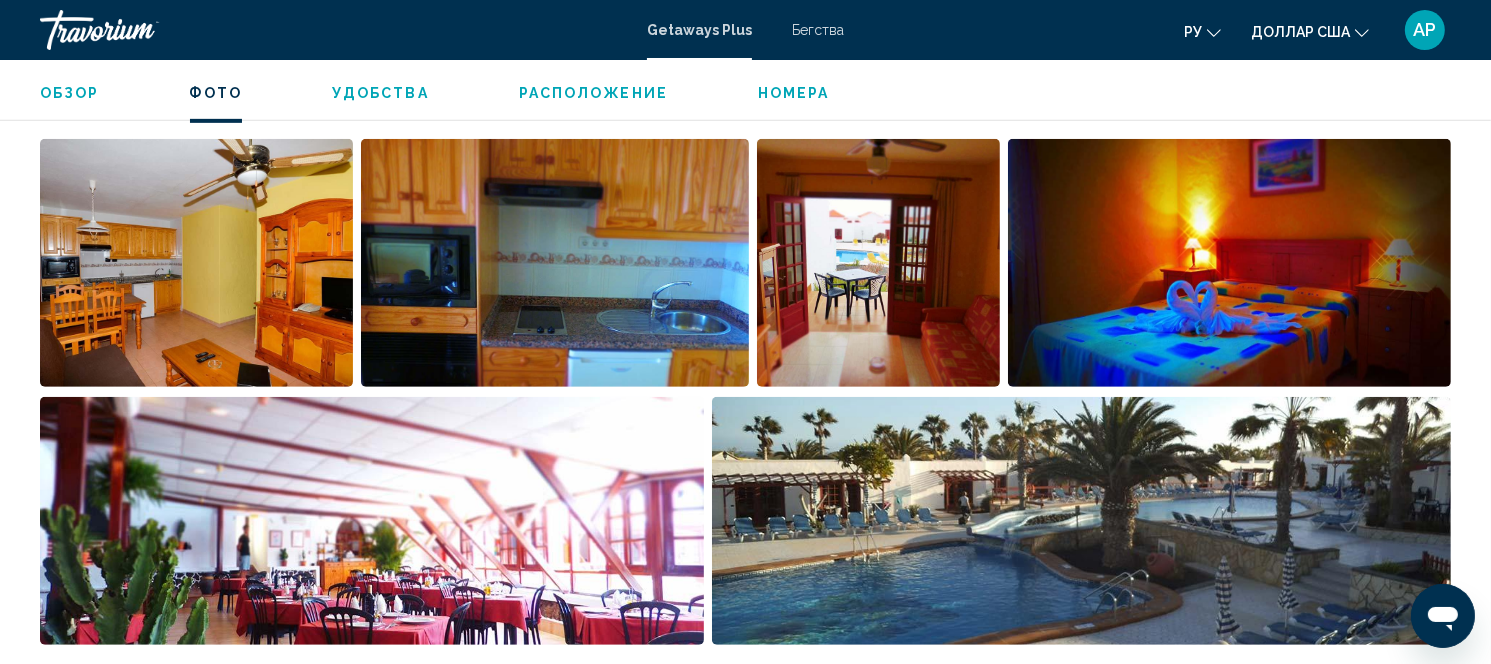 scroll, scrollTop: 974, scrollLeft: 0, axis: vertical 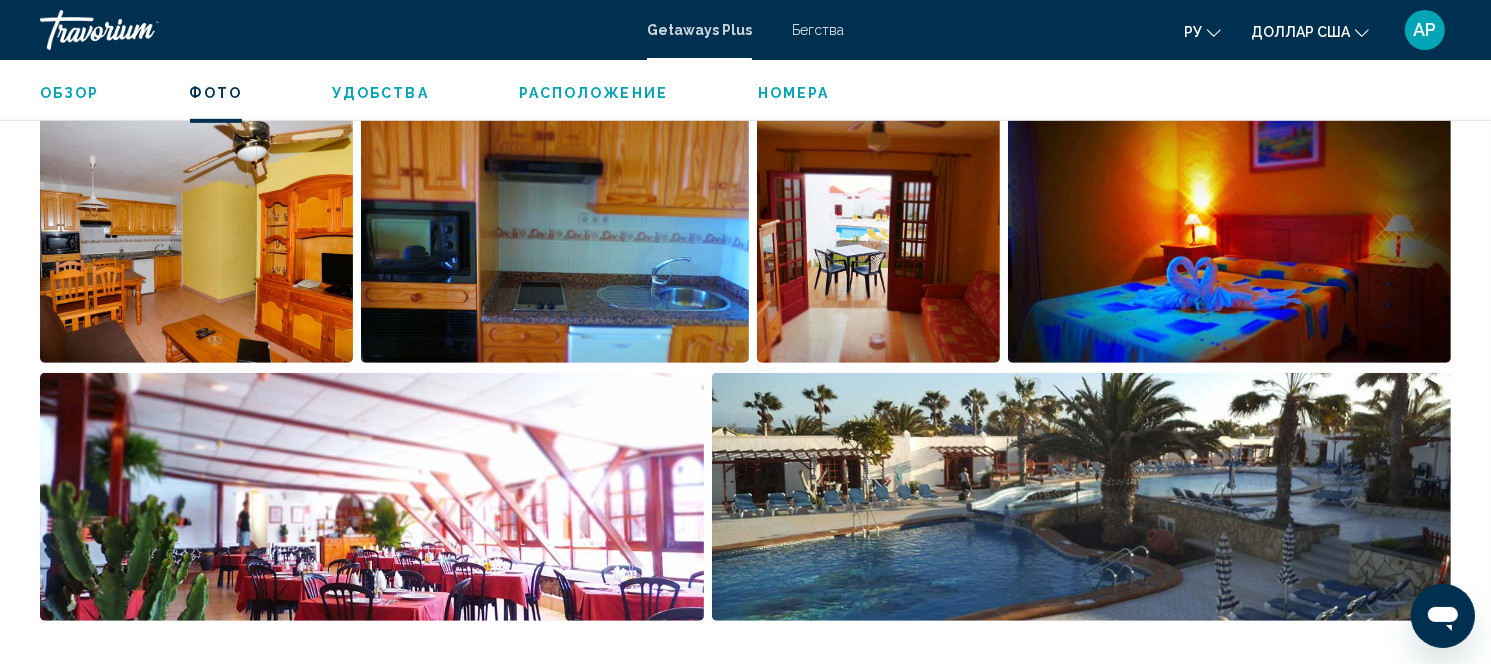 click at bounding box center (878, 239) 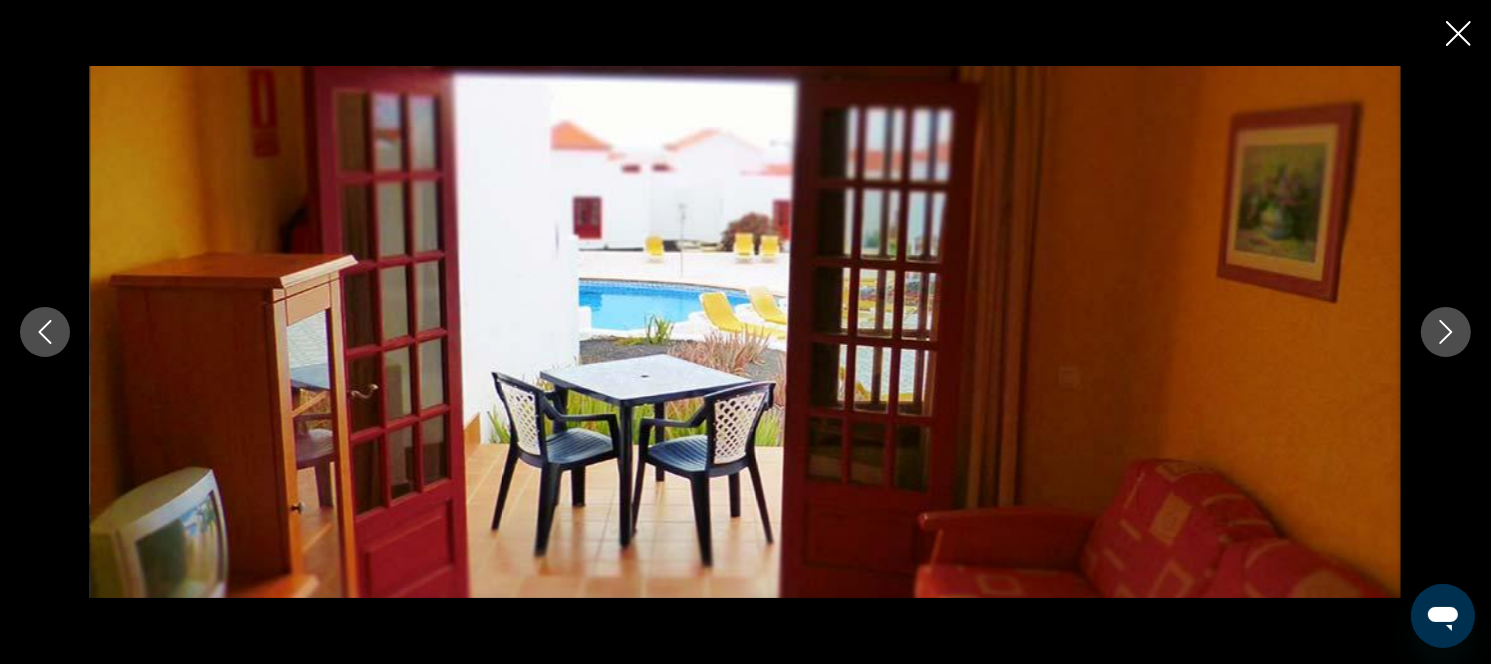 click 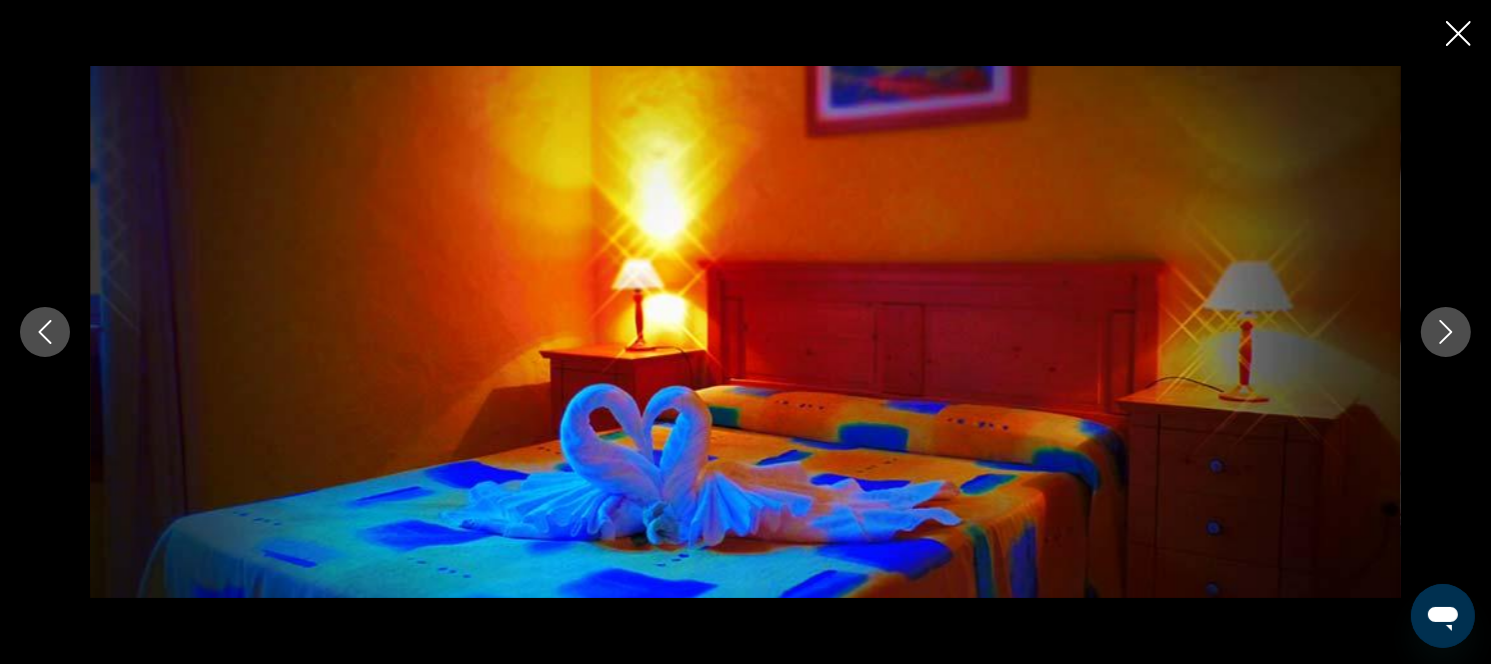 click 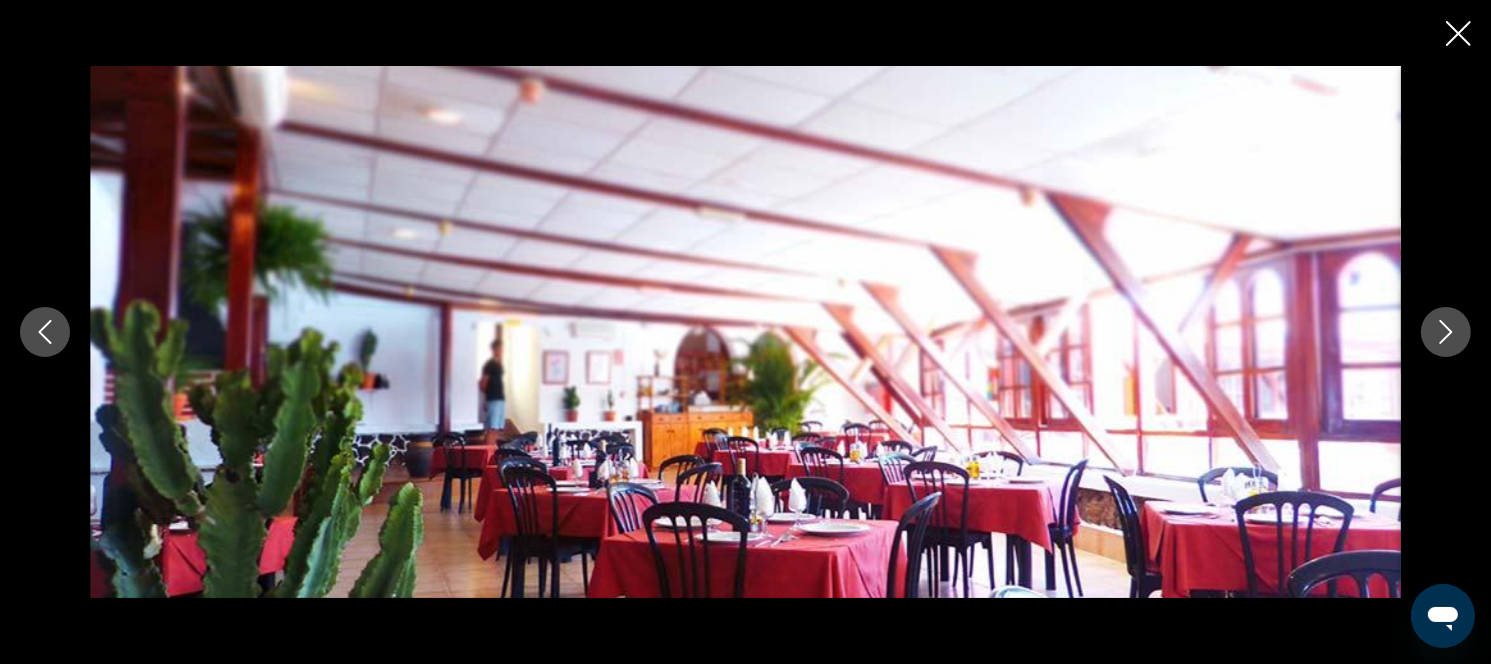 click 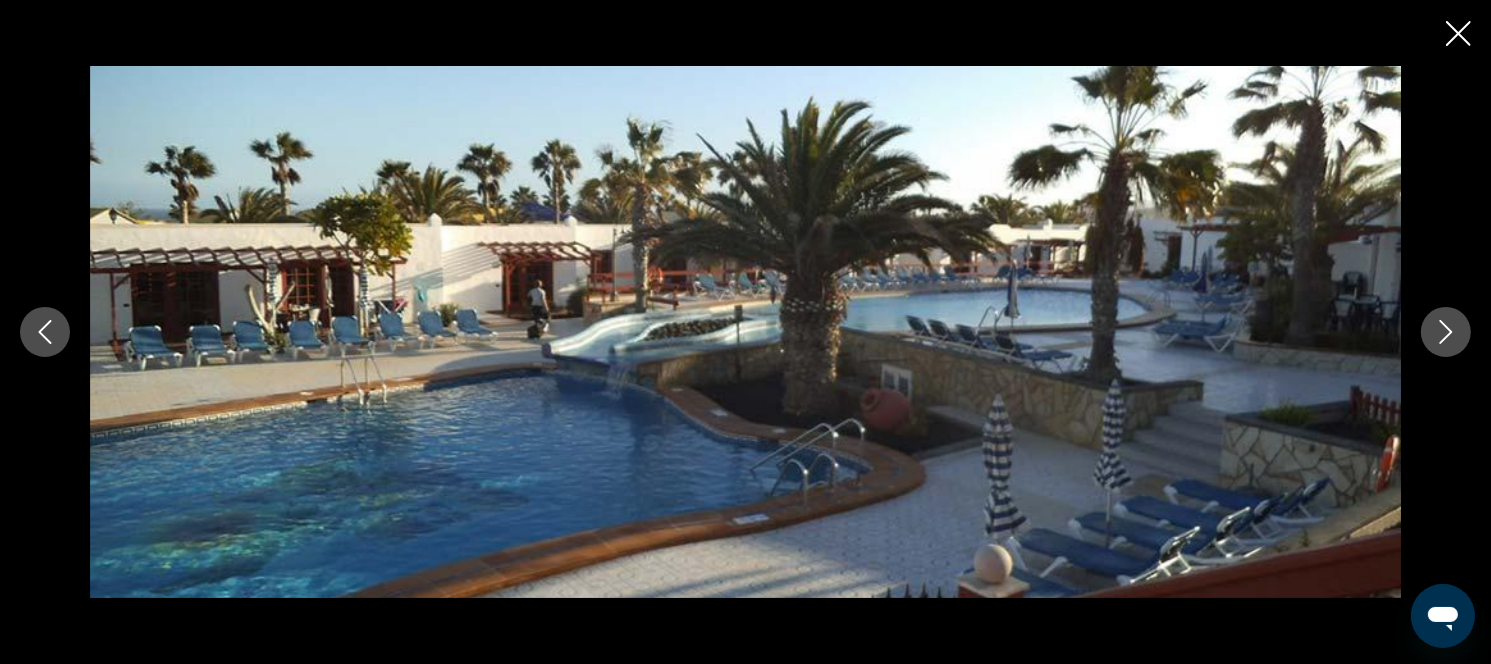 click 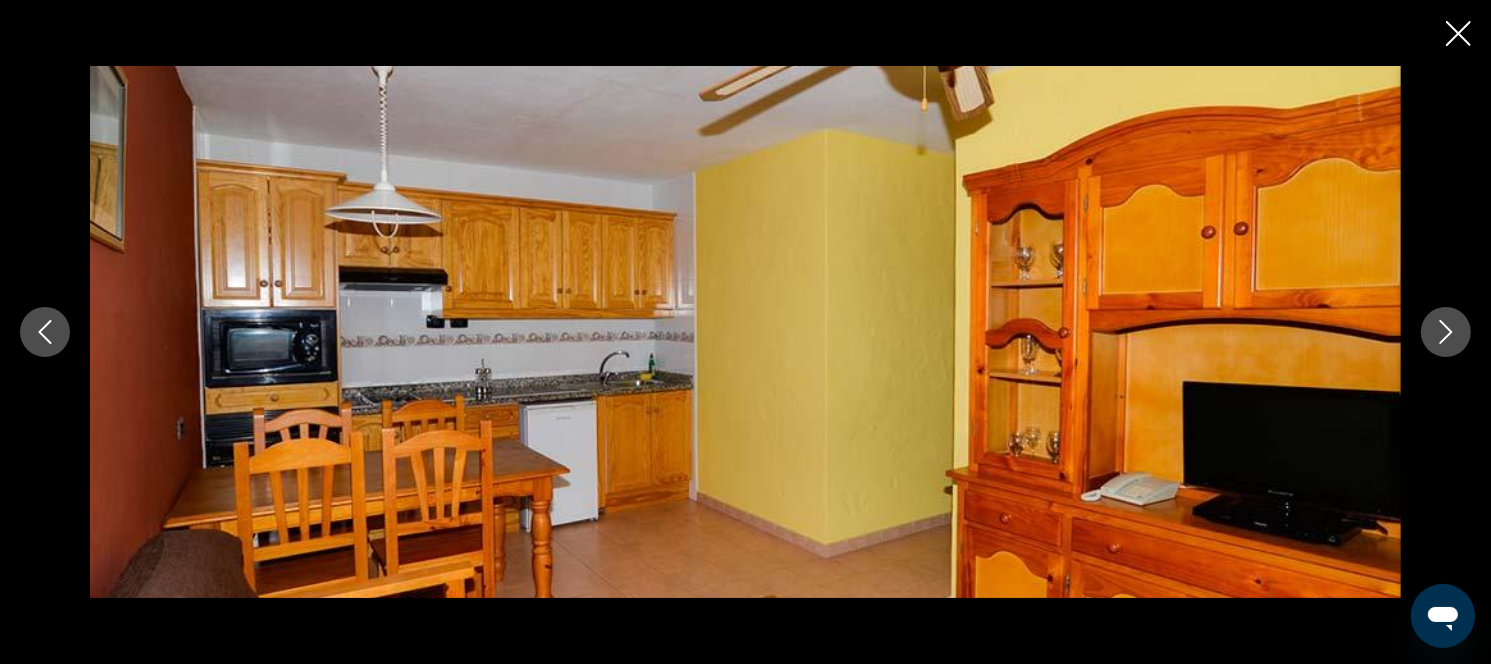 click 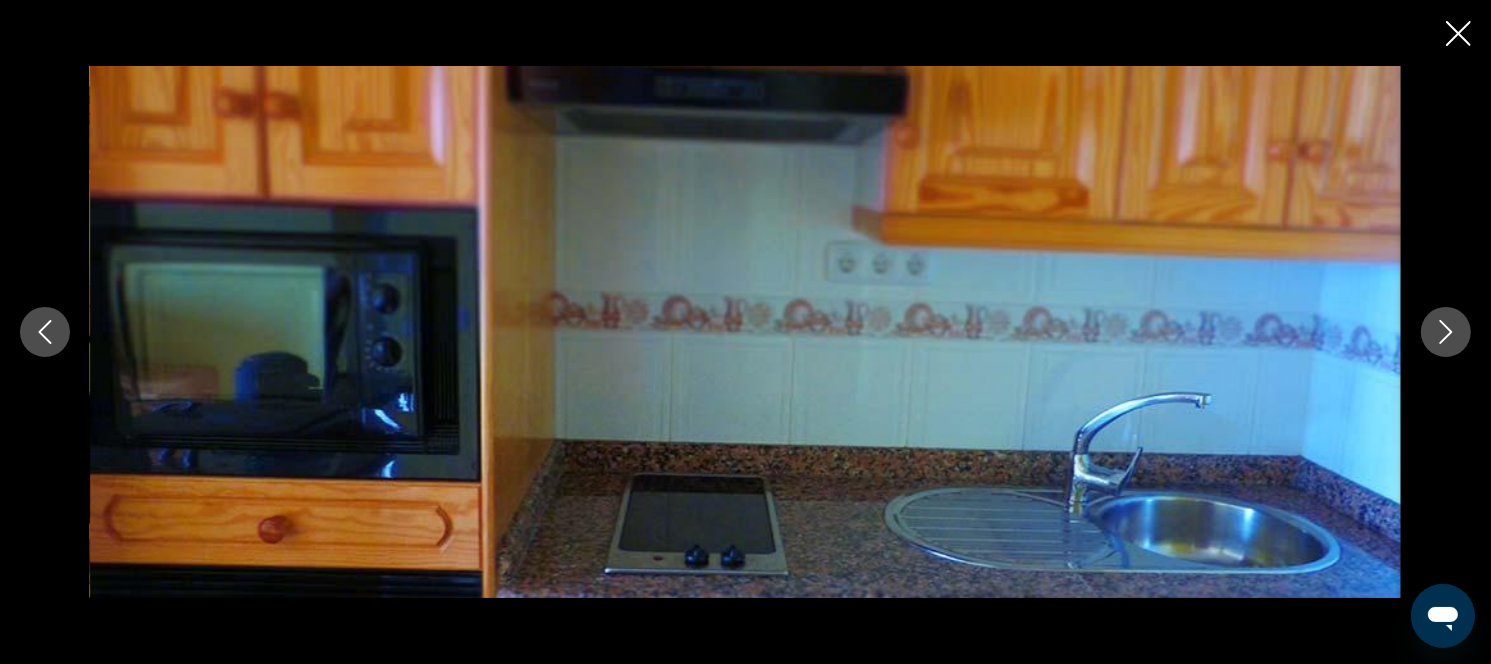 click 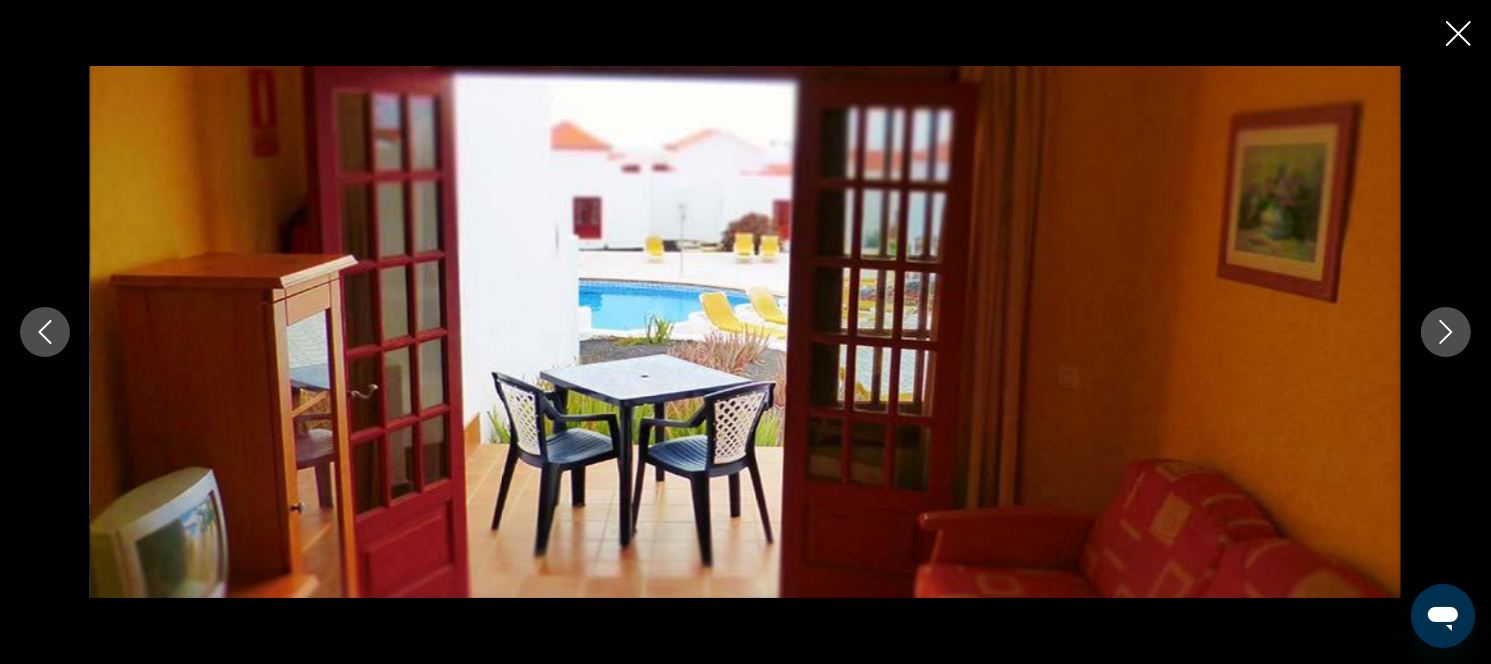 click 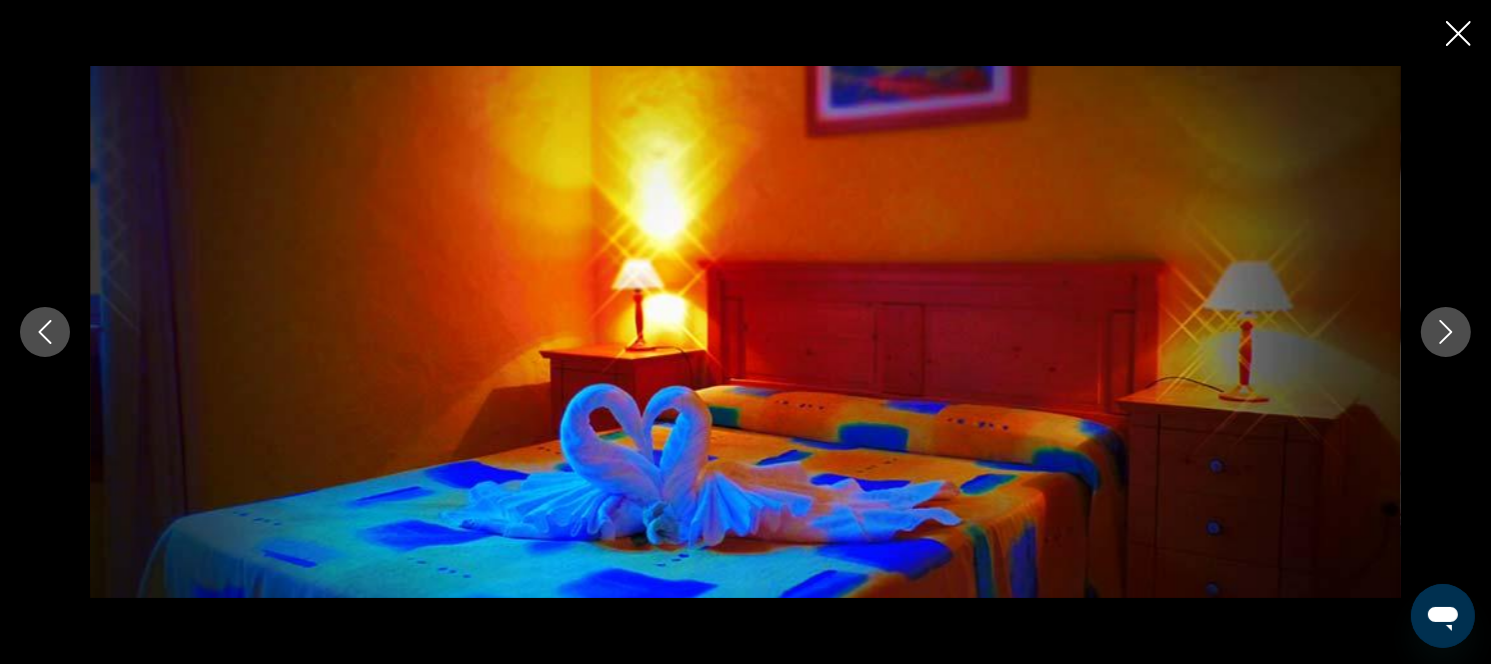 click 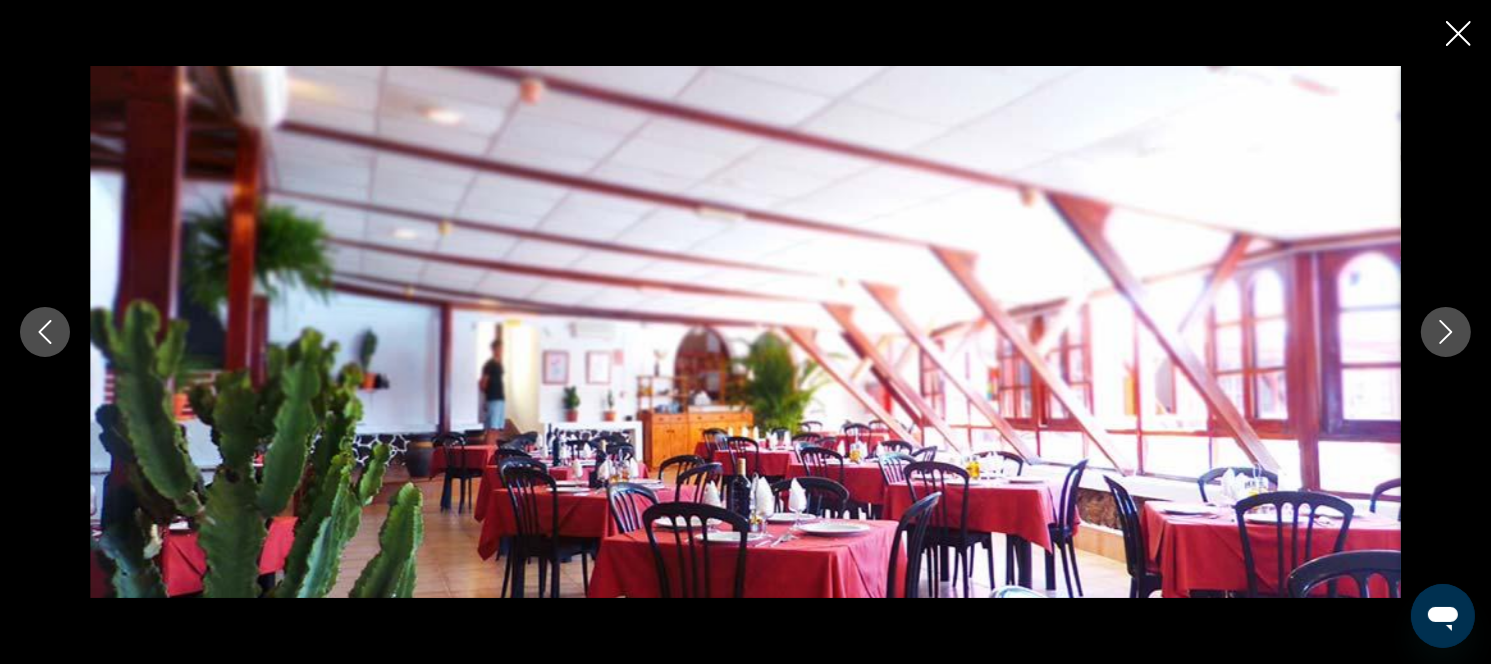 click 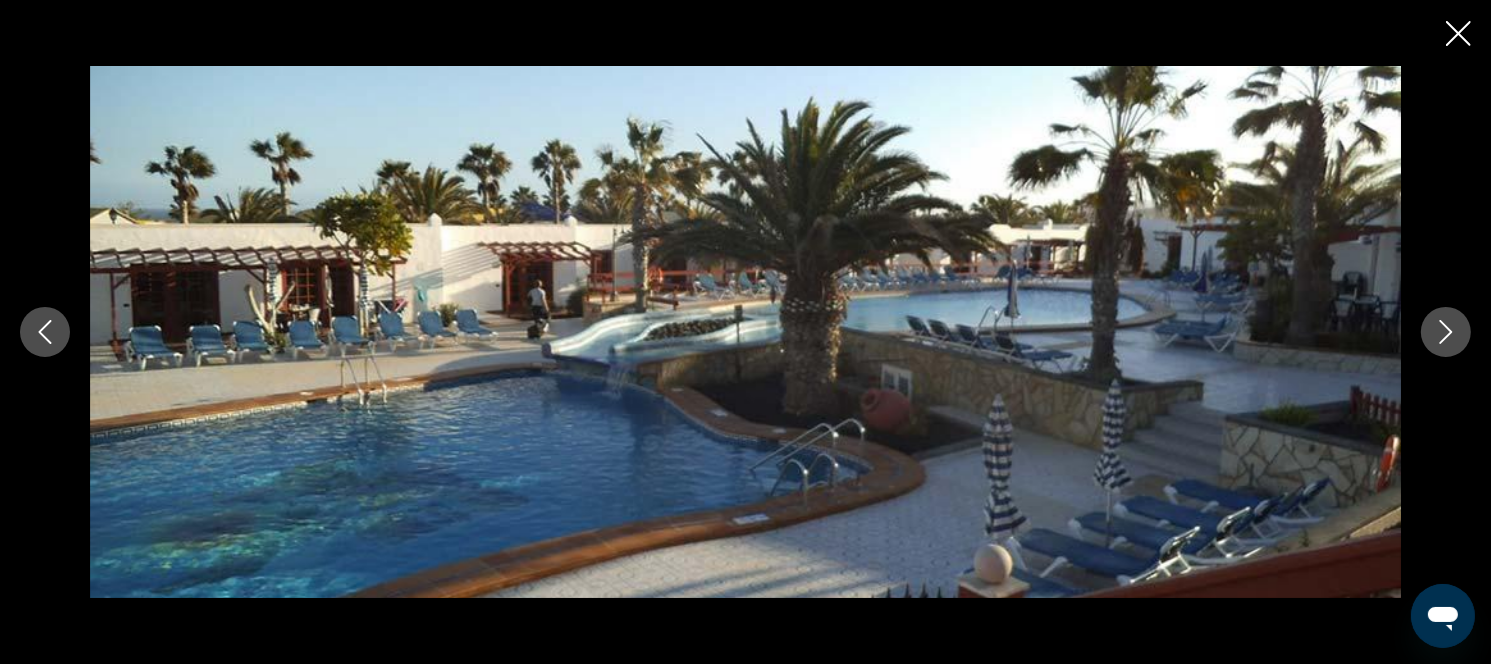 click 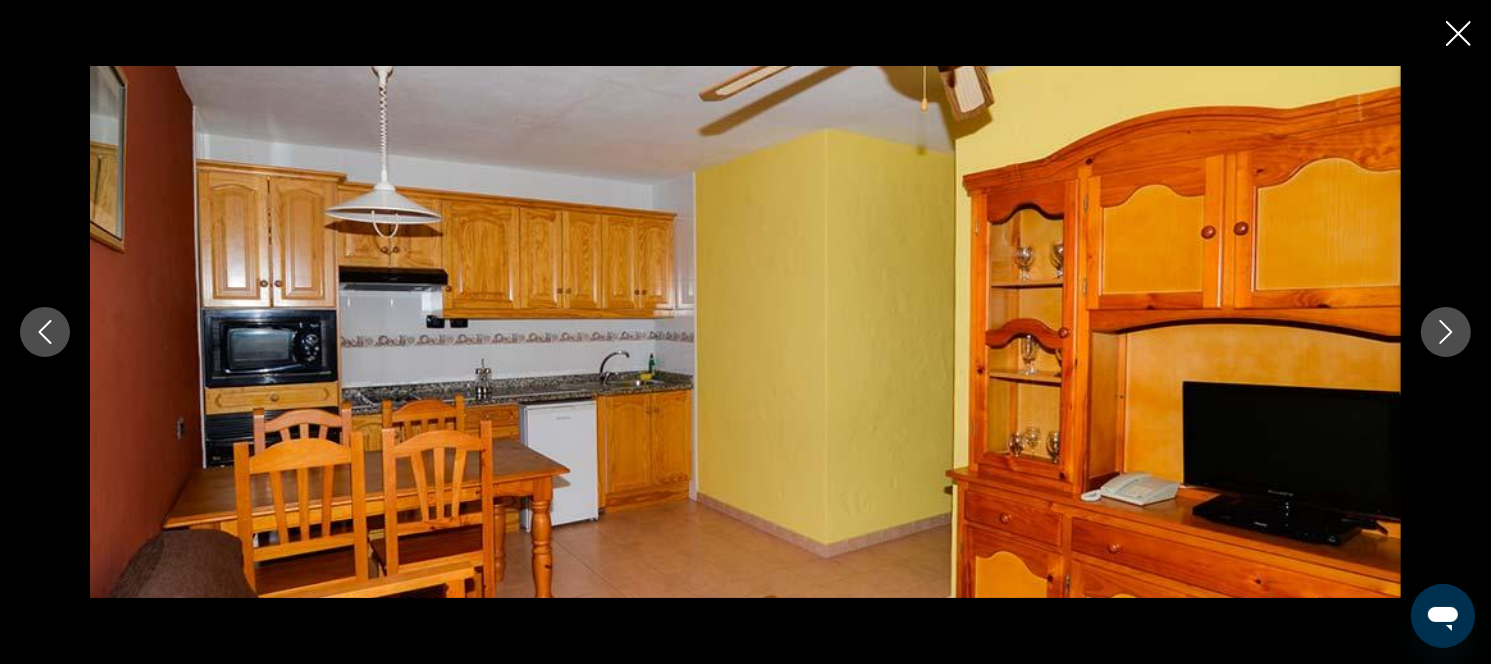 click 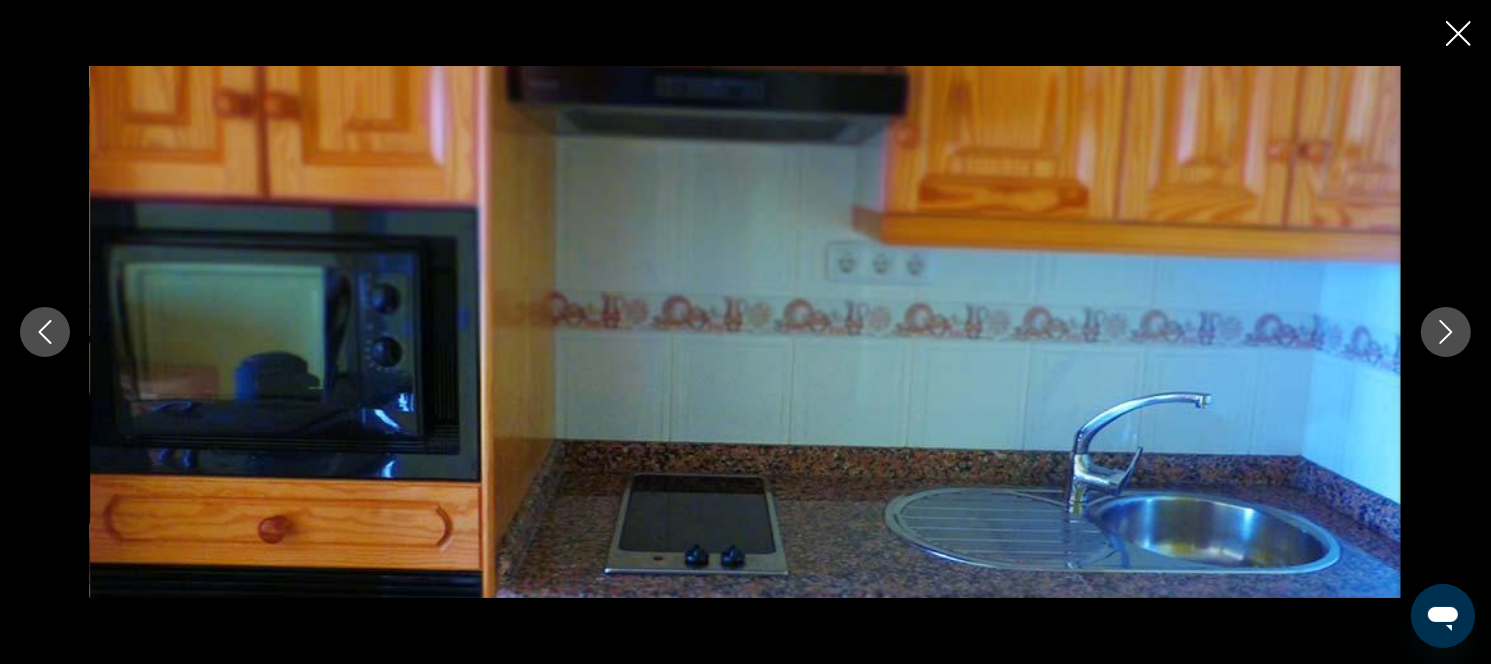 click 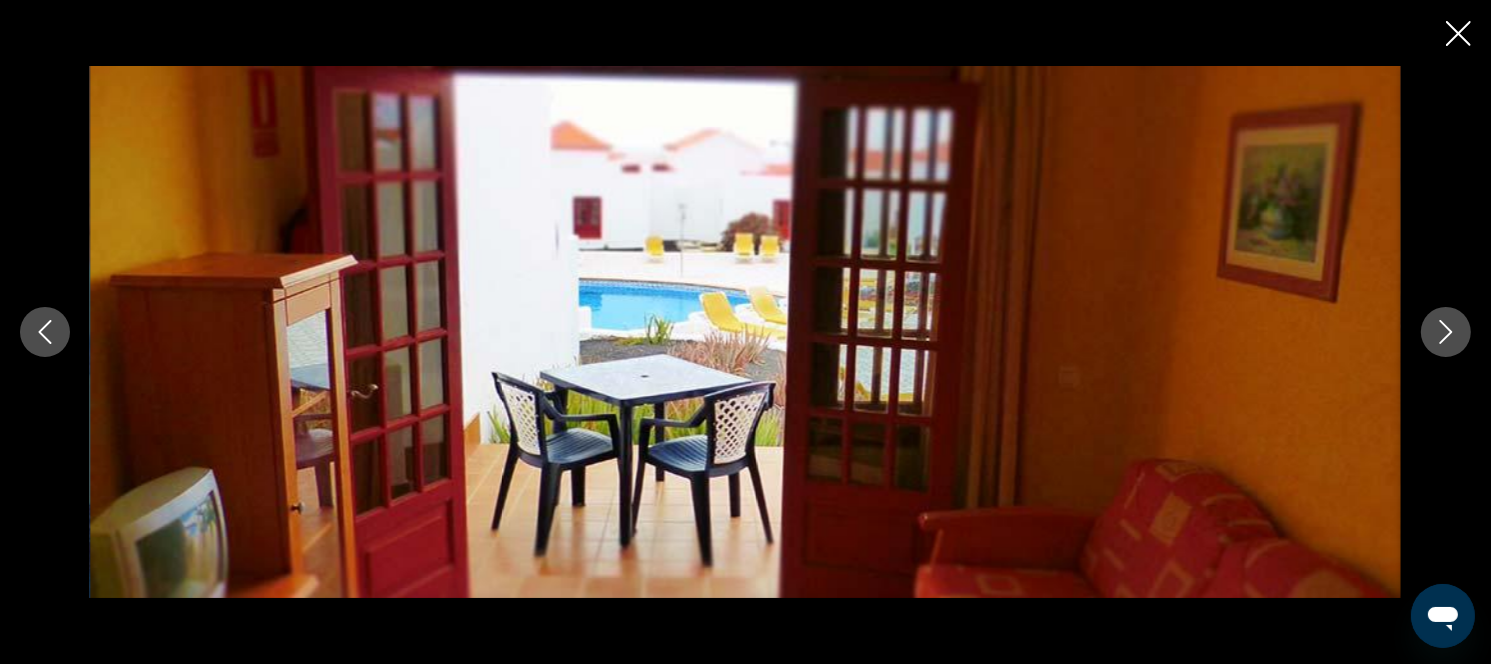click 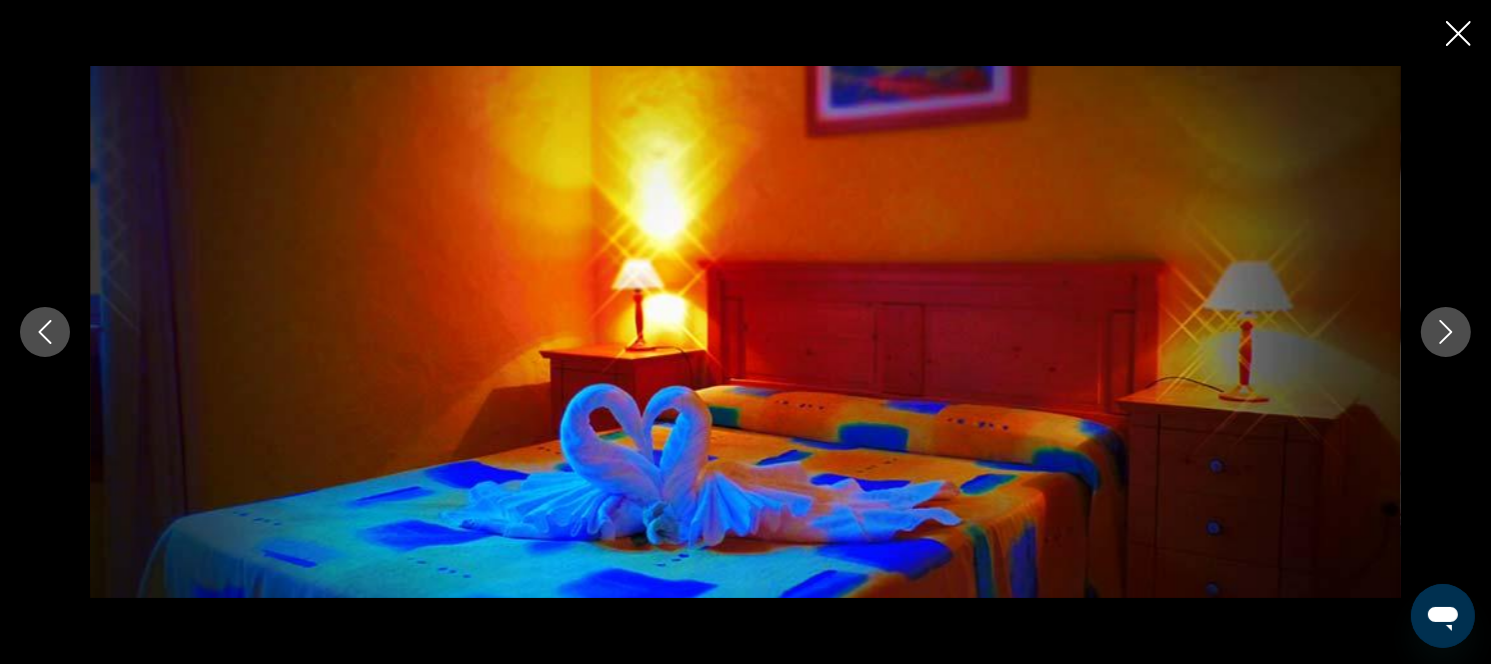 click 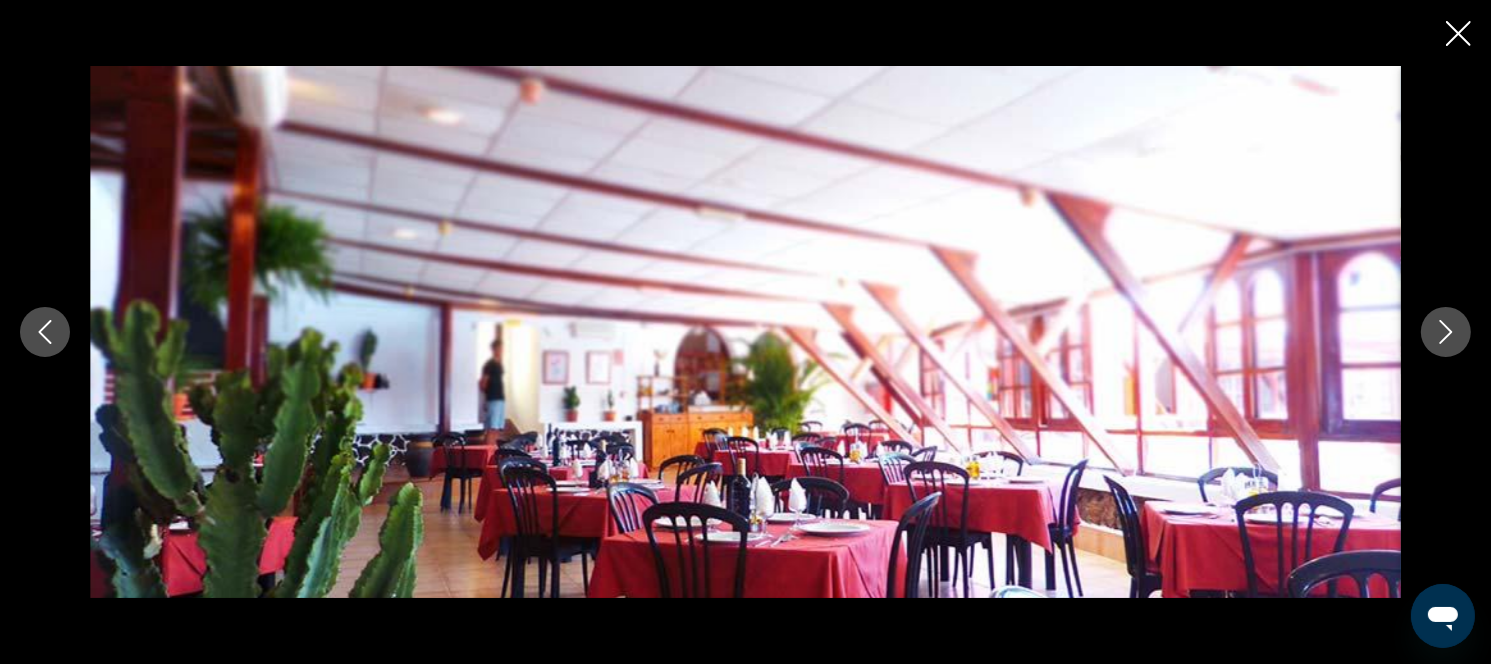 click 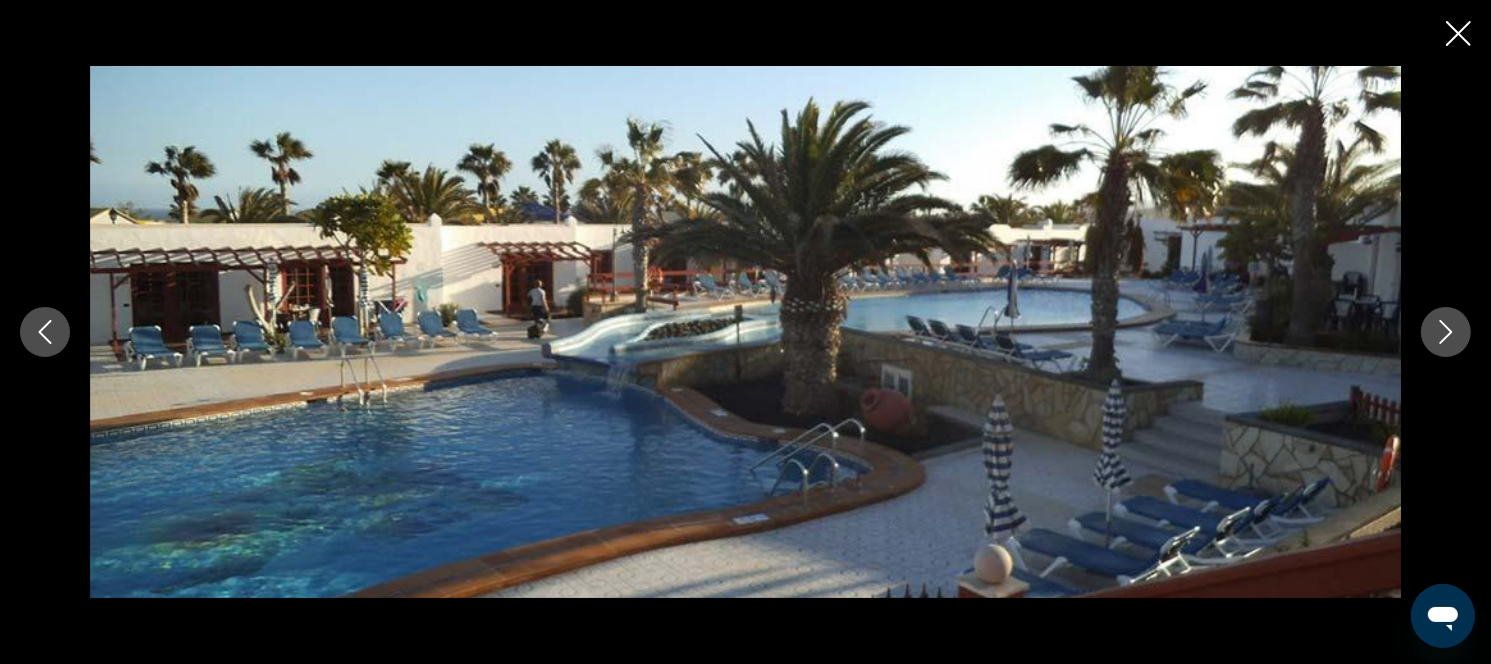 click 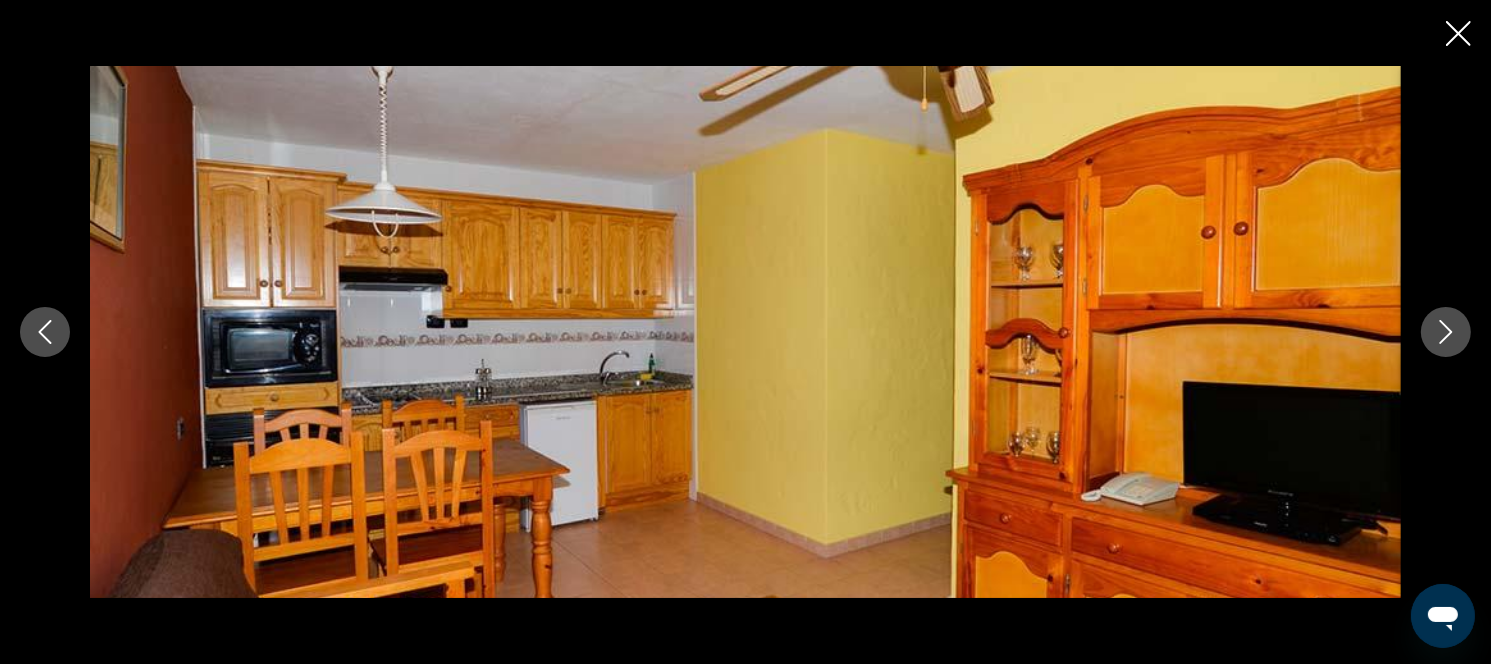 click 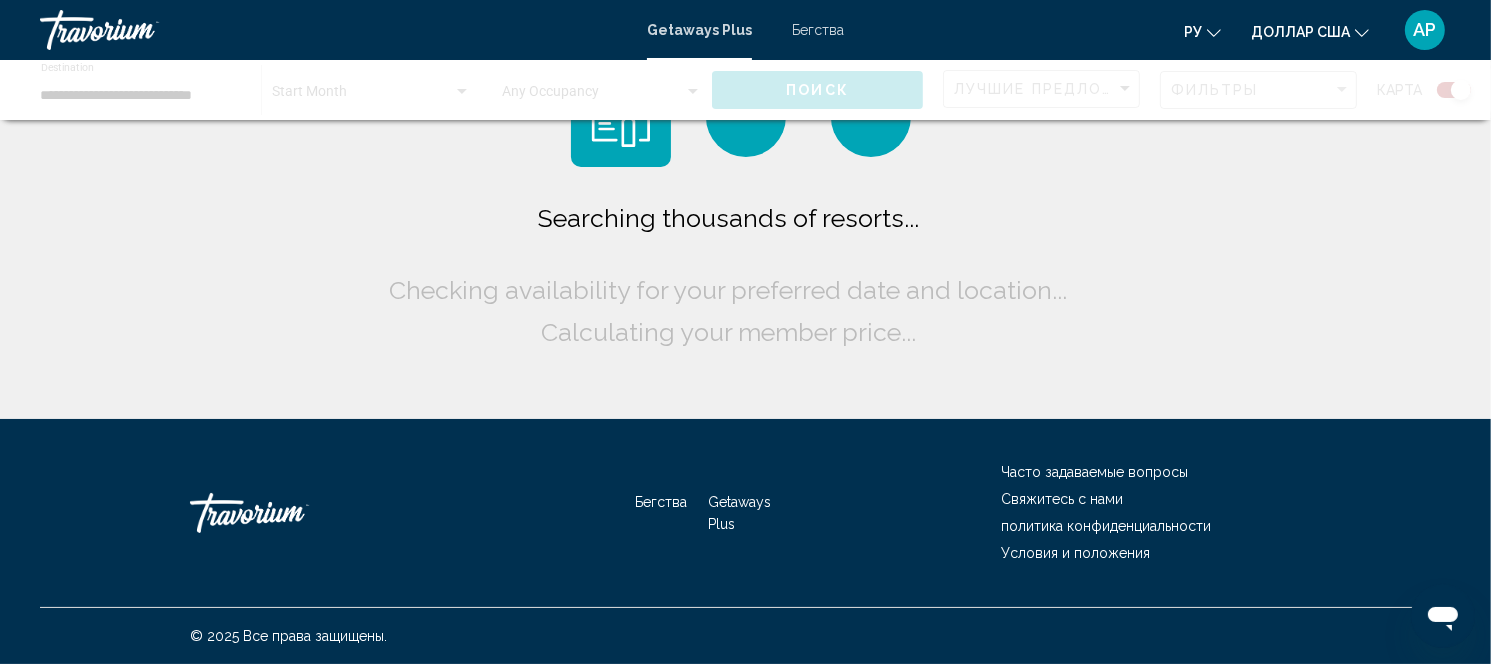 scroll, scrollTop: 0, scrollLeft: 0, axis: both 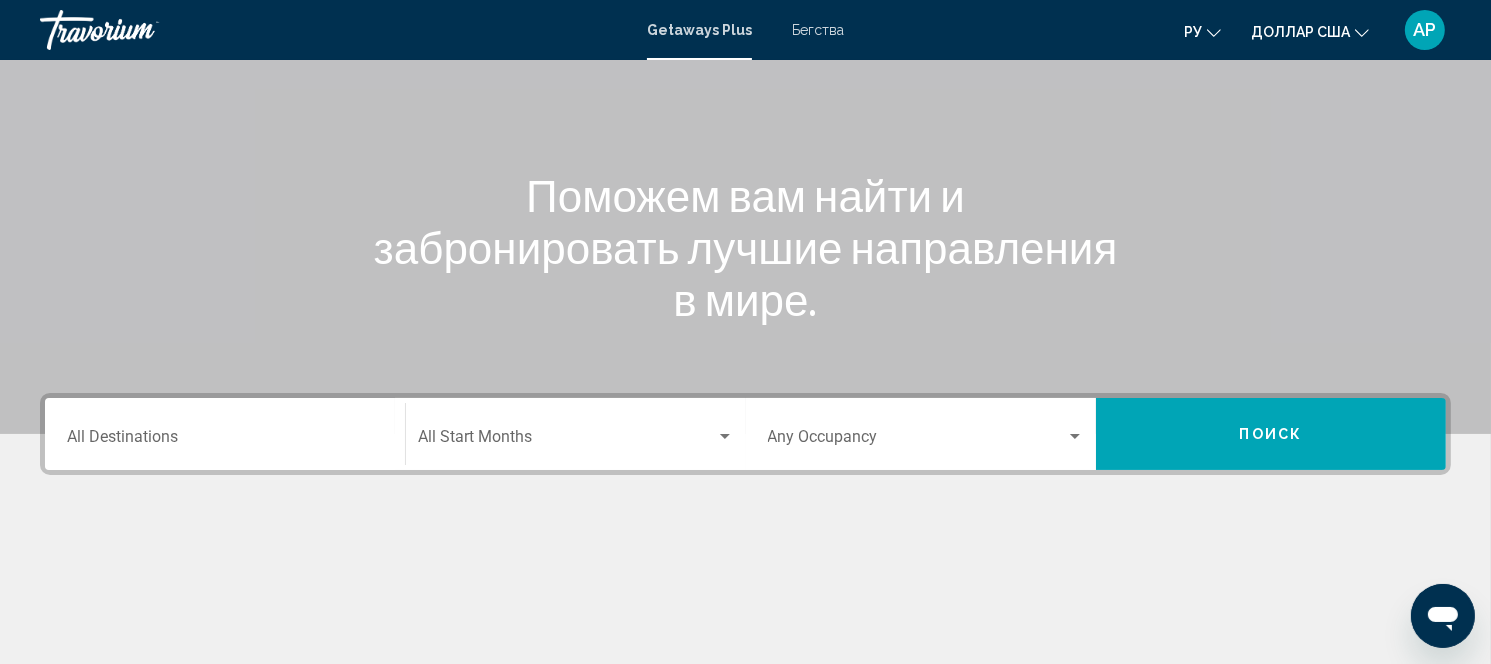 click on "Destination All Destinations" at bounding box center (225, 434) 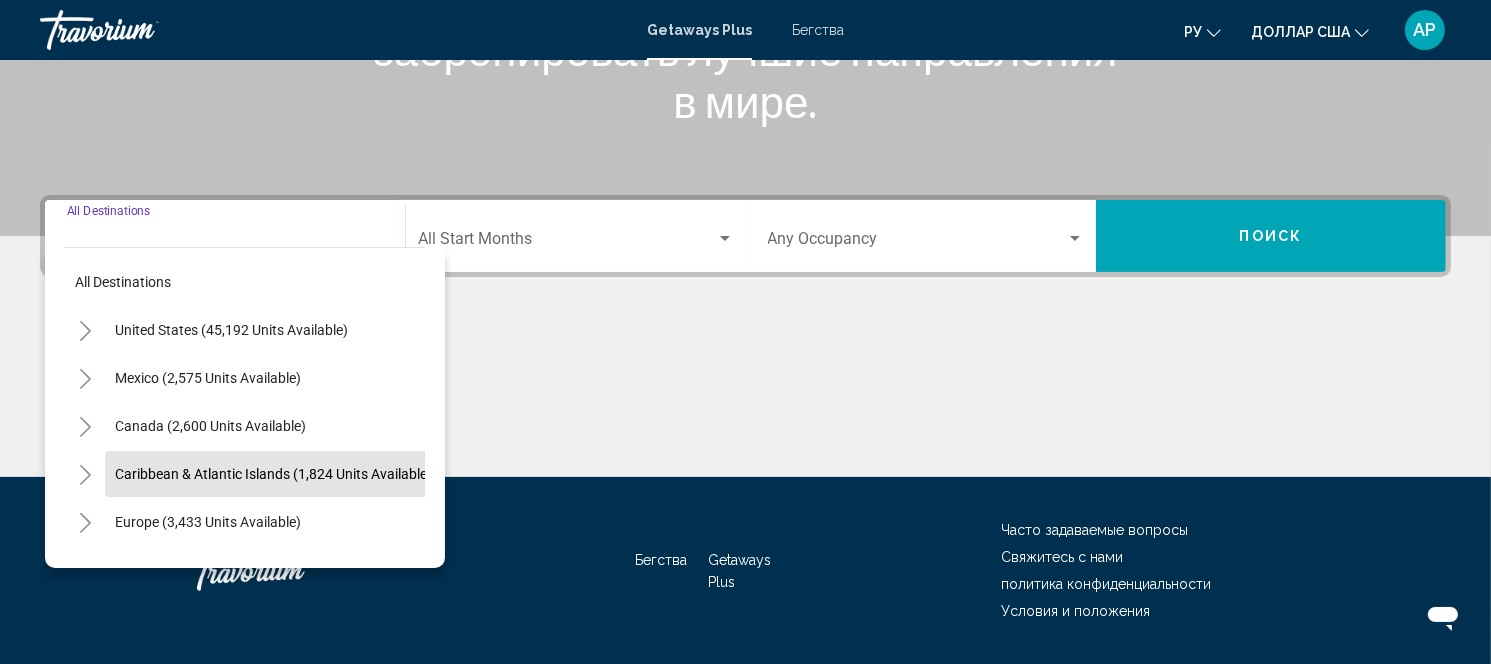 scroll, scrollTop: 421, scrollLeft: 0, axis: vertical 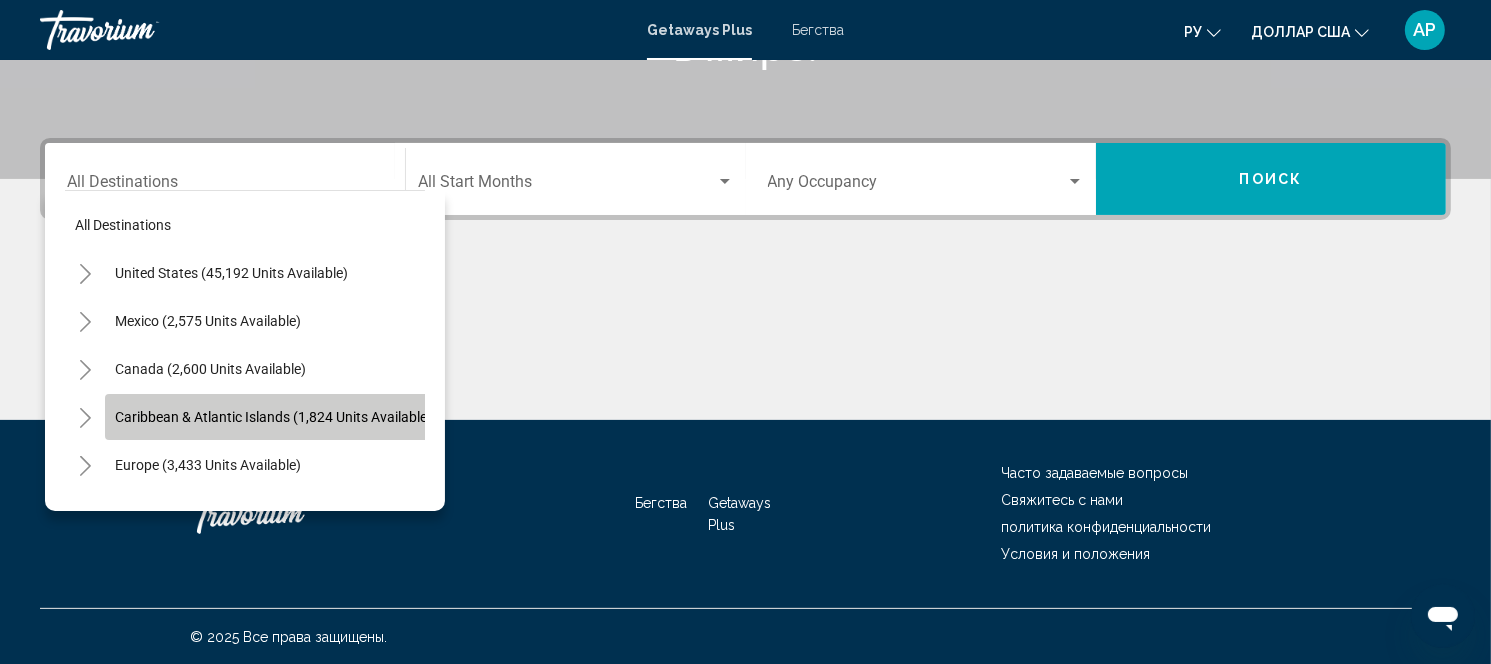 click on "Caribbean & Atlantic Islands (1,824 units available)" 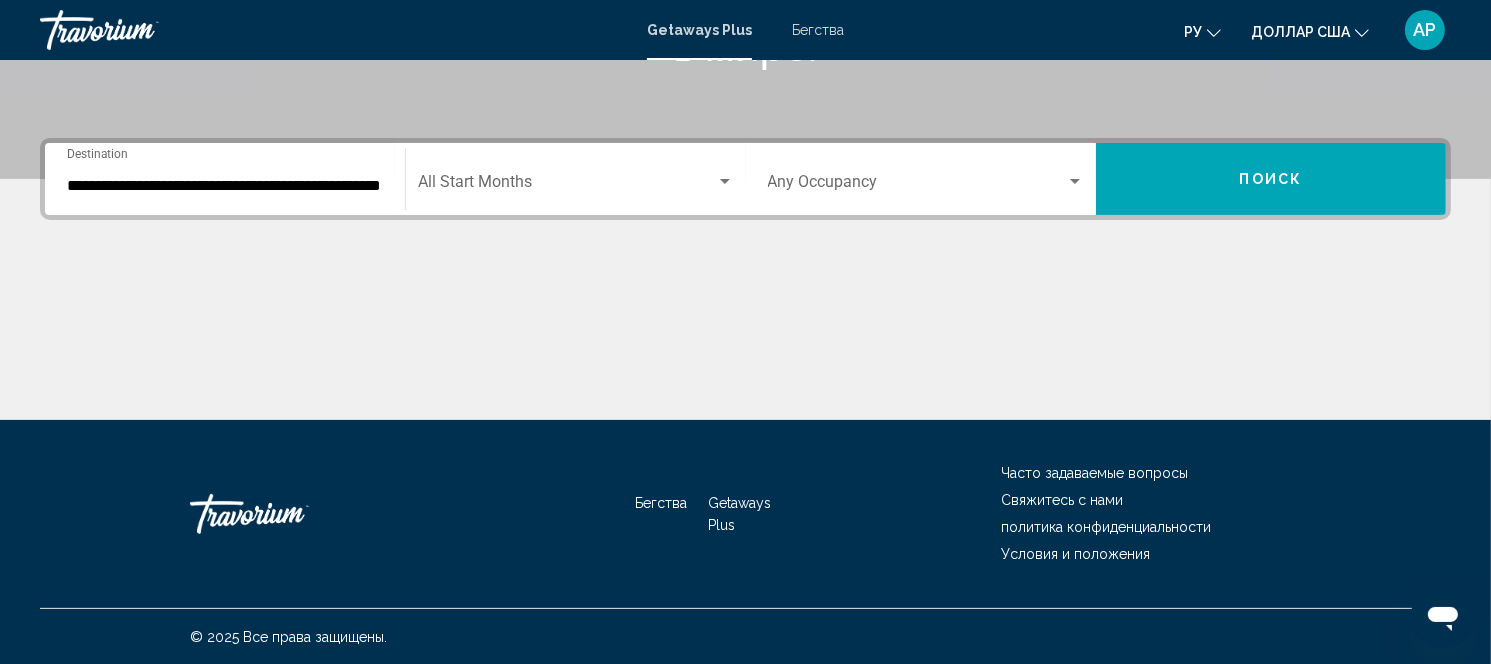 click on "Start Month All Start Months" 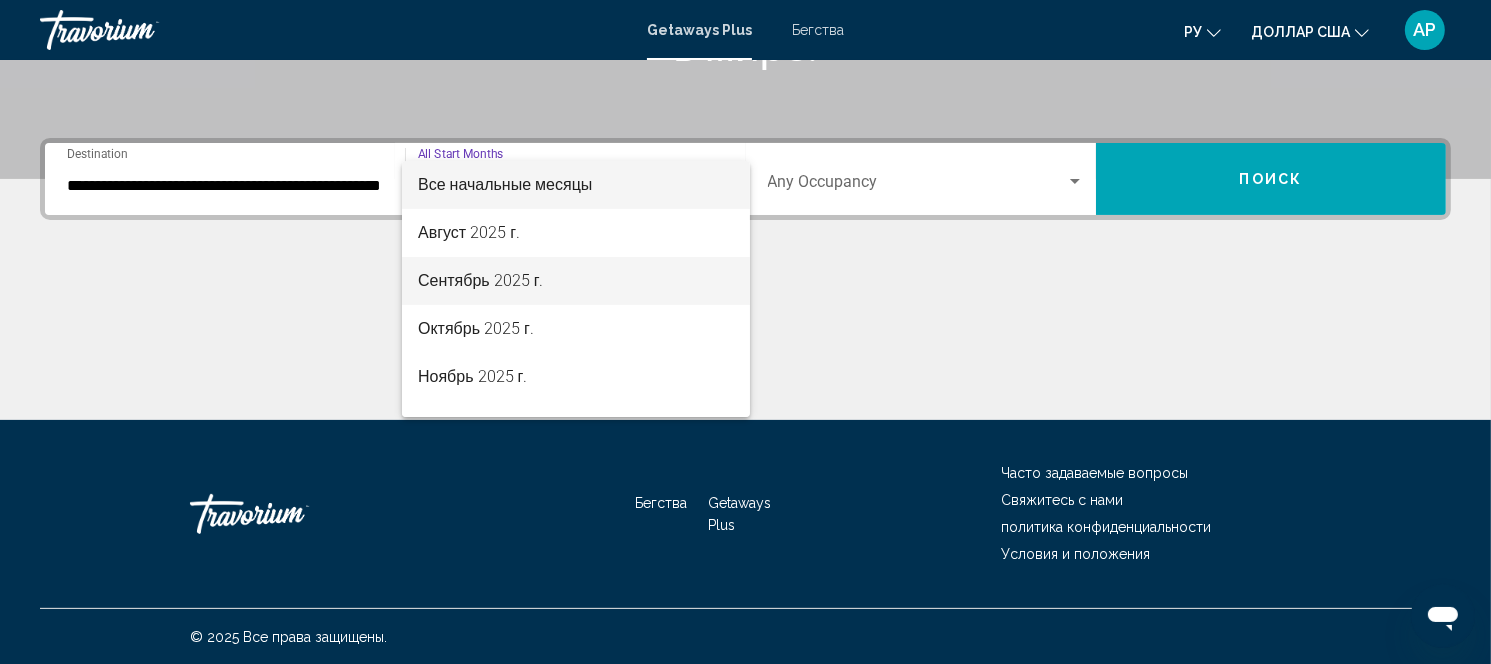 click on "Сентябрь 2025 г." at bounding box center [576, 281] 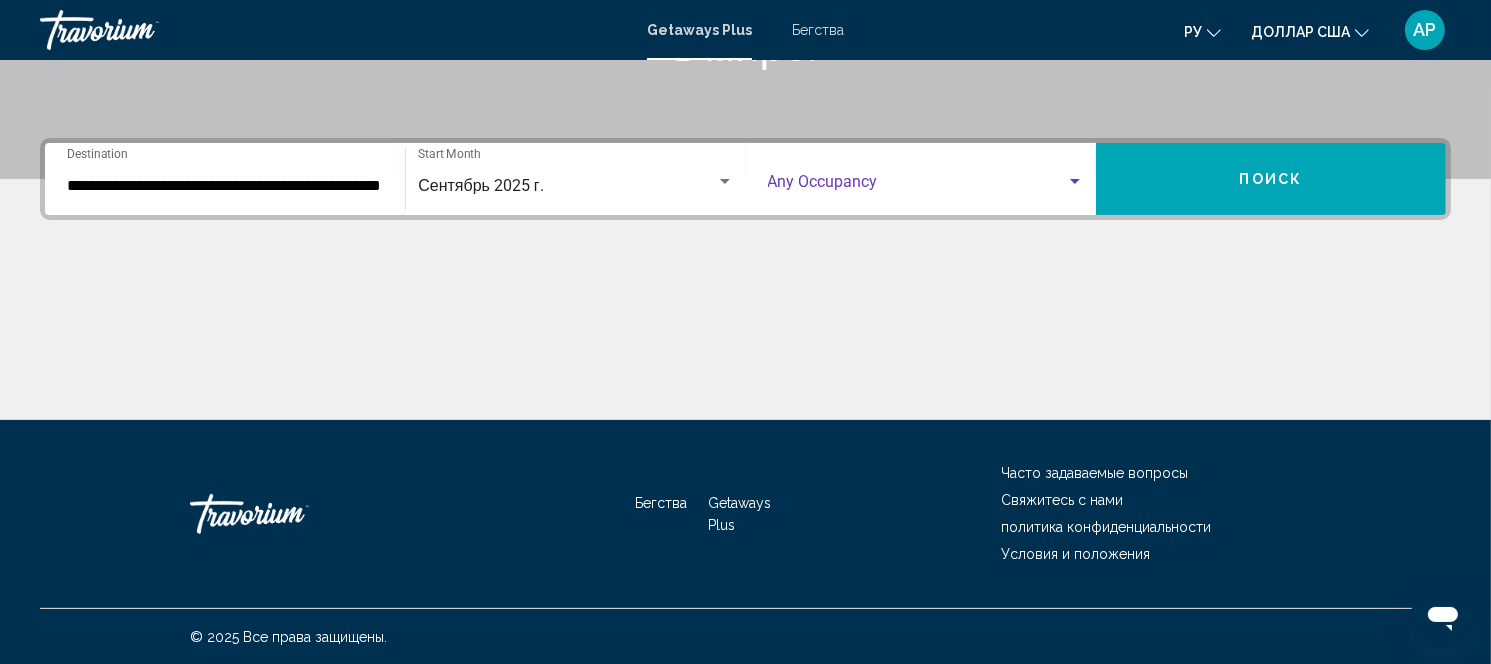 click at bounding box center [917, 186] 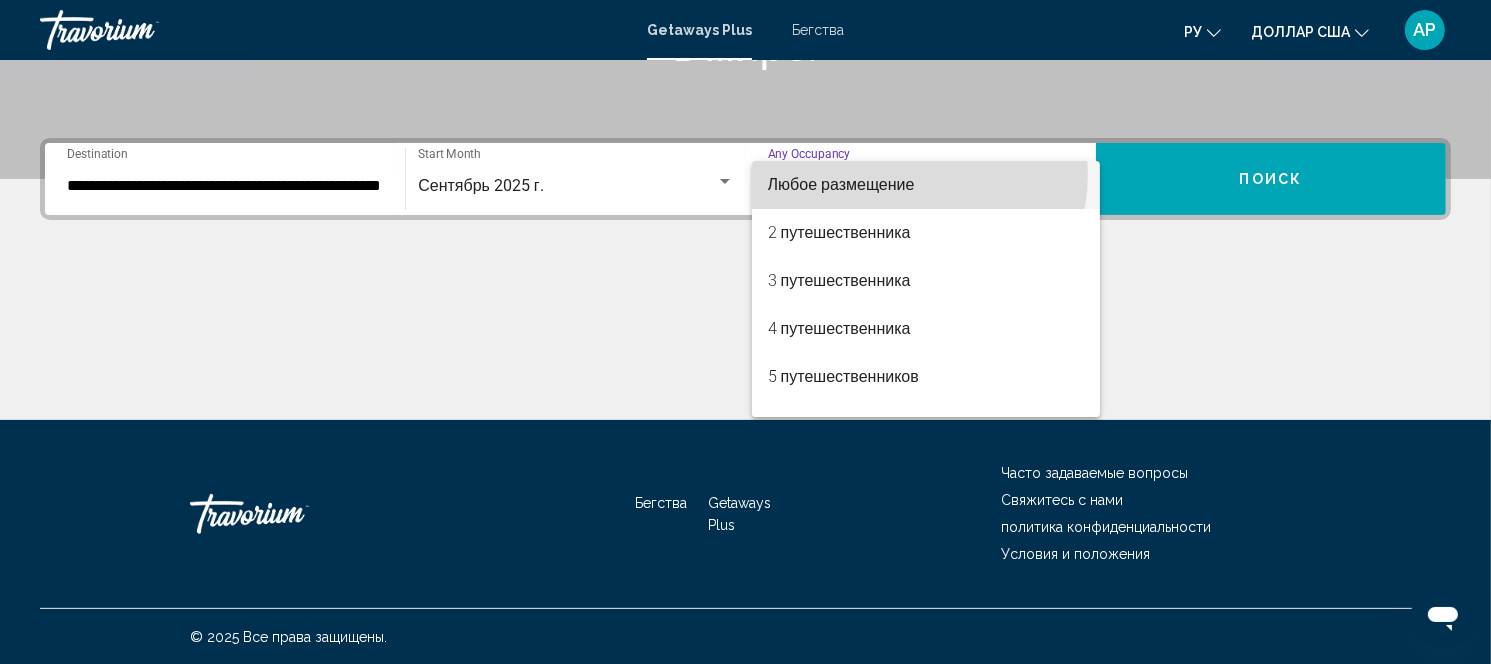 click on "Любое размещение" at bounding box center [926, 185] 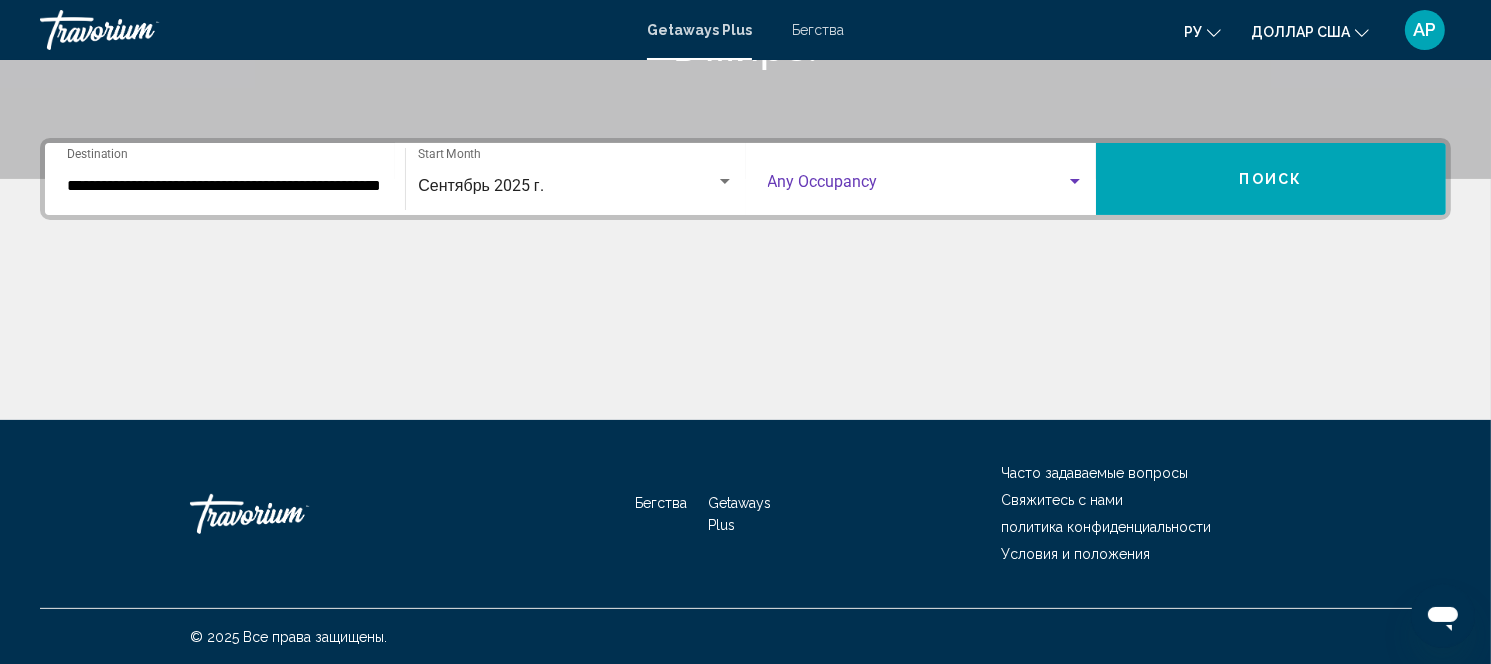 click on "Поиск" at bounding box center [1271, 180] 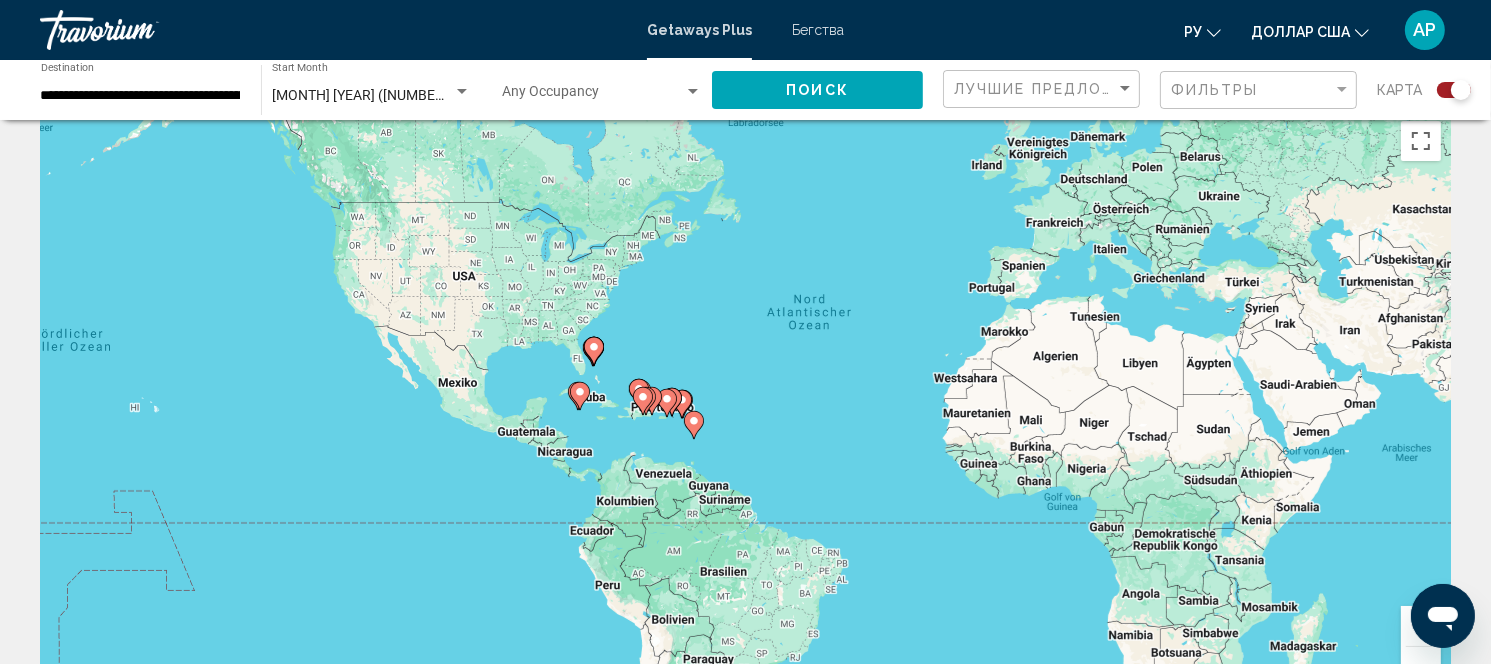 scroll, scrollTop: 33, scrollLeft: 0, axis: vertical 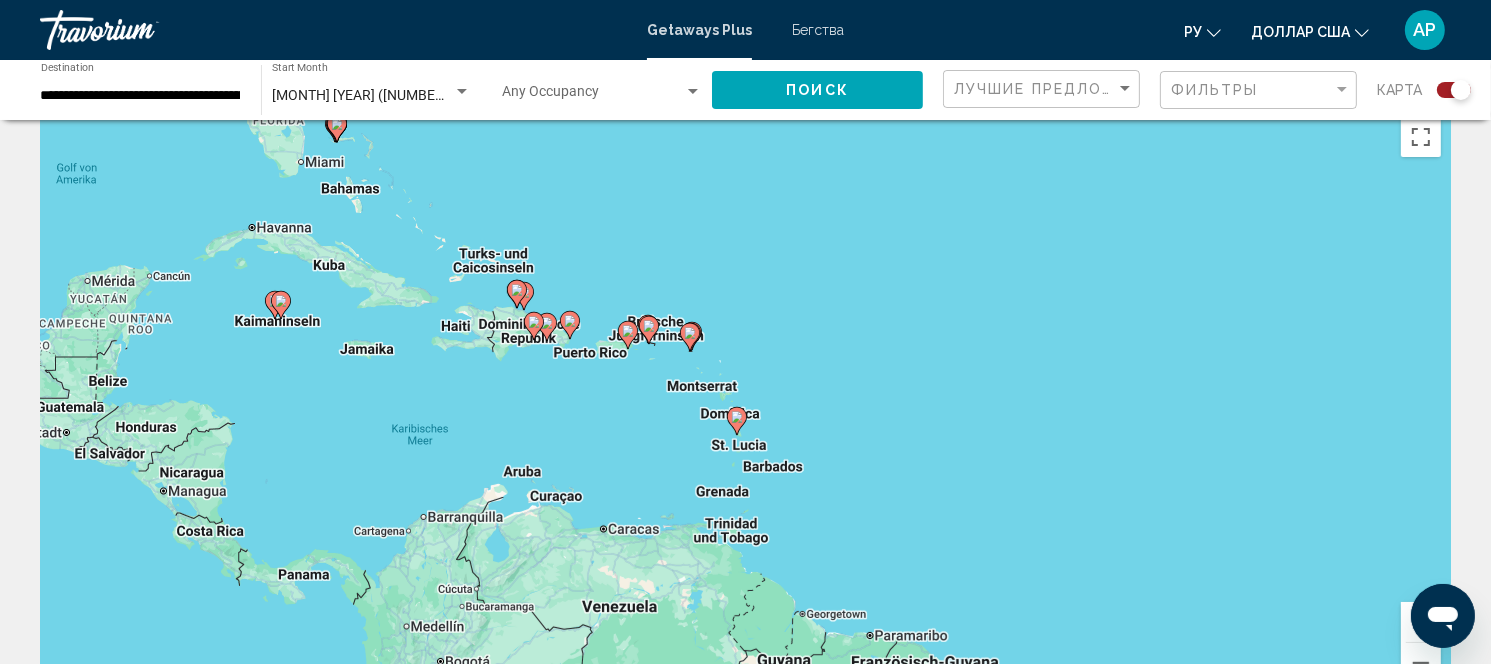 click on "Um den Modus zum Ziehen mit der Tastatur zu aktivieren, drückst du Alt + Eingabetaste. Wenn du den Modus aktiviert hast, kannst du die Markierung mit den Pfeiltasten verschieben. Nachdem du sie an die gewünschte Stelle gezogen bzw. verschoben hast, drückst du einfach die Eingabetaste. Durch Drücken der Esc-Taste kannst du den Vorgang abbrechen." at bounding box center (745, 407) 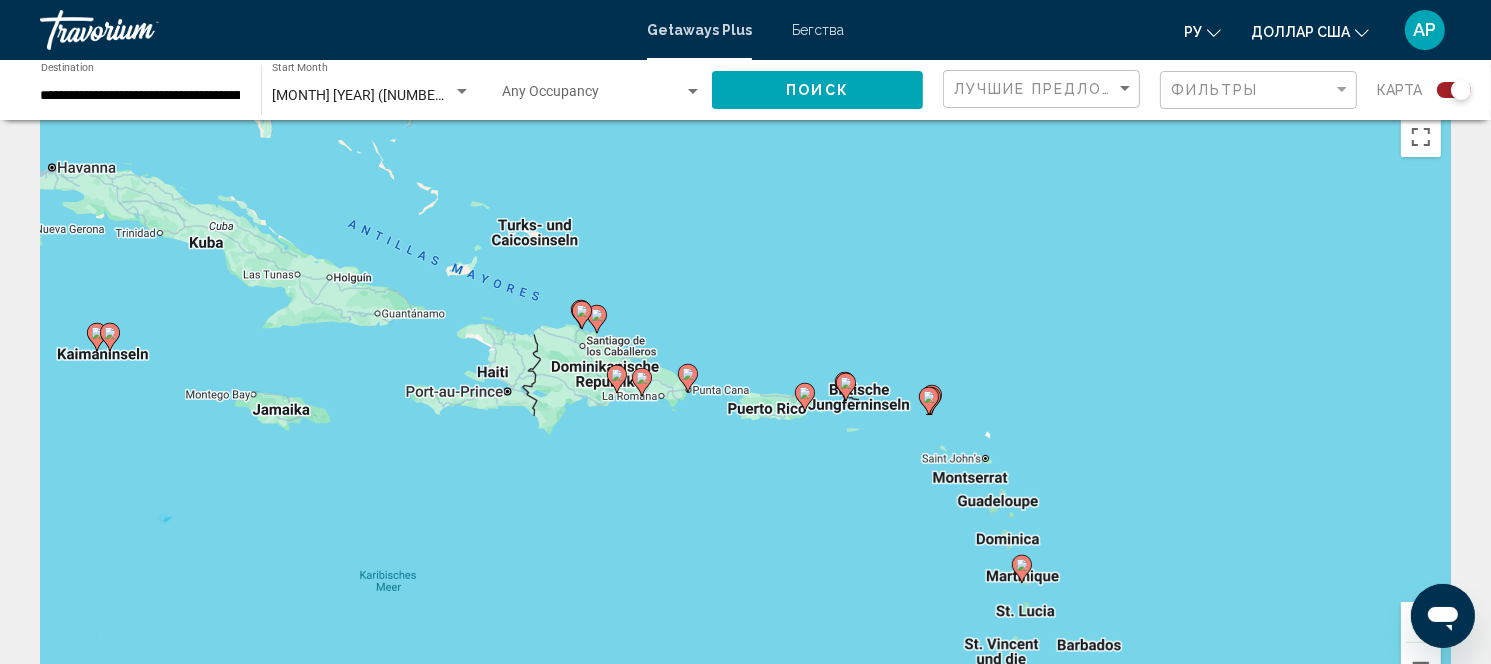 click 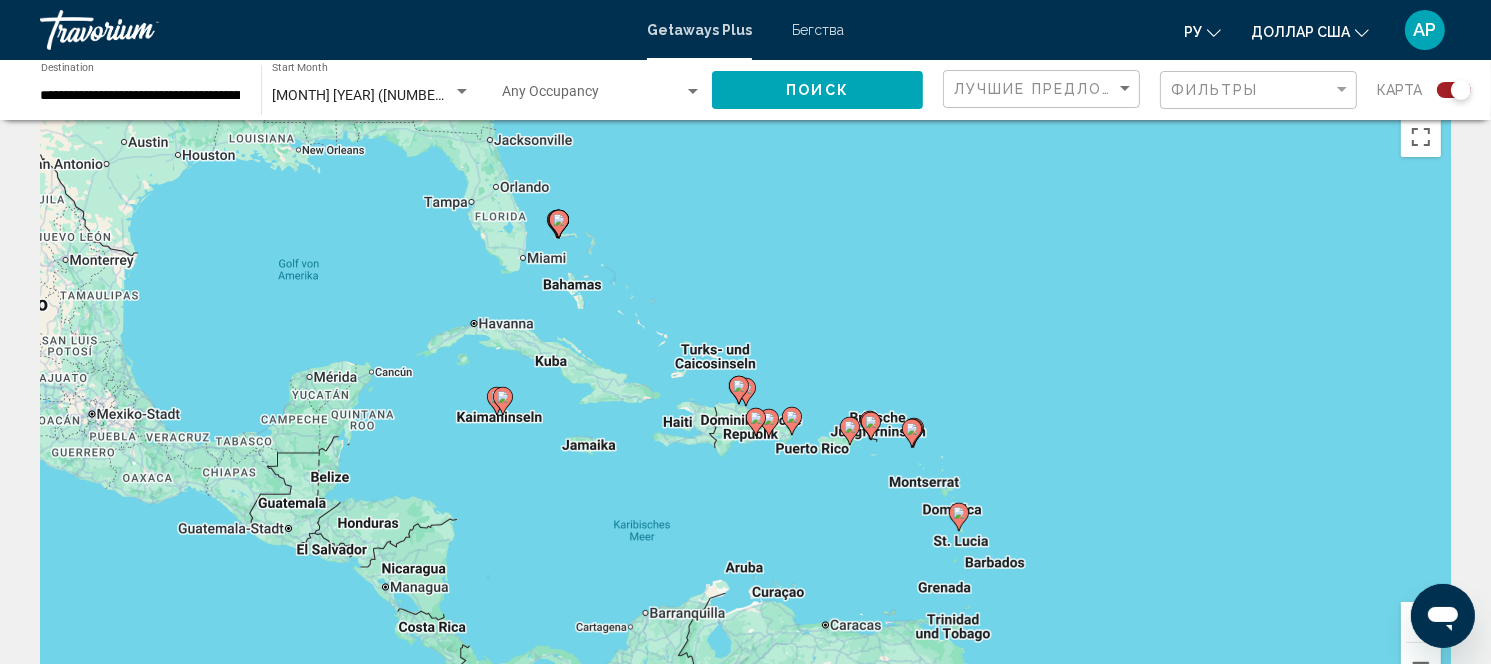 click at bounding box center [746, 392] 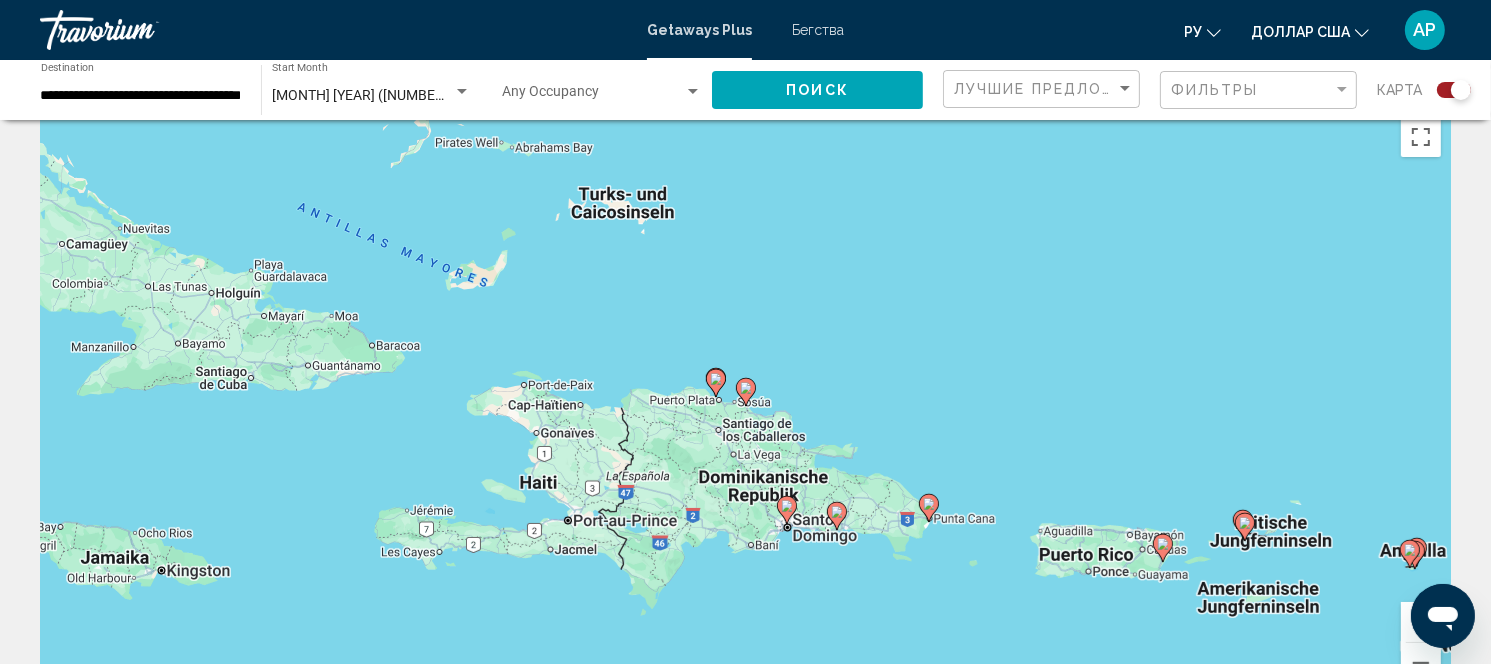 click 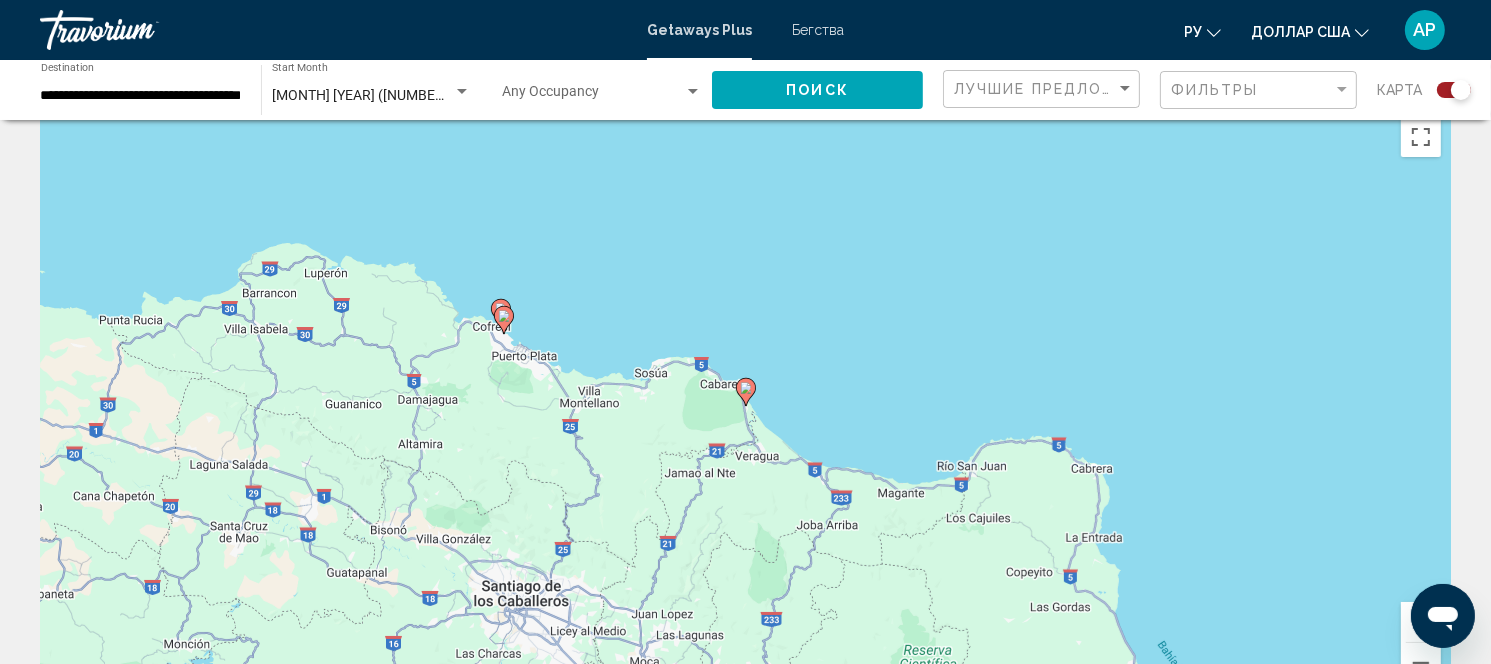 click on "Um von einem Element zum anderen zu gelangen, drückst du die Pfeiltasten entsprechend. Um den Modus zum Ziehen mit der Tastatur zu aktivieren, drückst du Alt + Eingabetaste. Wenn du den Modus aktiviert hast, kannst du die Markierung mit den Pfeiltasten verschieben. Nachdem du sie an die gewünschte Stelle gezogen bzw. verschoben hast, drückst du einfach die Eingabetaste. Durch Drücken der Esc-Taste kannst du den Vorgang abbrechen." at bounding box center (745, 407) 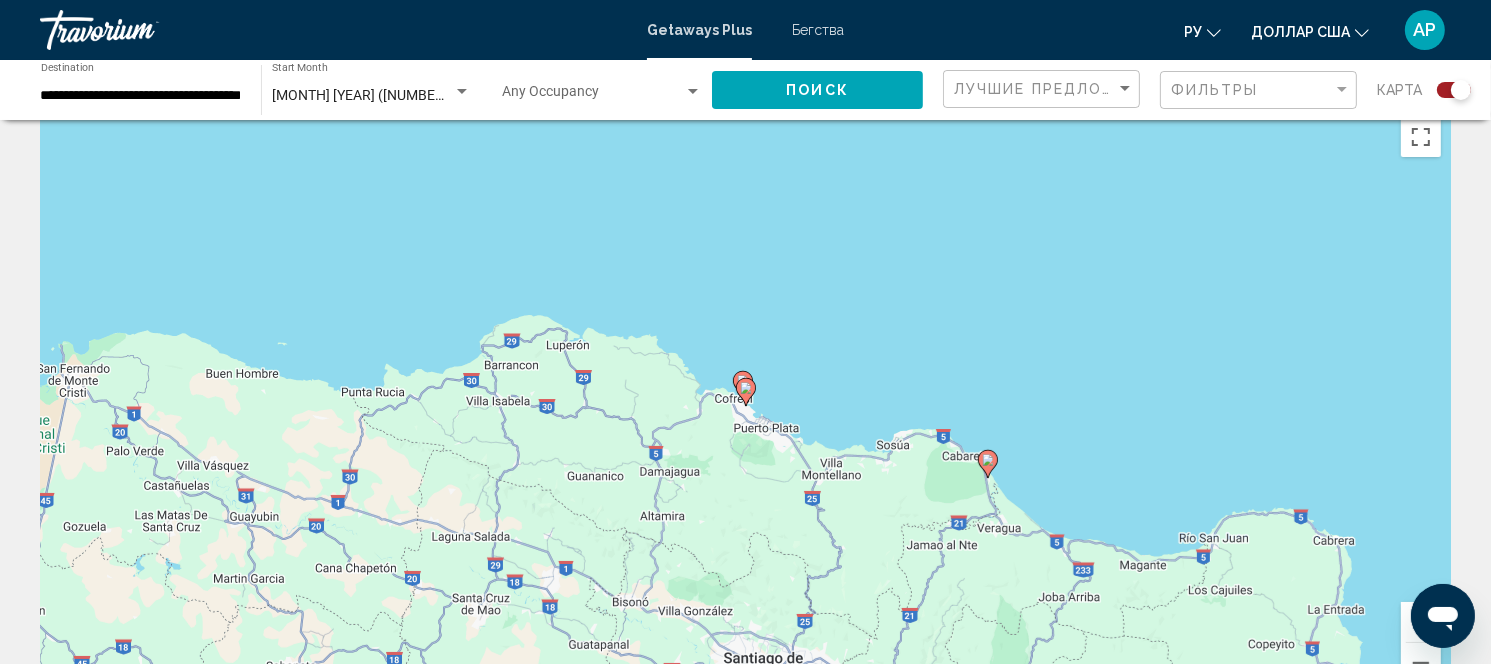 click 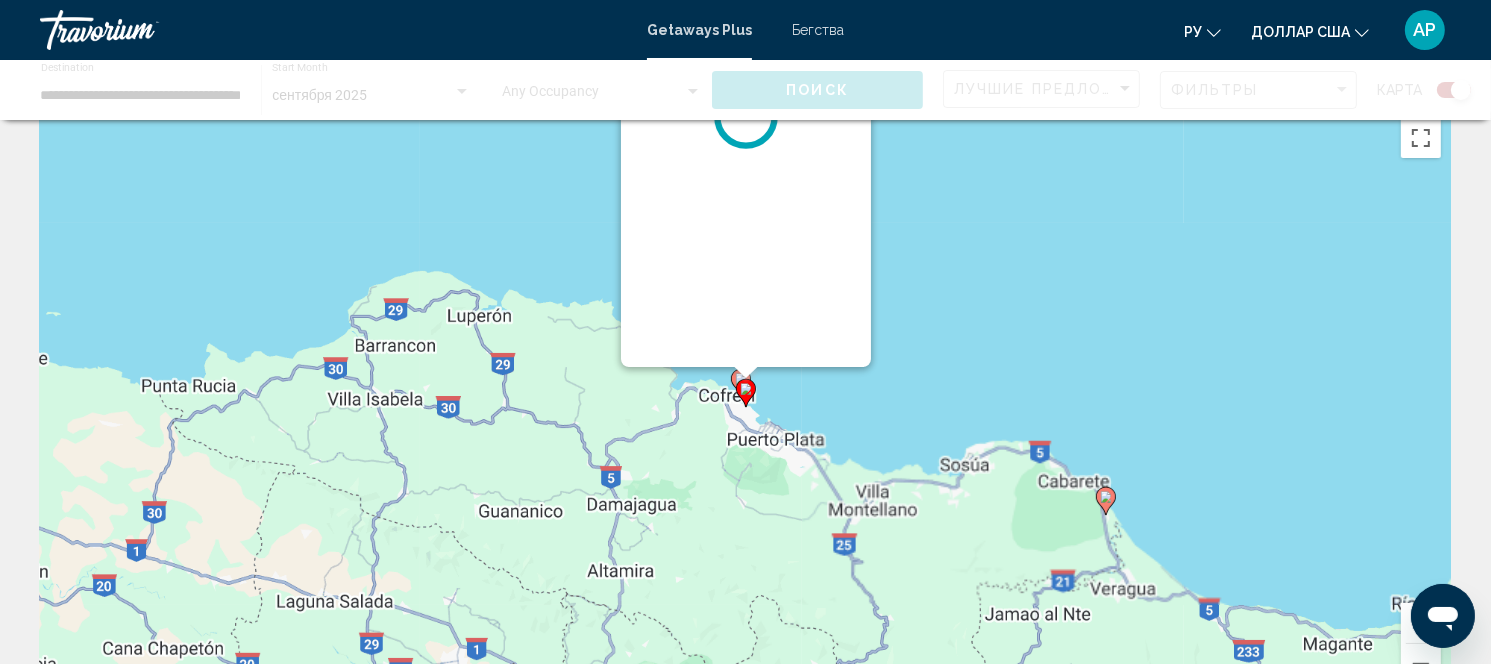 scroll, scrollTop: 0, scrollLeft: 0, axis: both 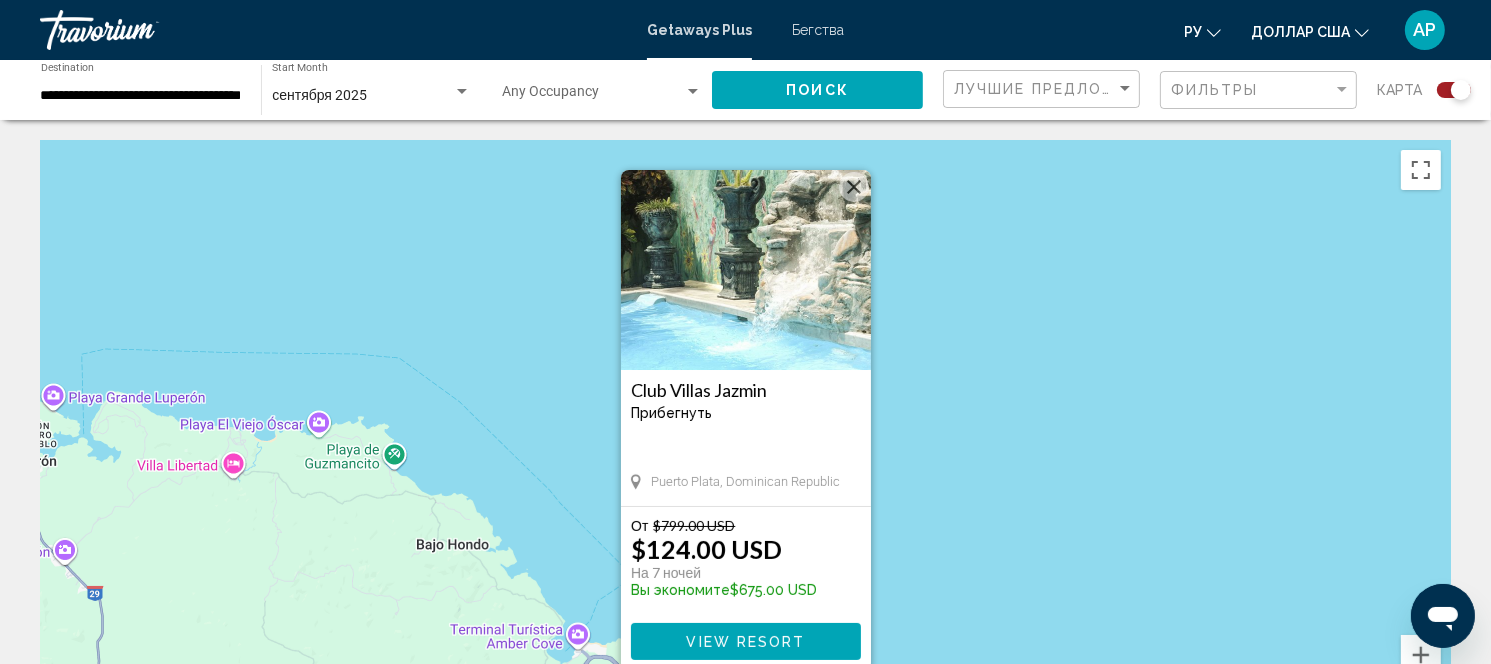 click at bounding box center [746, 270] 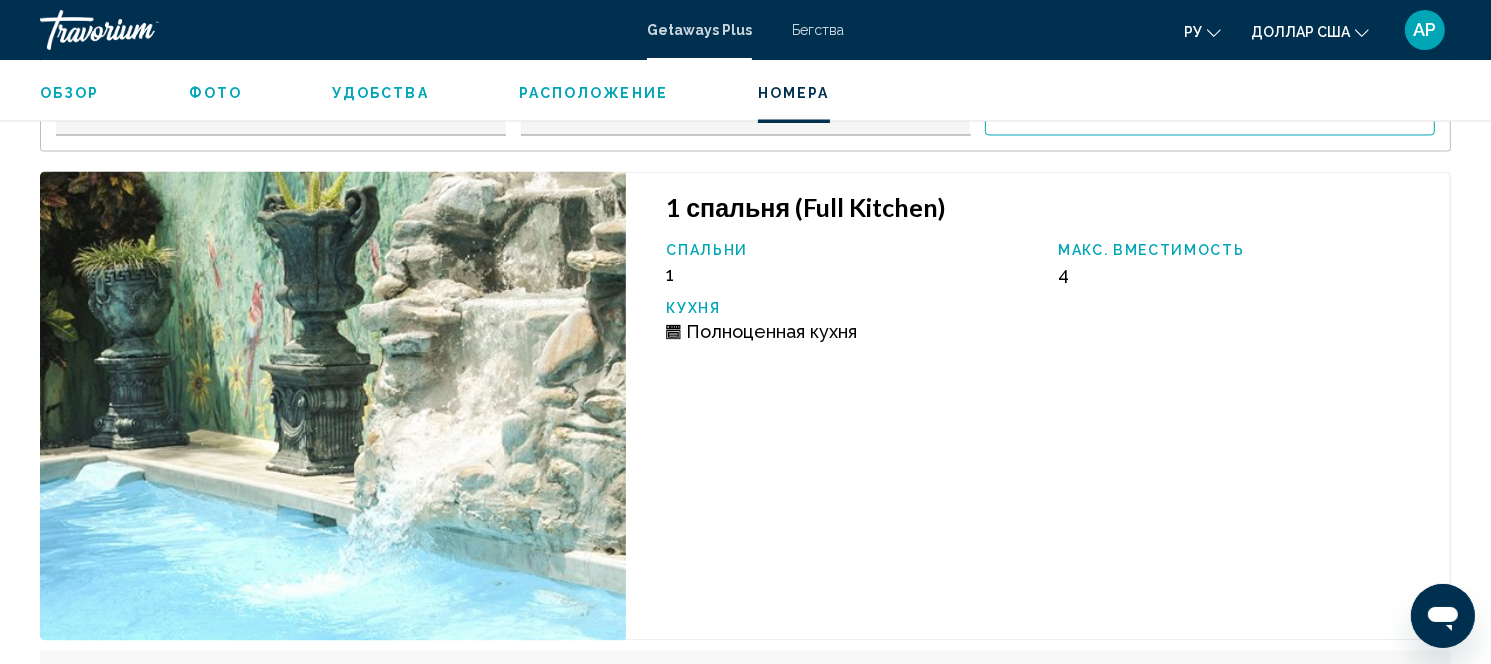 scroll, scrollTop: 3759, scrollLeft: 0, axis: vertical 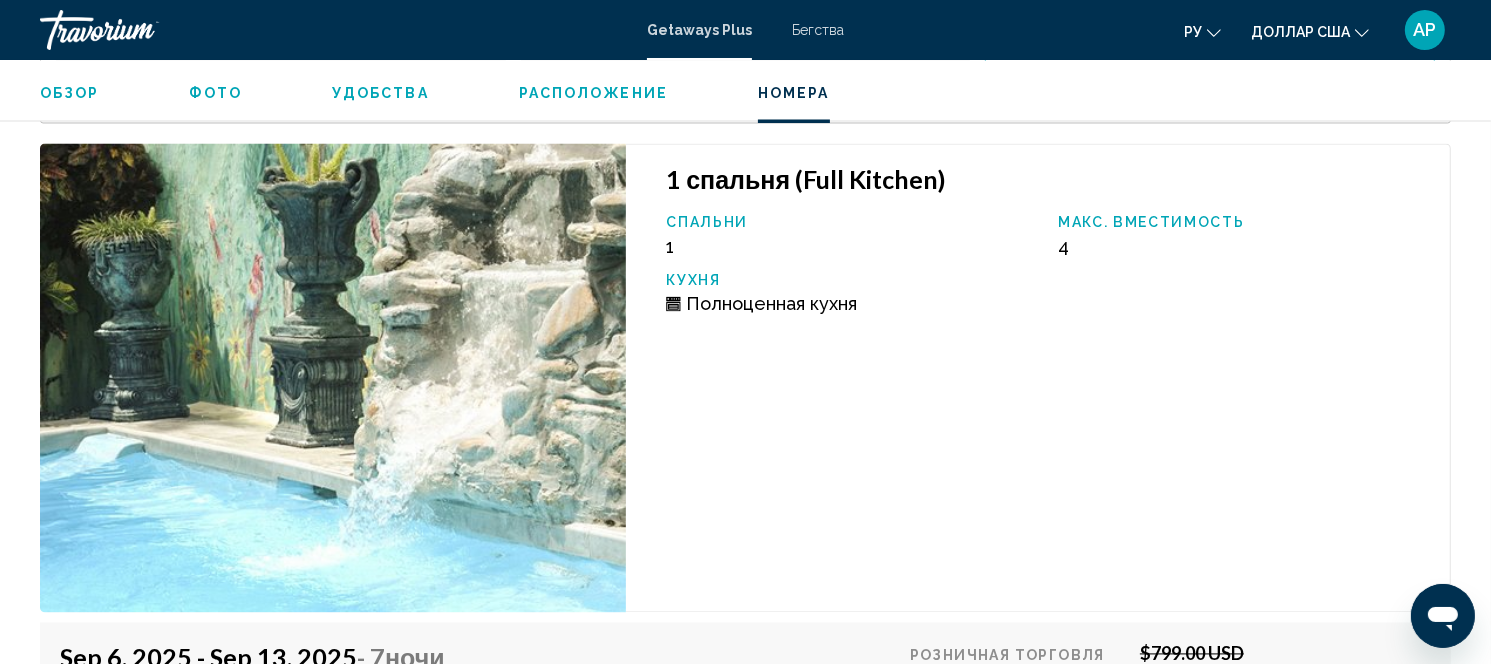 click on "1 спальня (Full Kitchen) Спальни 1 Макс. вместимость 4 Кухня
Полноценная кухня" at bounding box center (1038, 377) 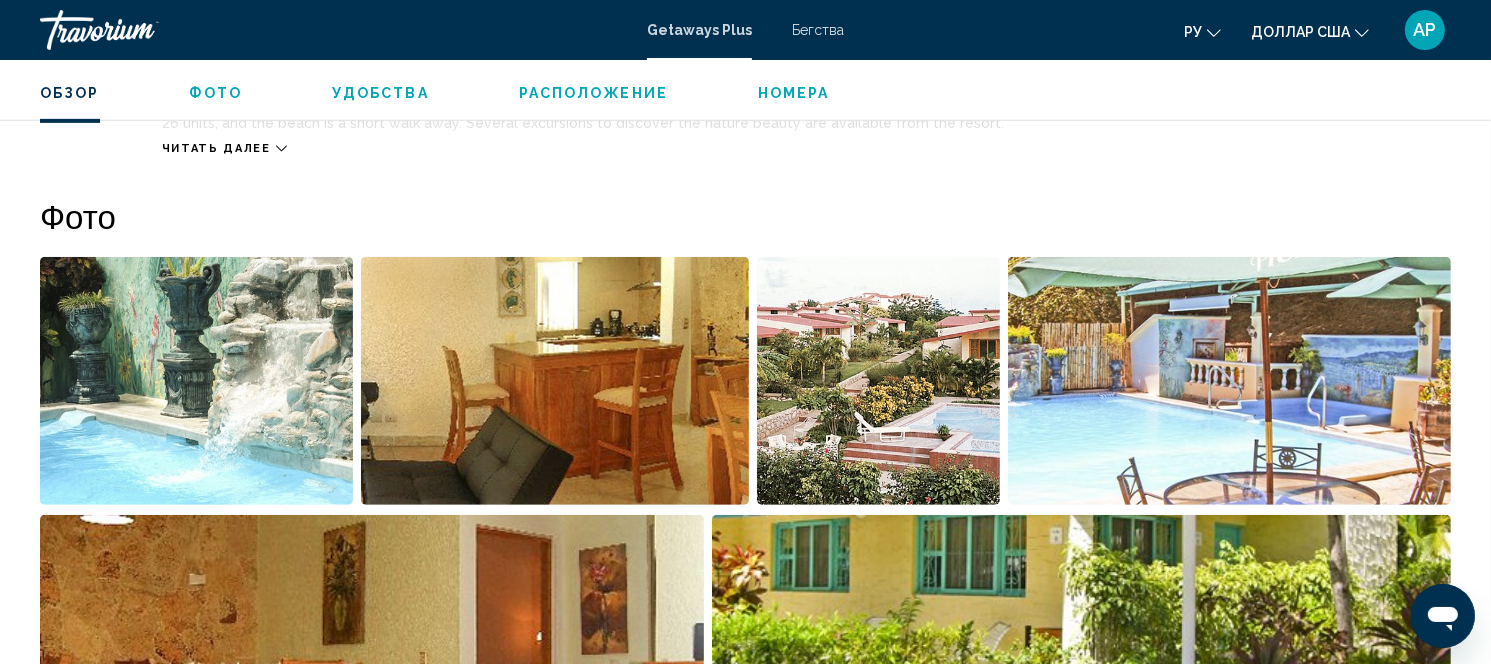 scroll, scrollTop: 759, scrollLeft: 0, axis: vertical 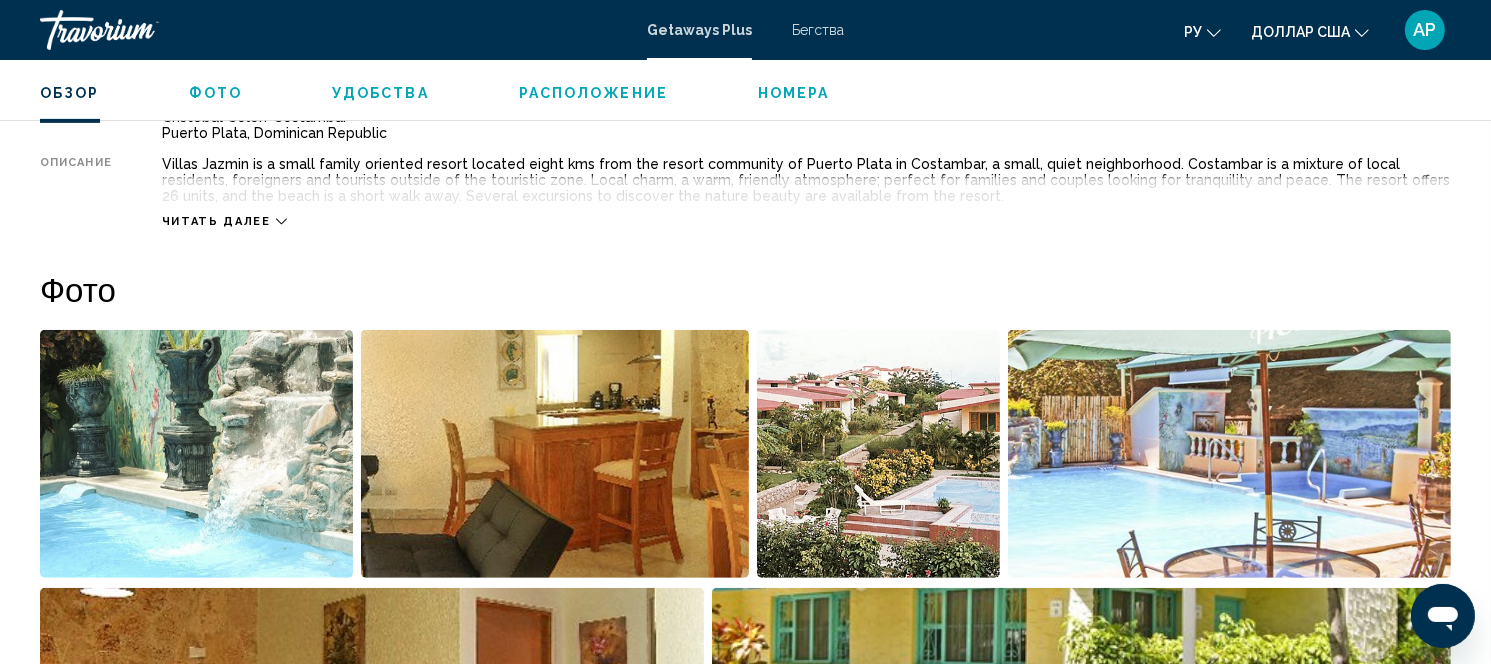 click 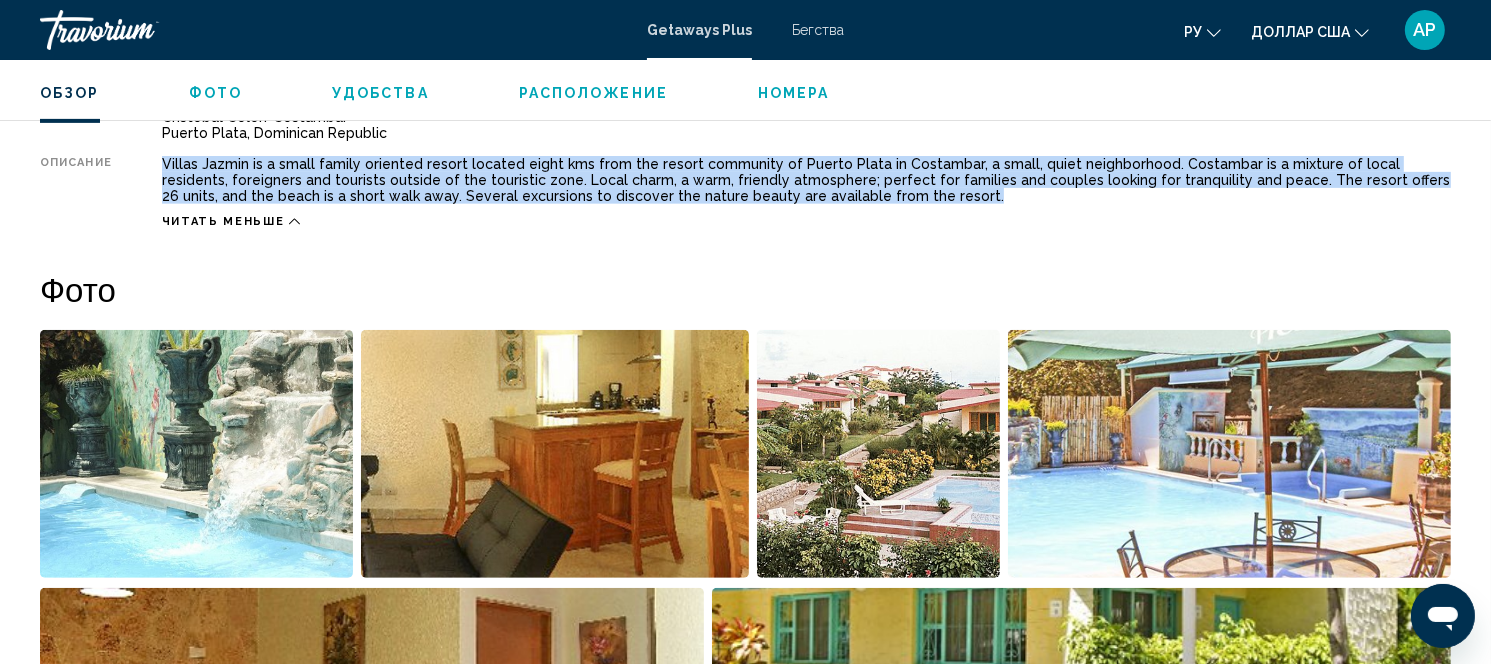 drag, startPoint x: 155, startPoint y: 154, endPoint x: 864, endPoint y: 194, distance: 710.12744 